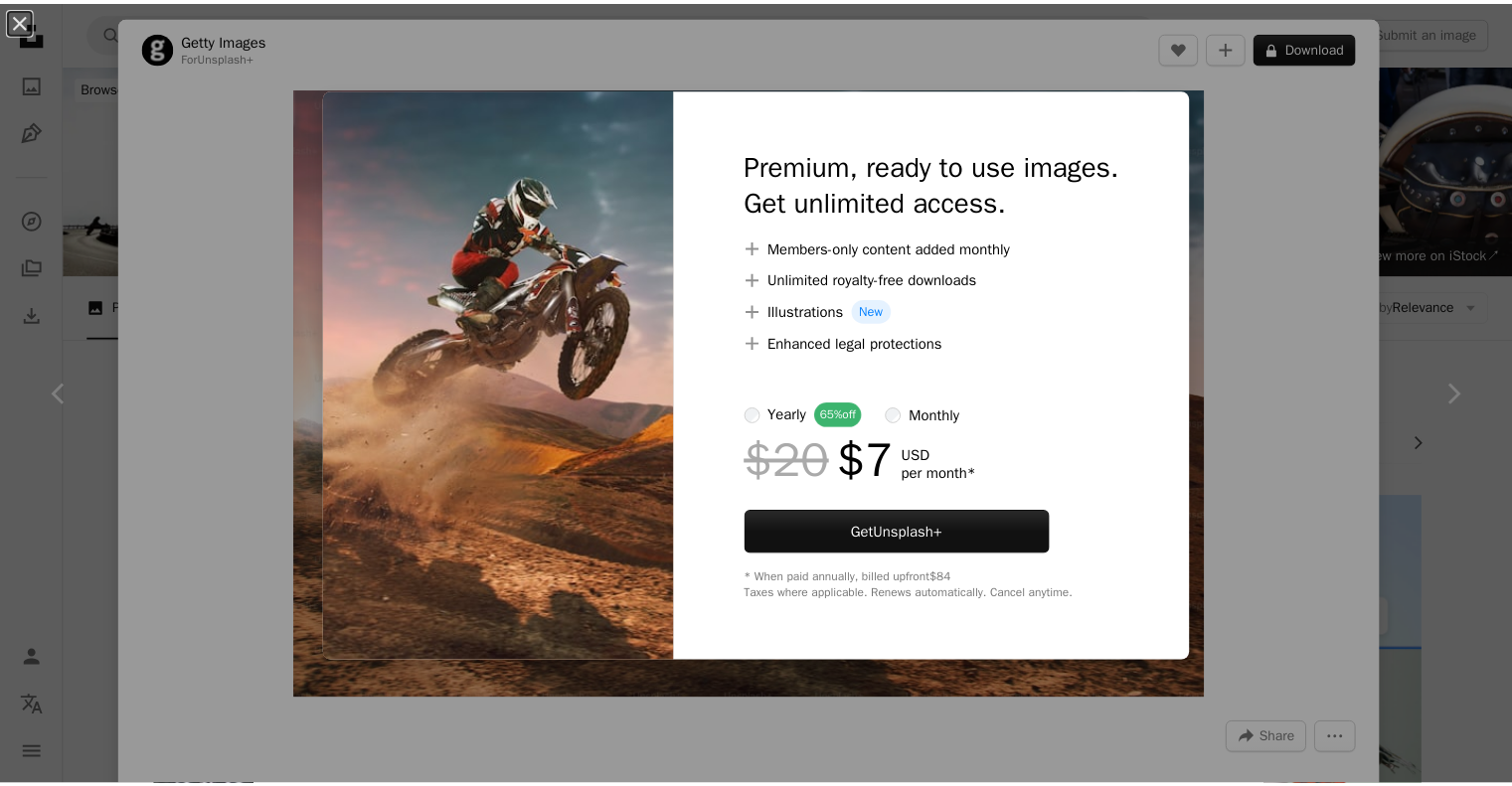 scroll, scrollTop: 10166, scrollLeft: 0, axis: vertical 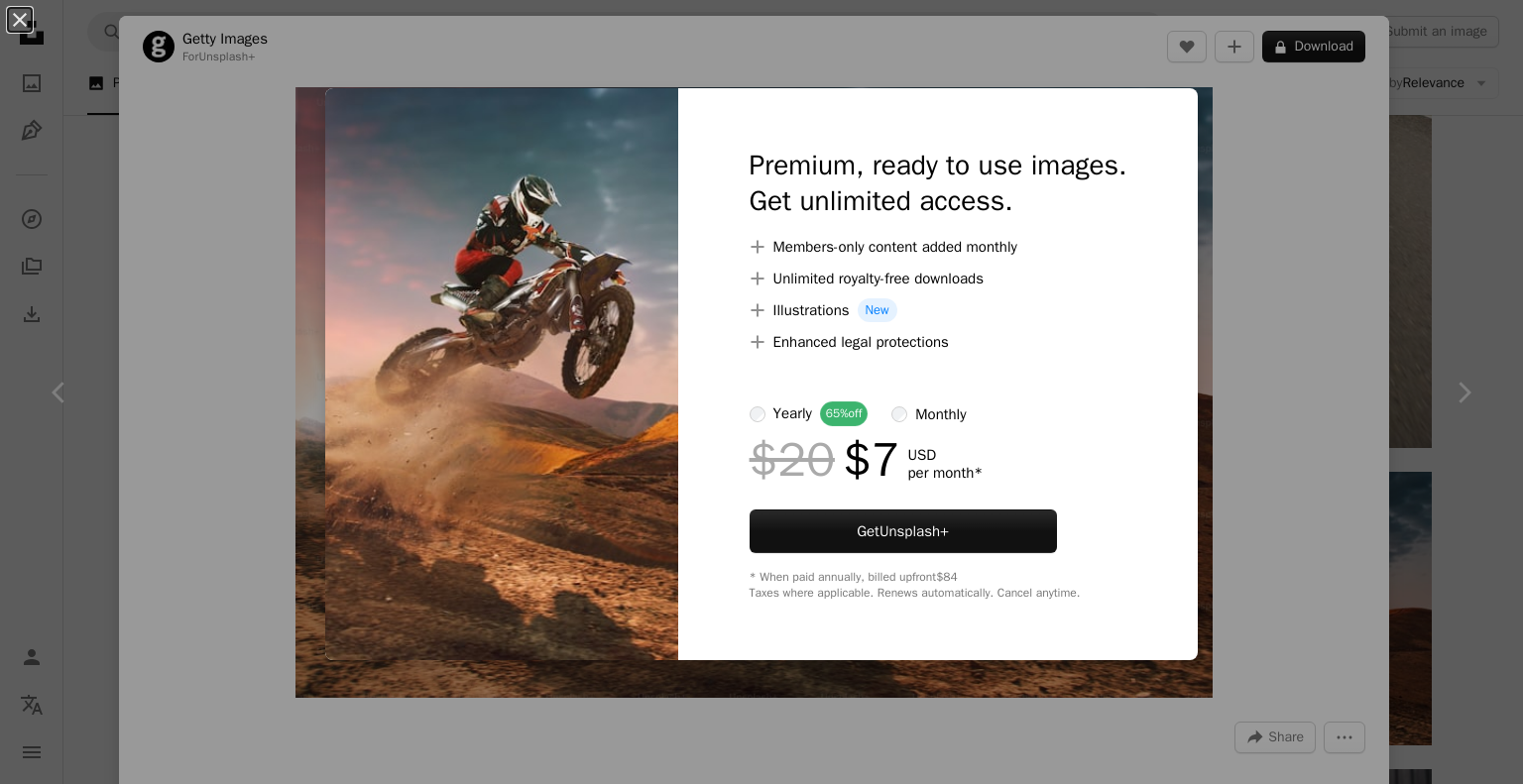 click at bounding box center [502, 374] 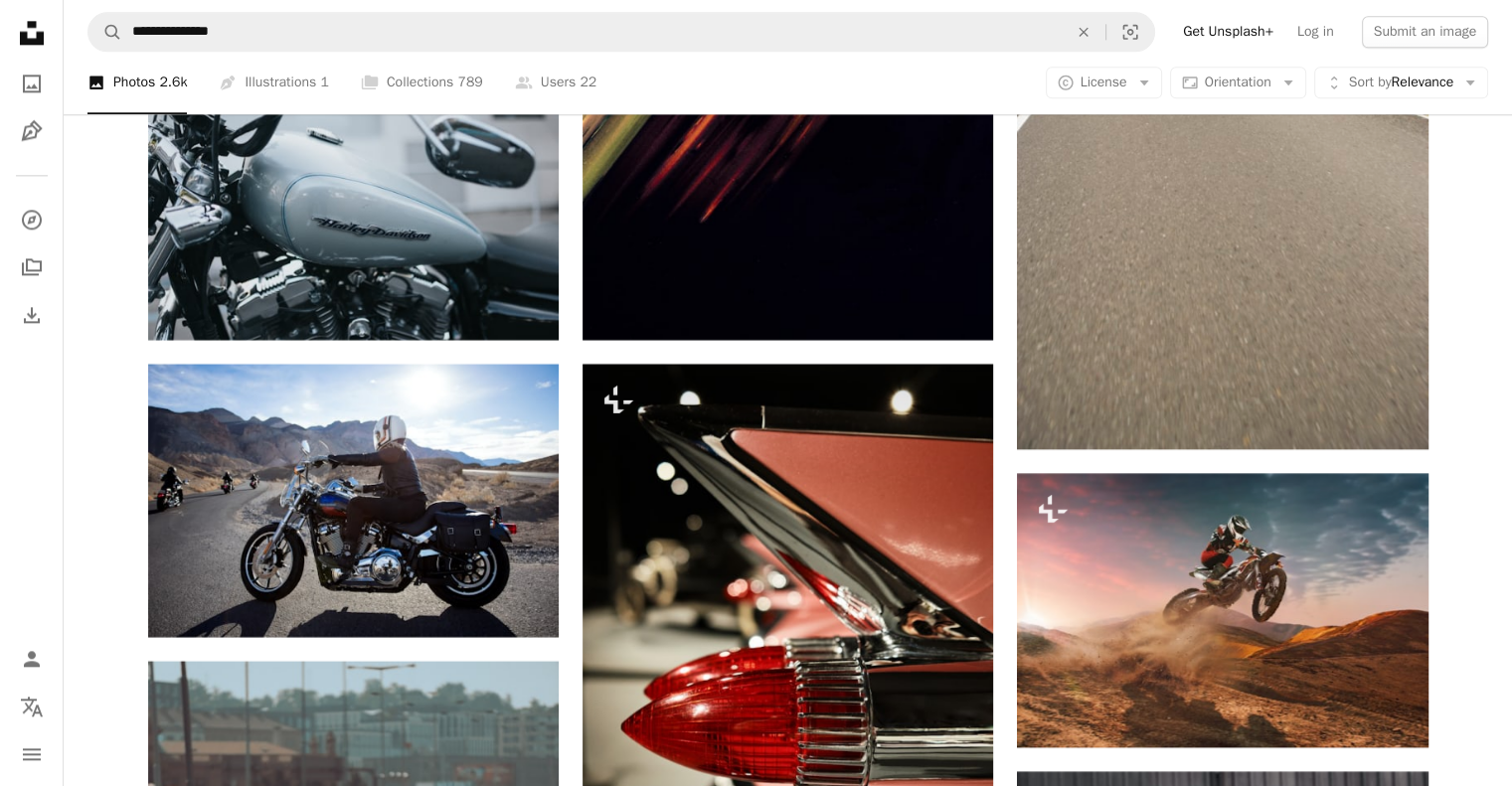 scroll, scrollTop: 9479, scrollLeft: 0, axis: vertical 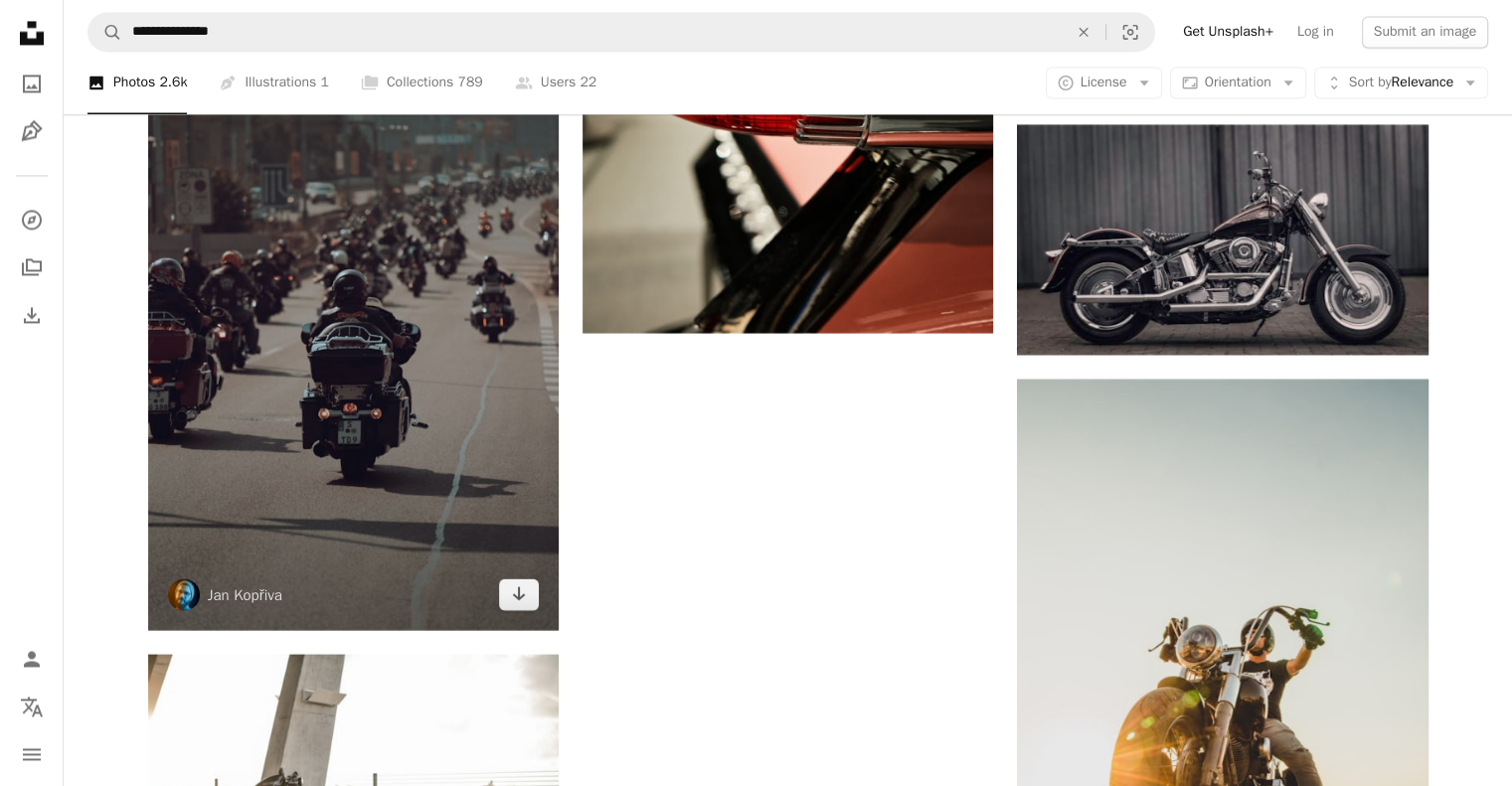 click at bounding box center (353, 322) 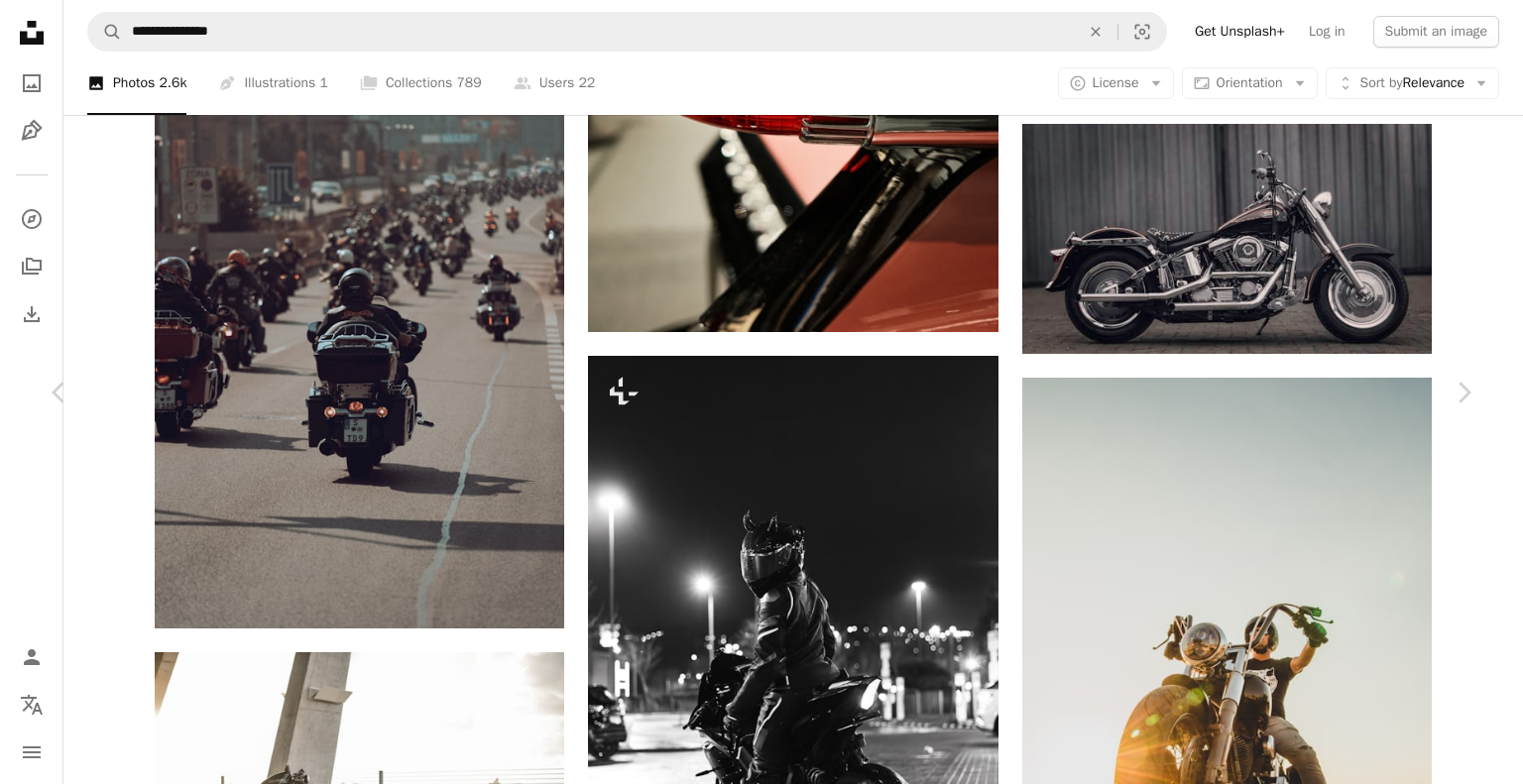 click 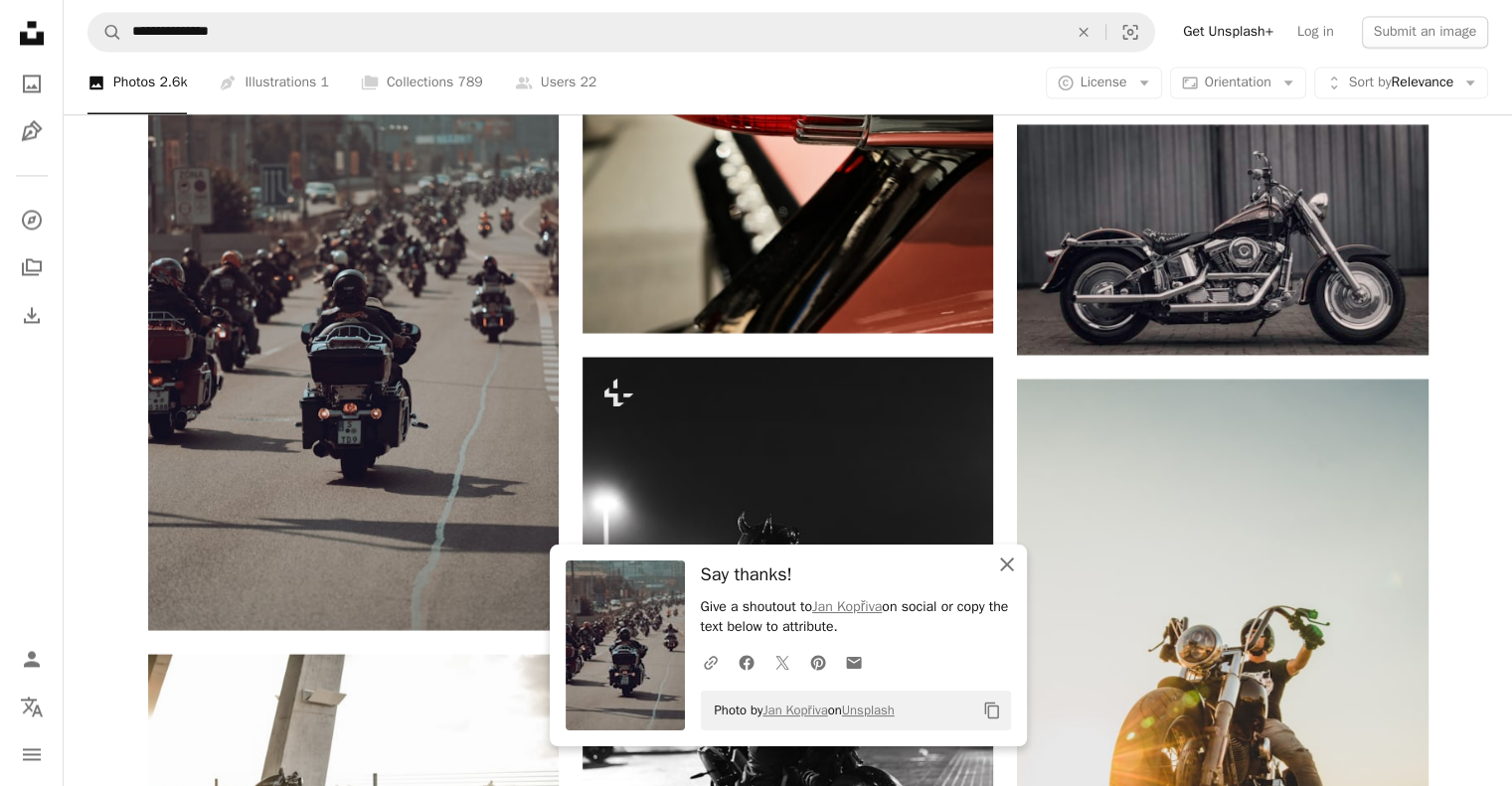 click on "An X shape" 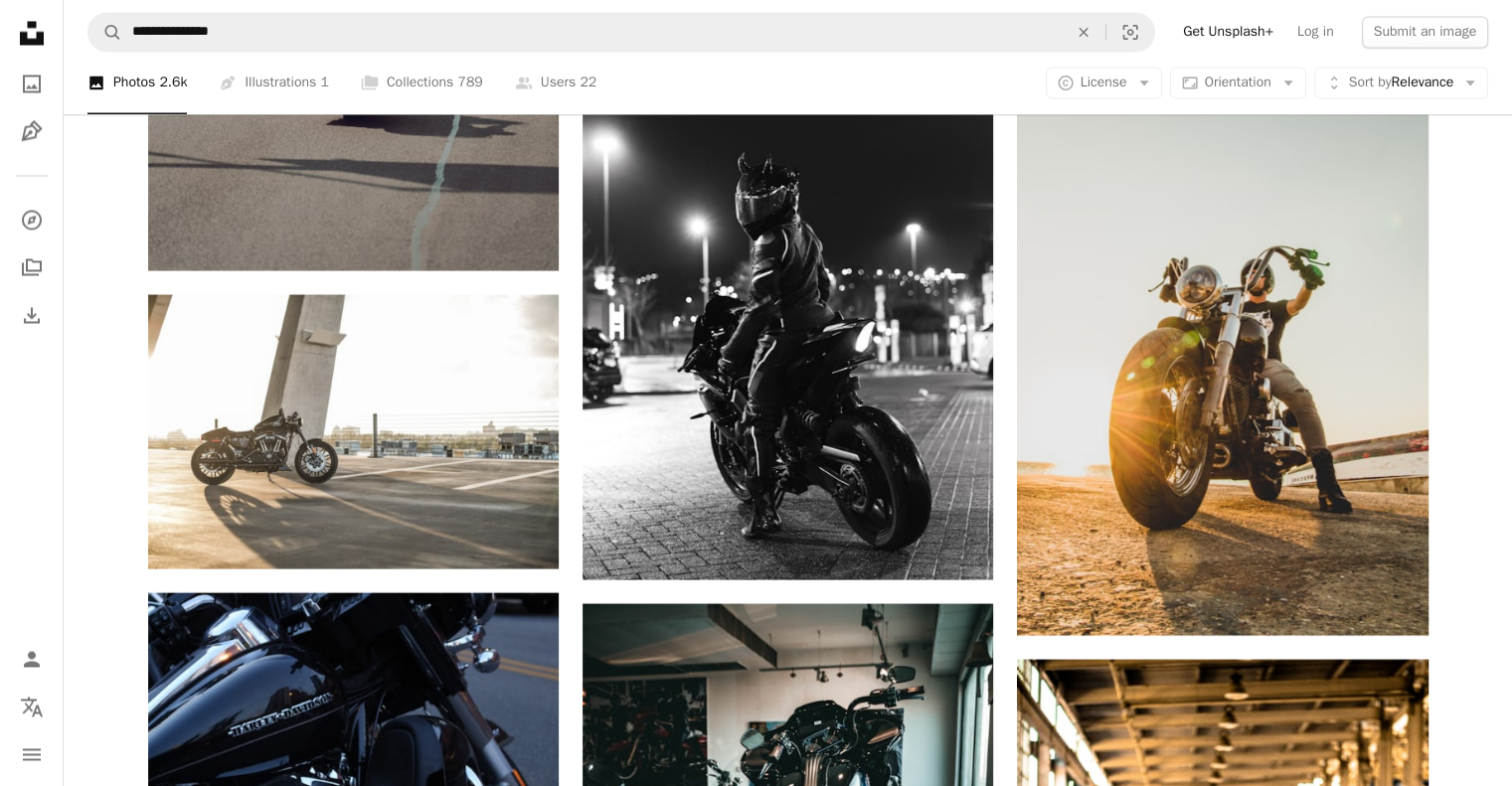 scroll, scrollTop: 11189, scrollLeft: 0, axis: vertical 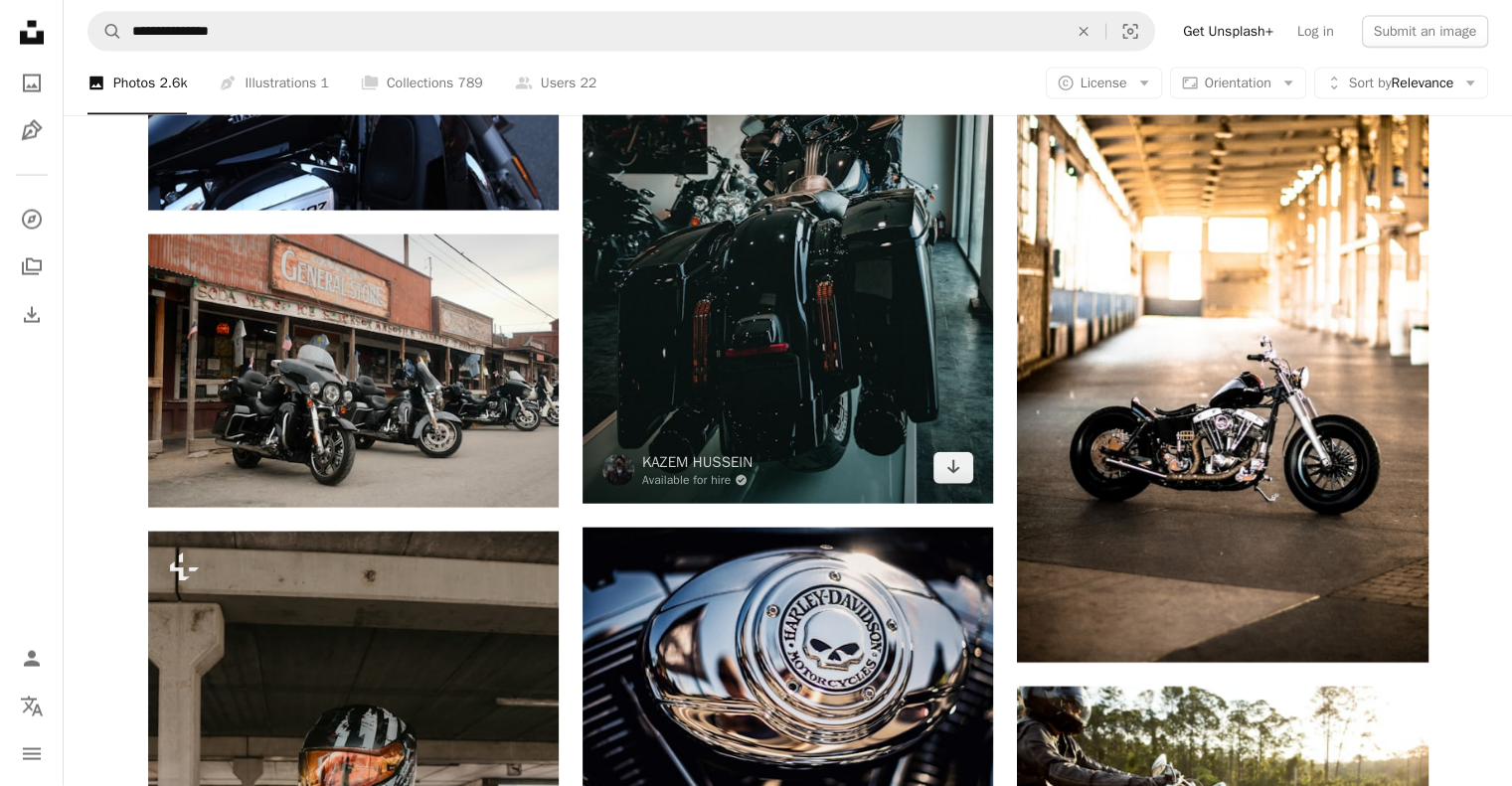 click at bounding box center (787, 247) 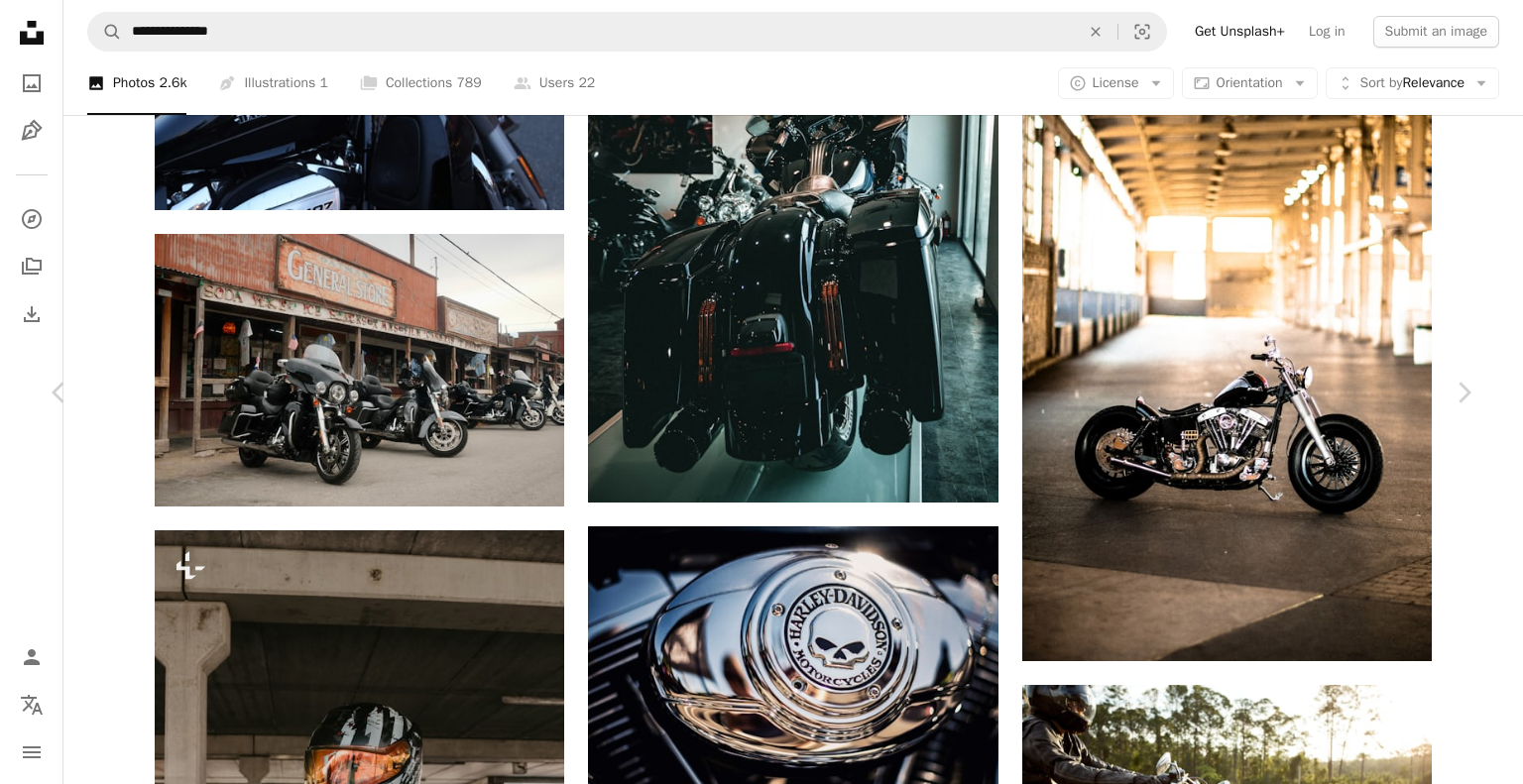 click on "Chevron down" 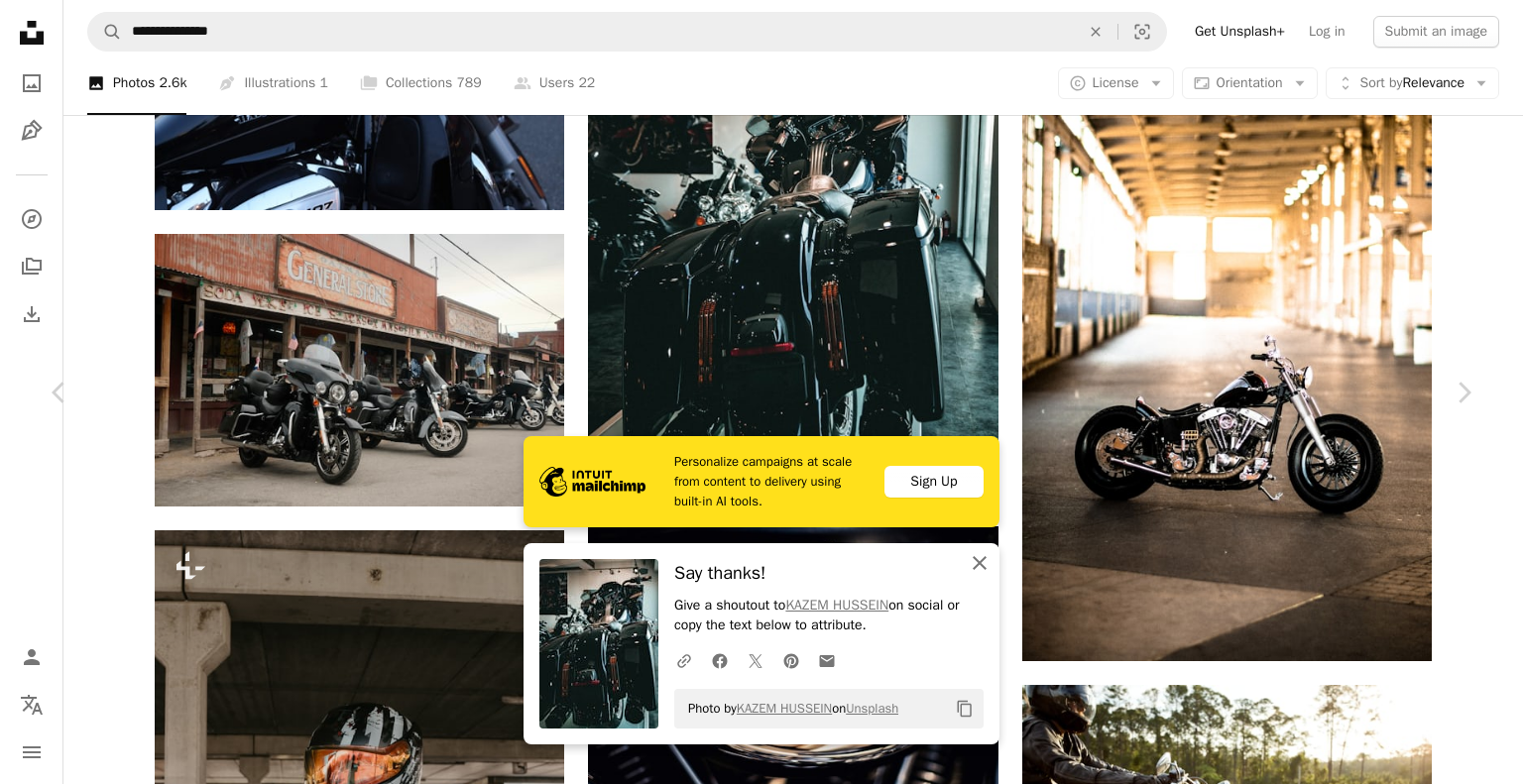 click on "An X shape" 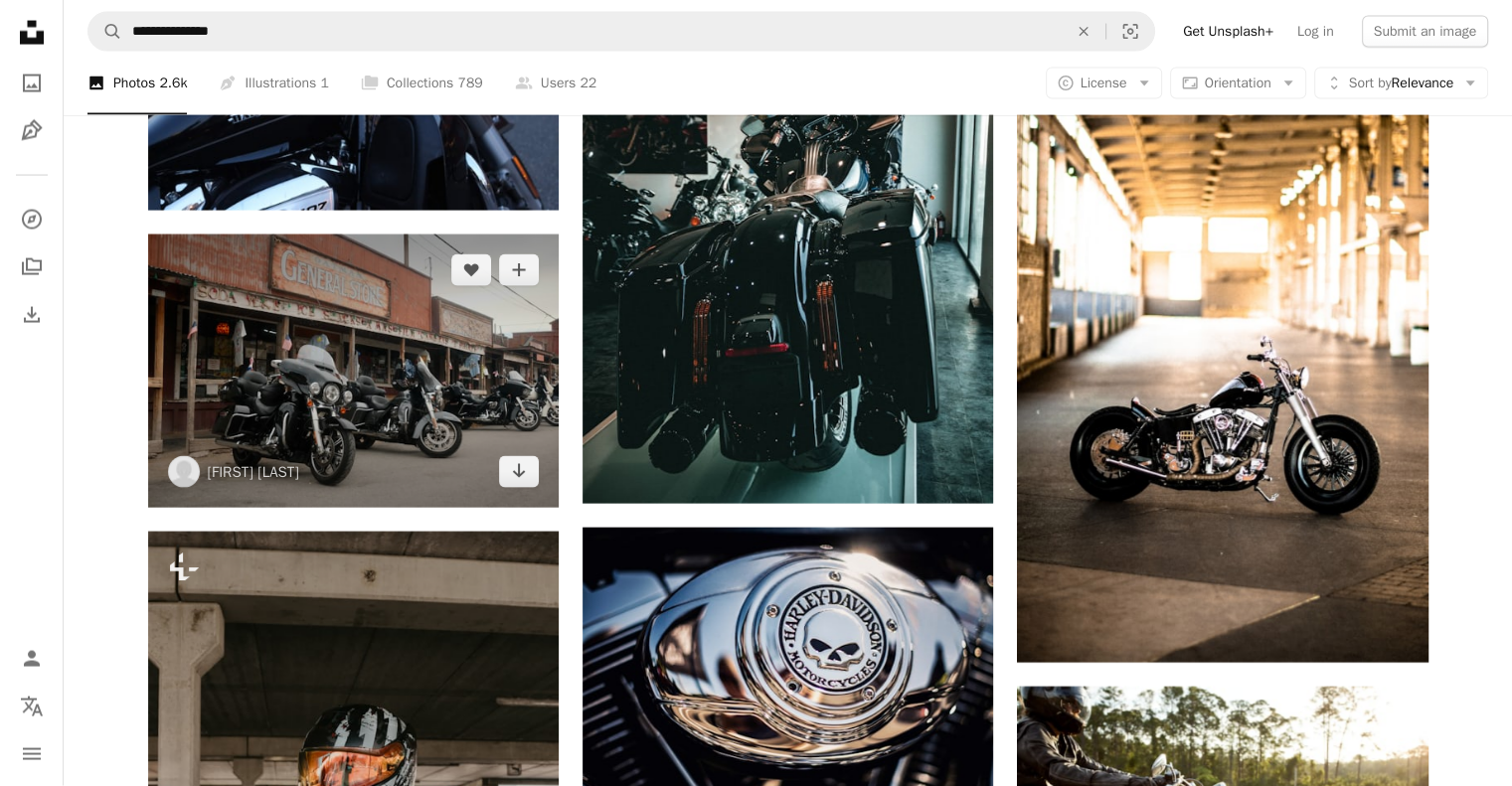 click at bounding box center (353, 371) 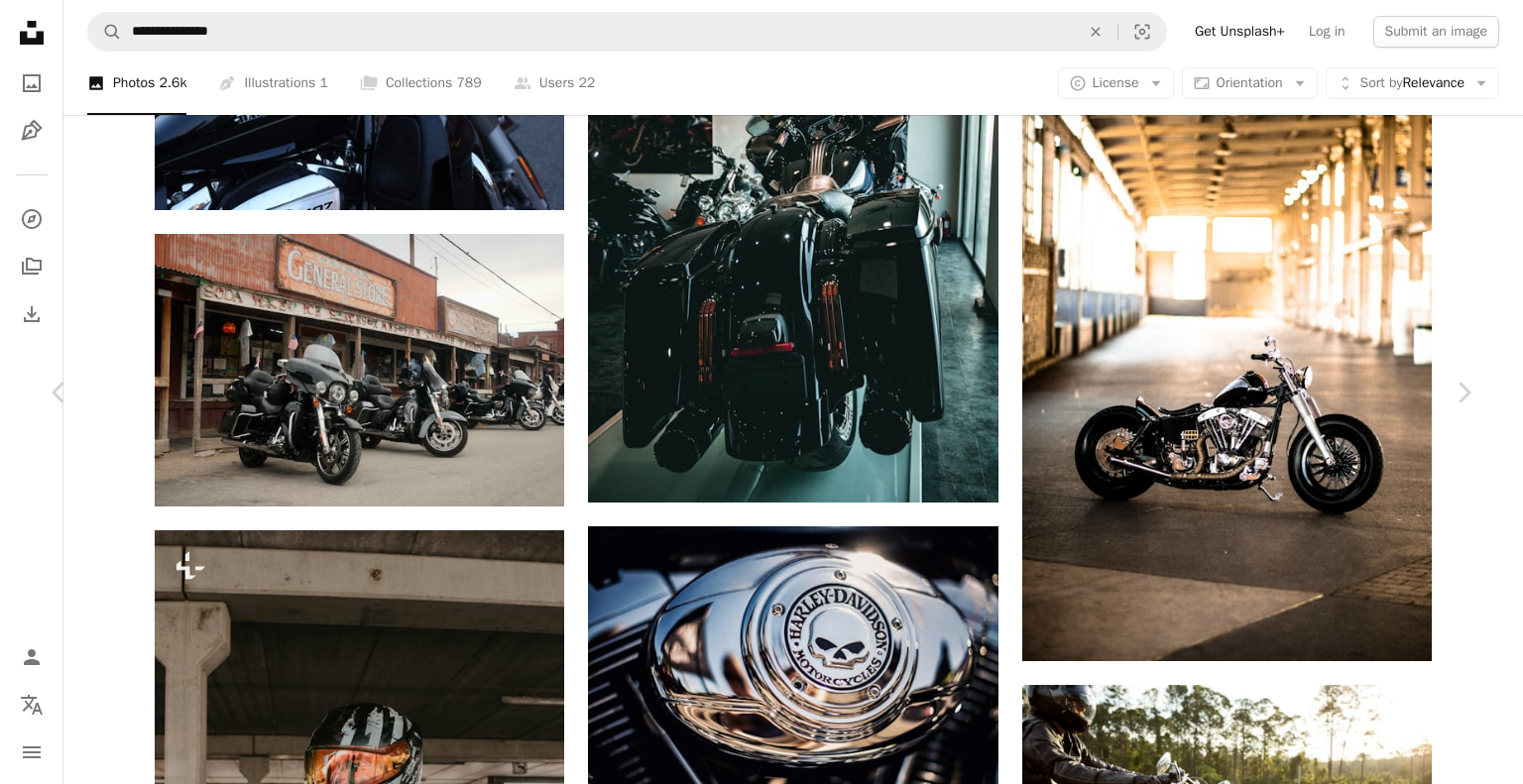 click on "Chevron down" 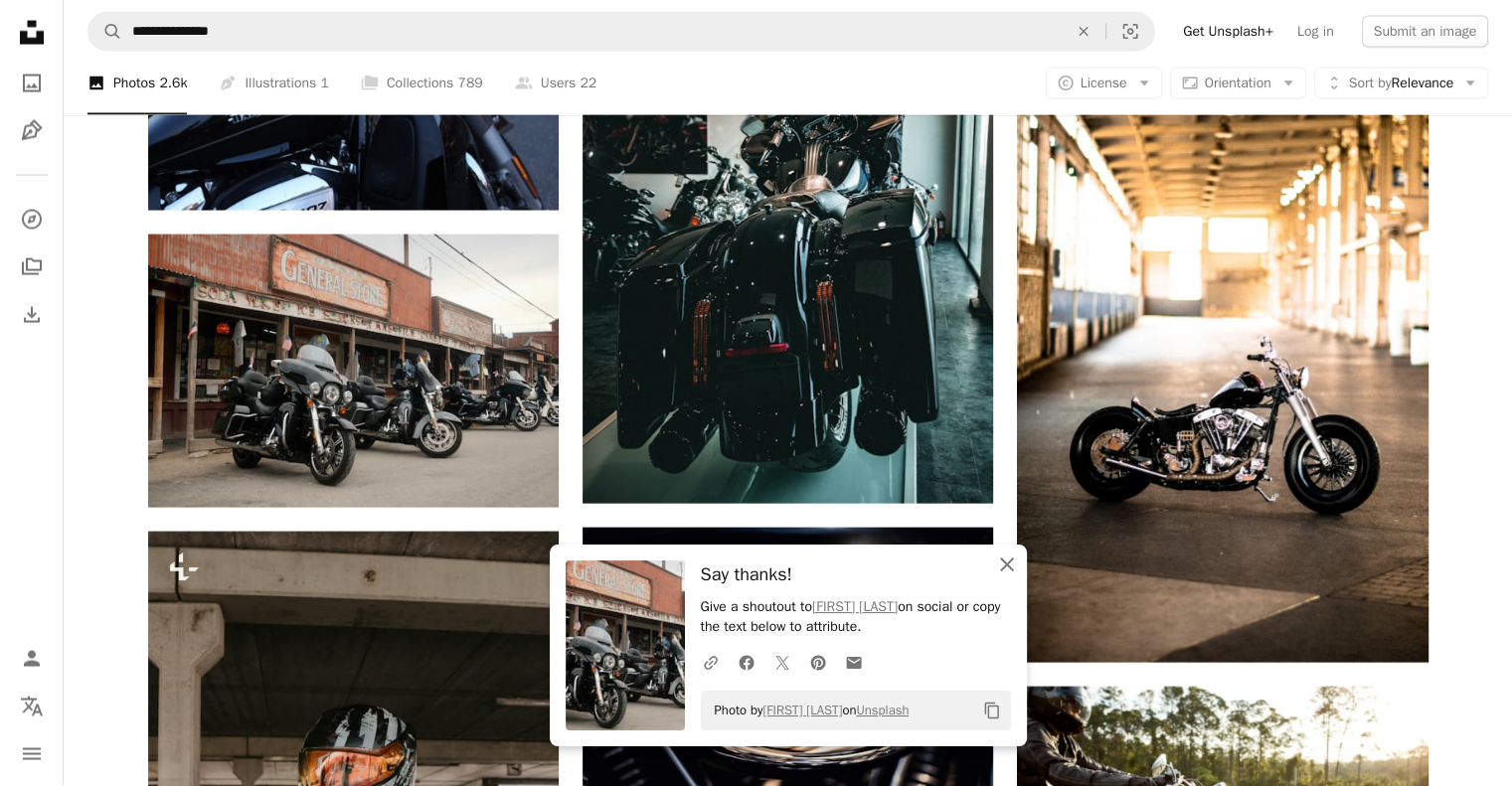 click 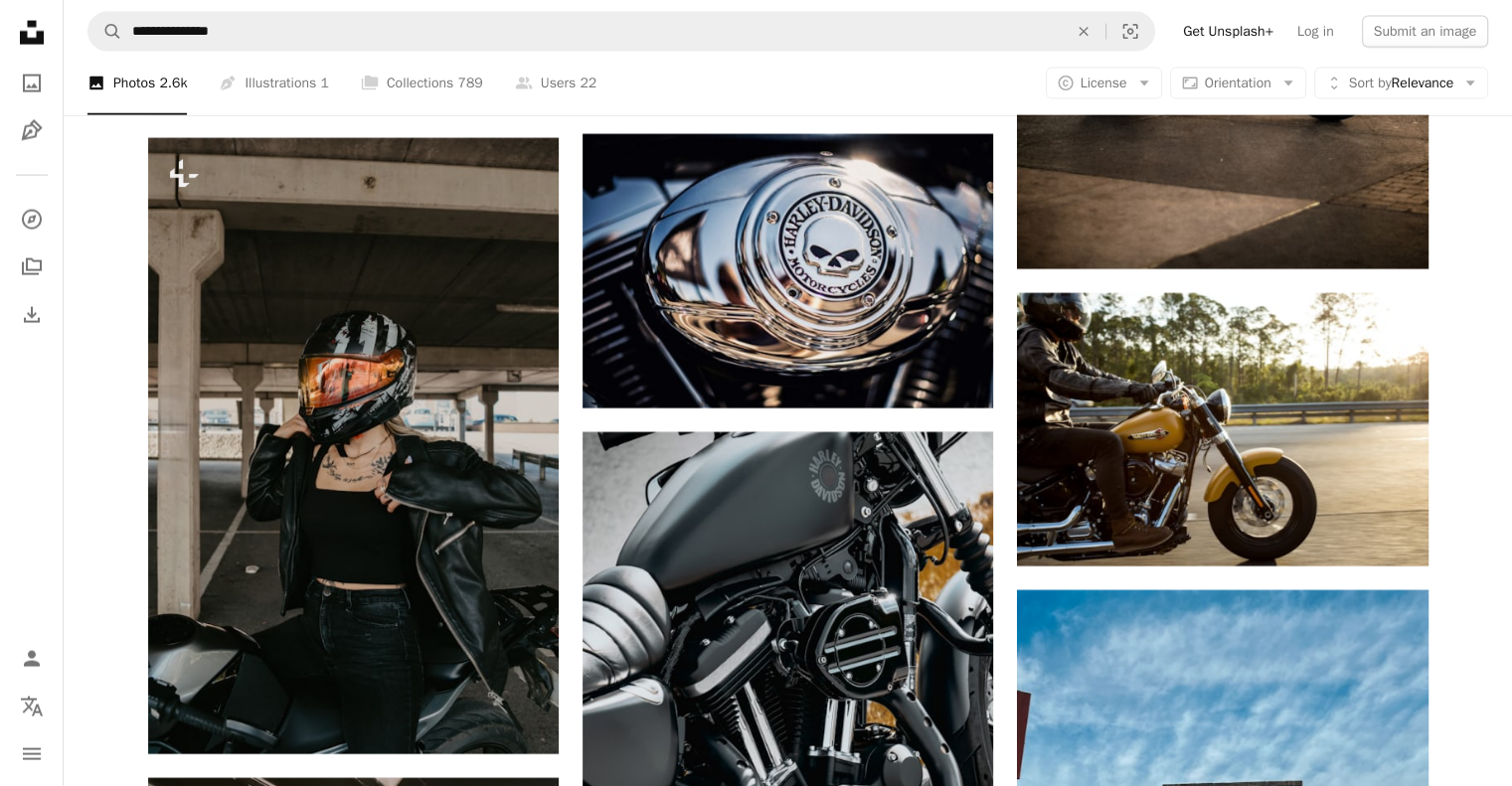scroll, scrollTop: 12163, scrollLeft: 0, axis: vertical 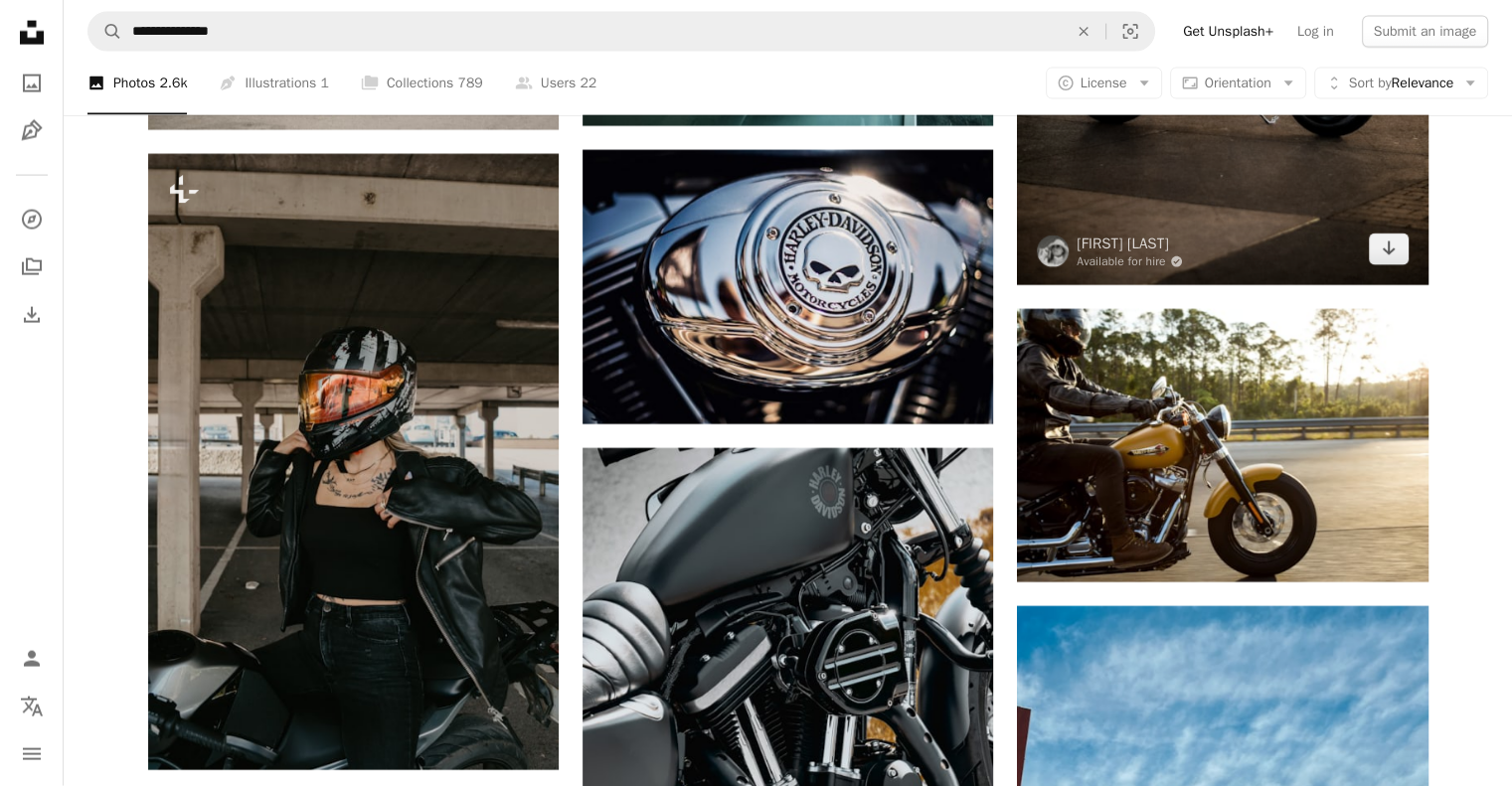 click at bounding box center (1222, -23) 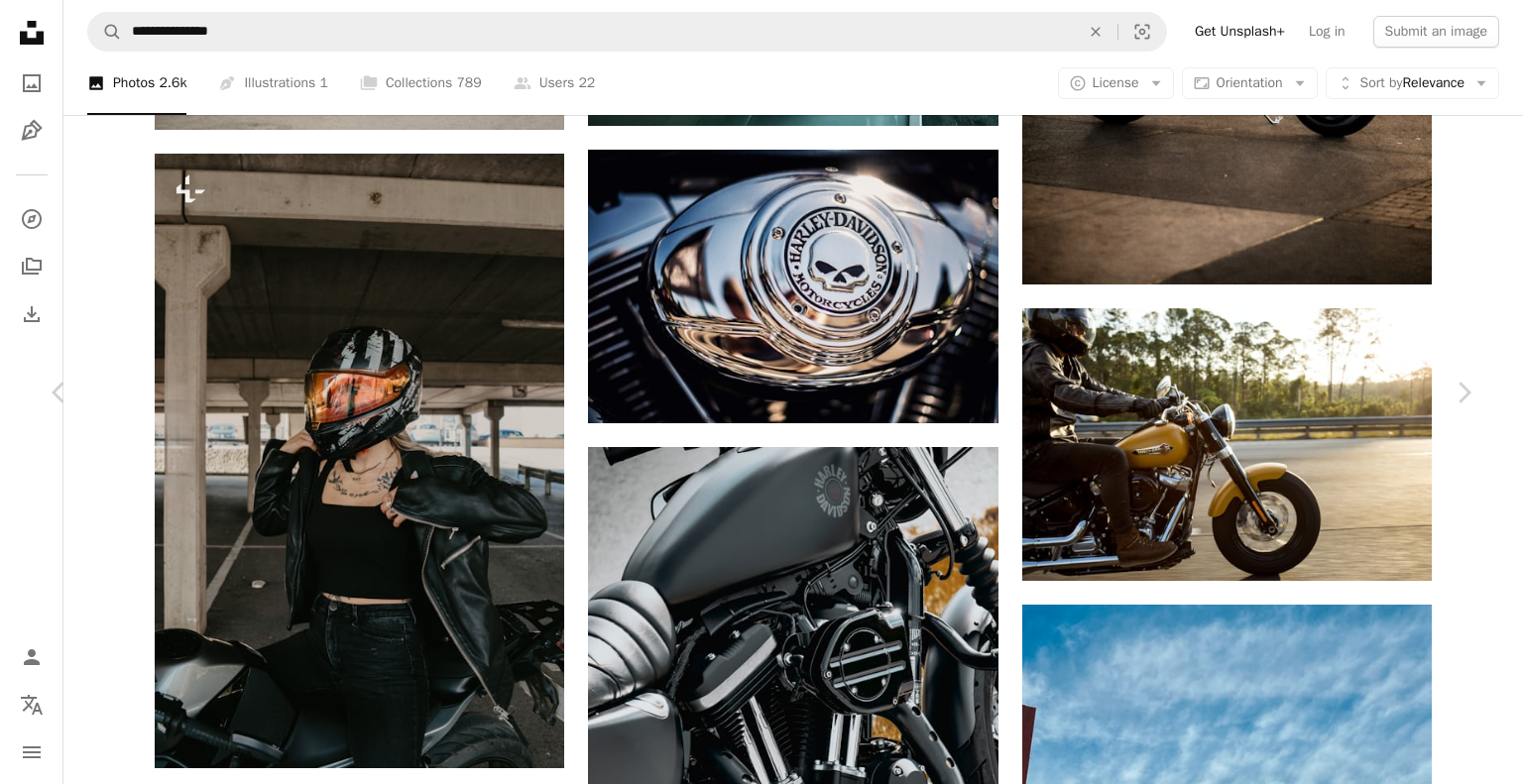 click on "Chevron down" 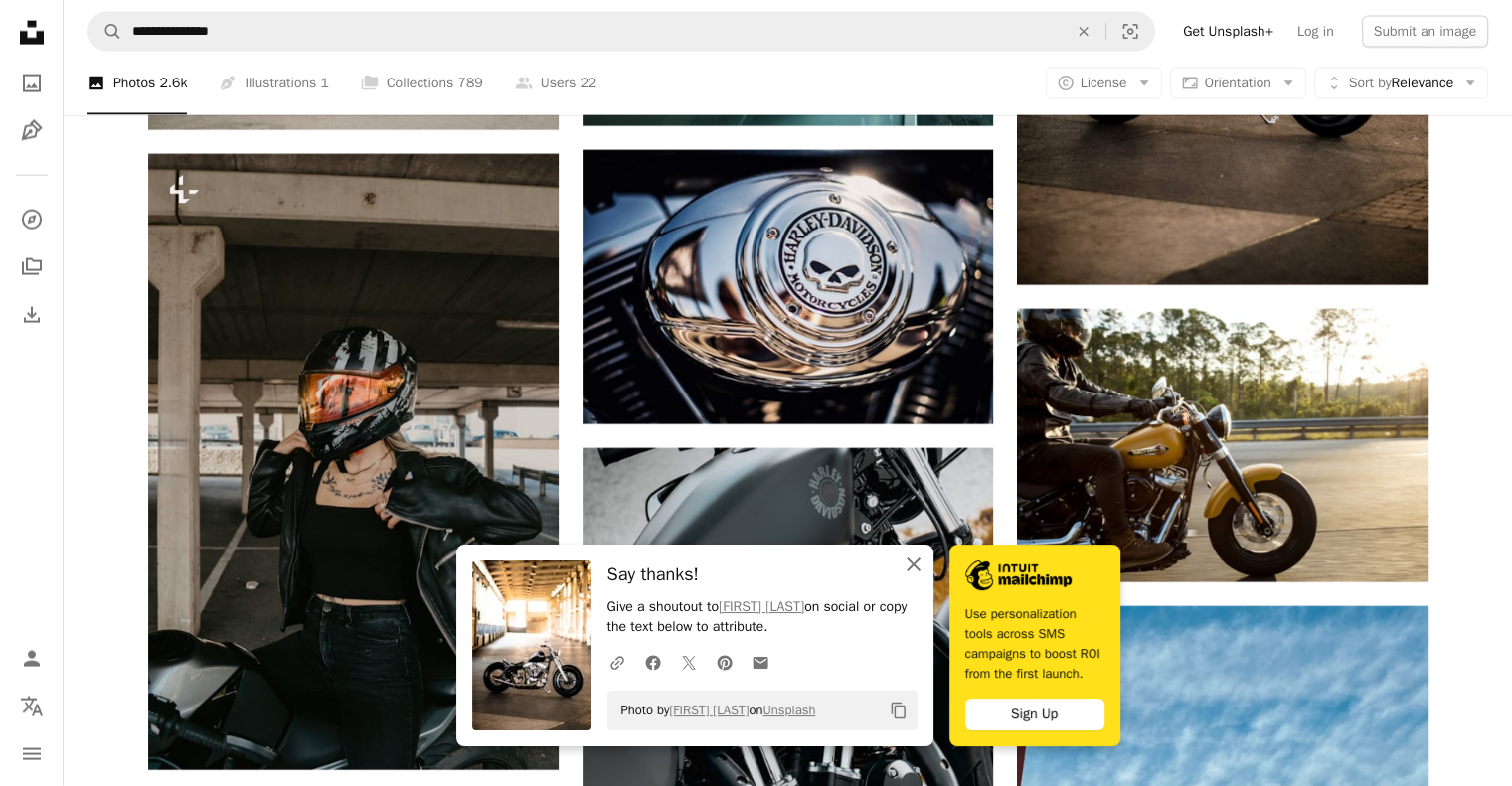 click on "An X shape" 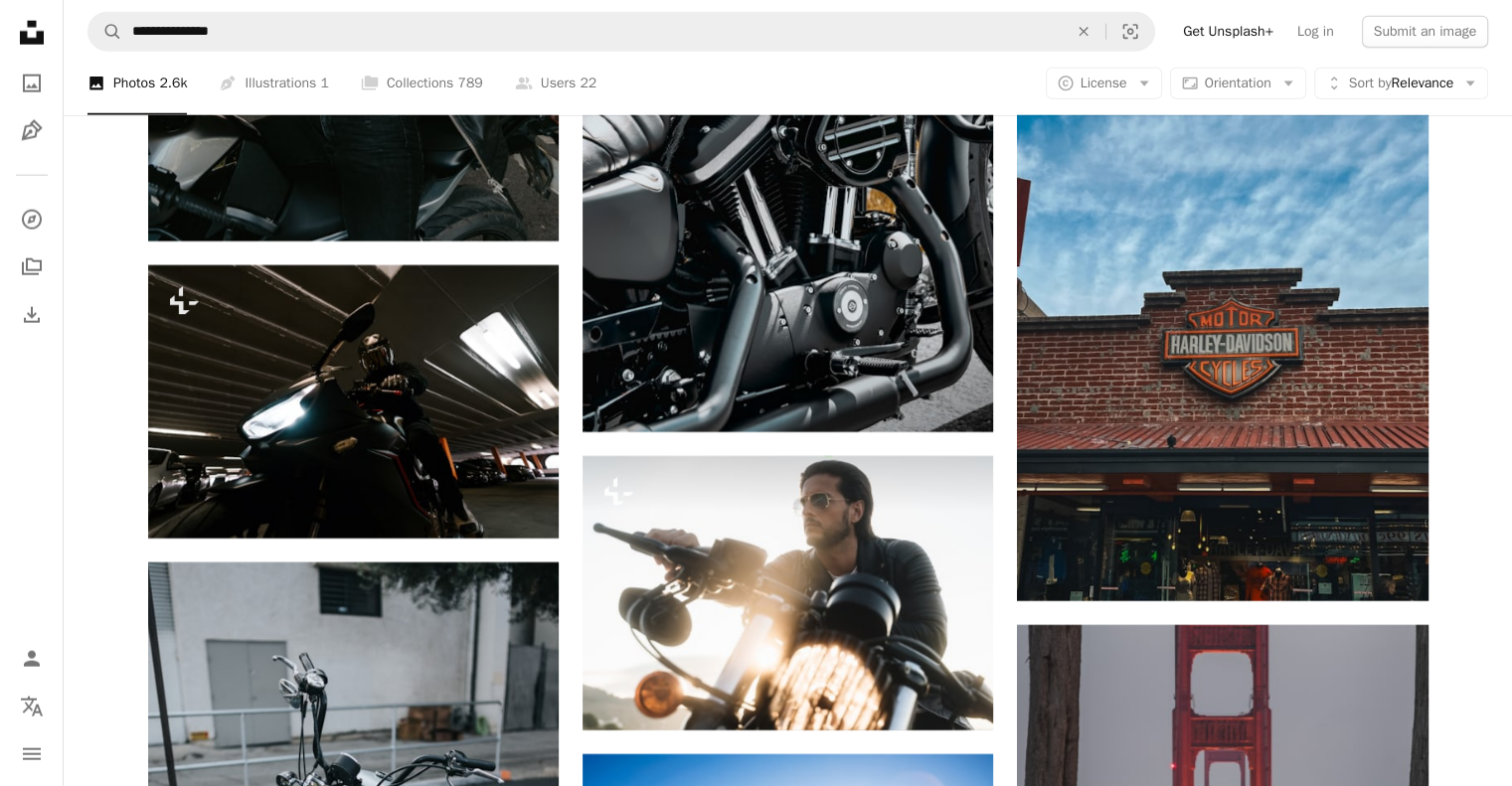 scroll, scrollTop: 12705, scrollLeft: 0, axis: vertical 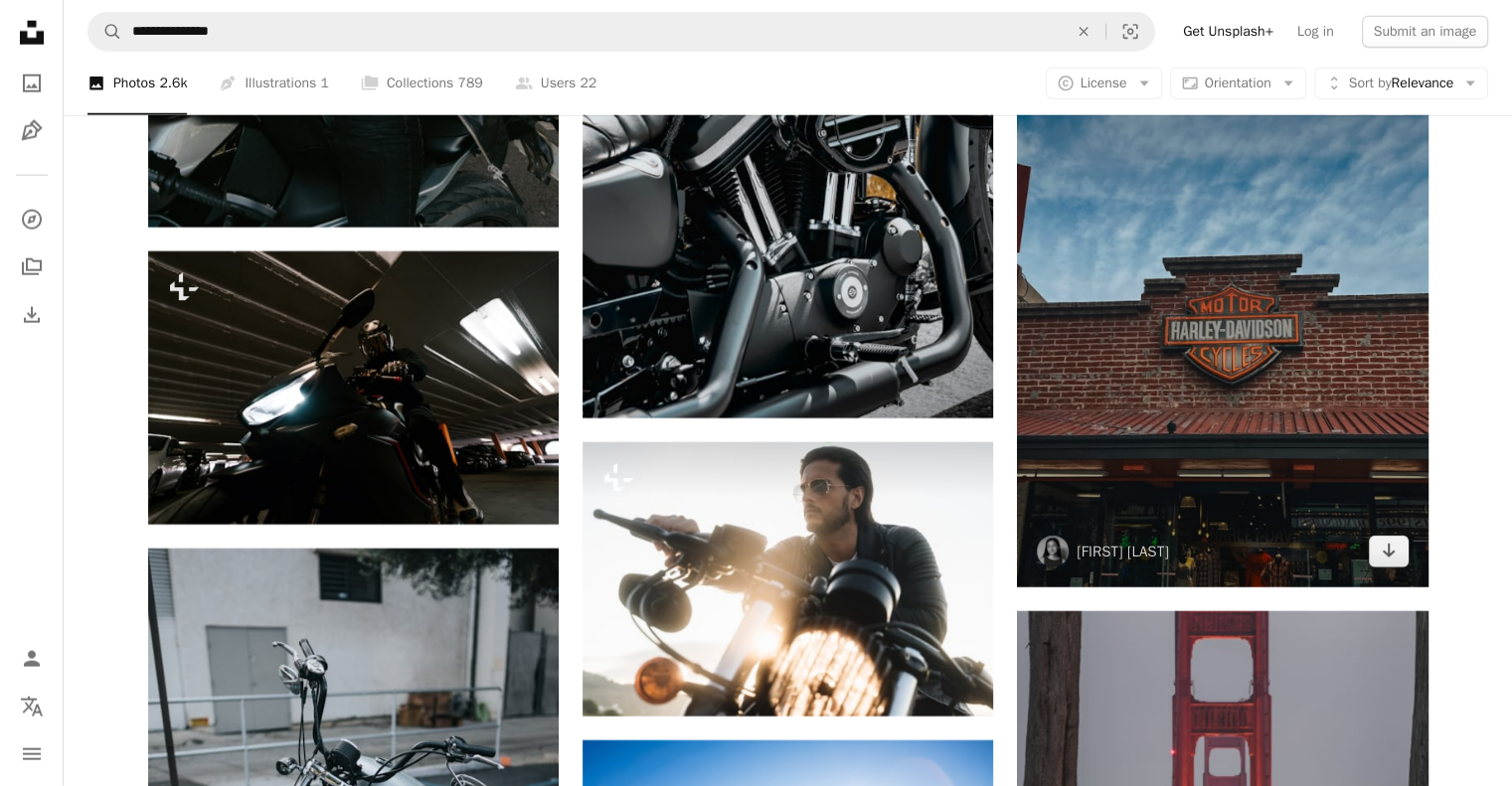 click at bounding box center [1222, 325] 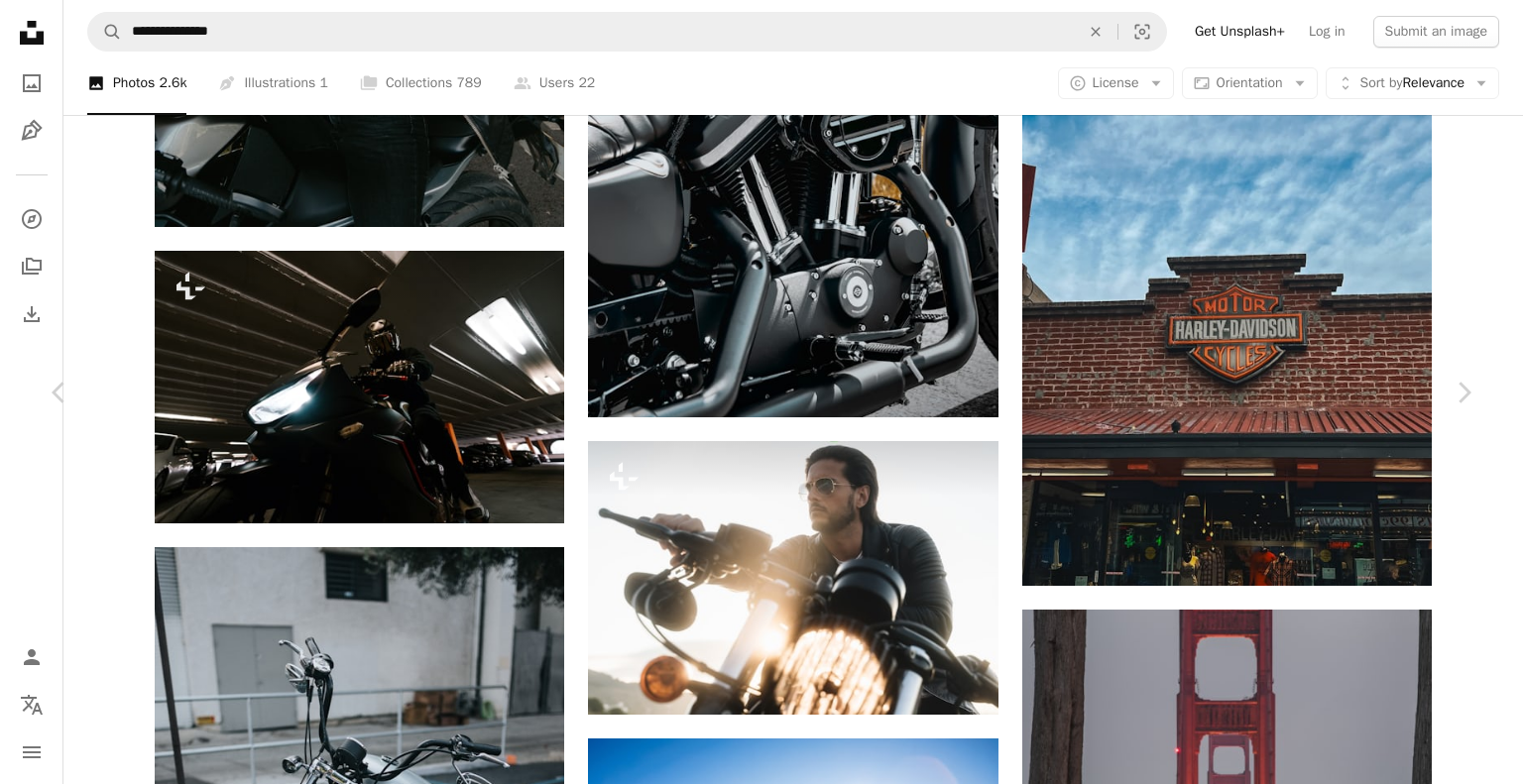 click on "Chevron down" 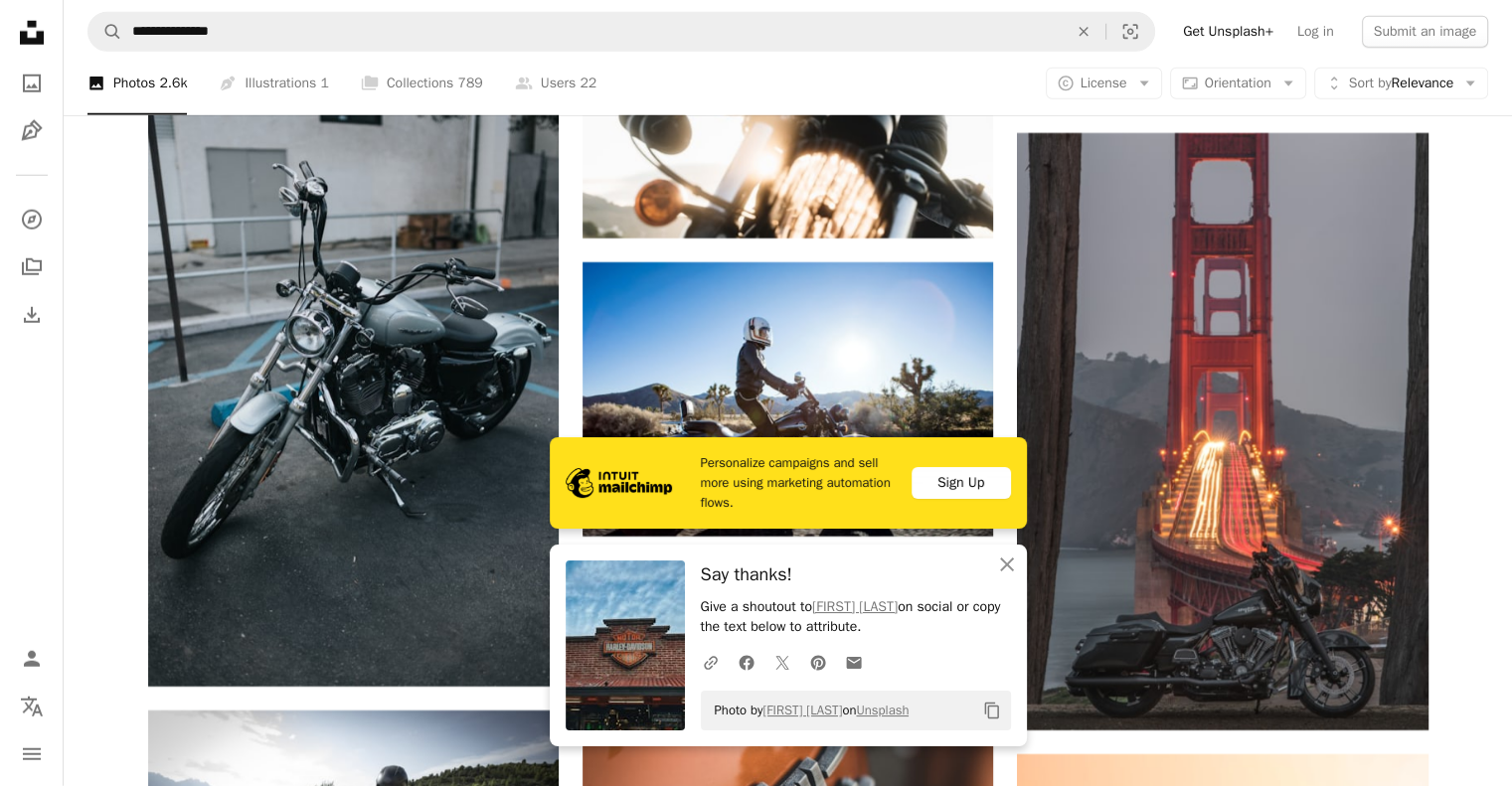 scroll, scrollTop: 13166, scrollLeft: 0, axis: vertical 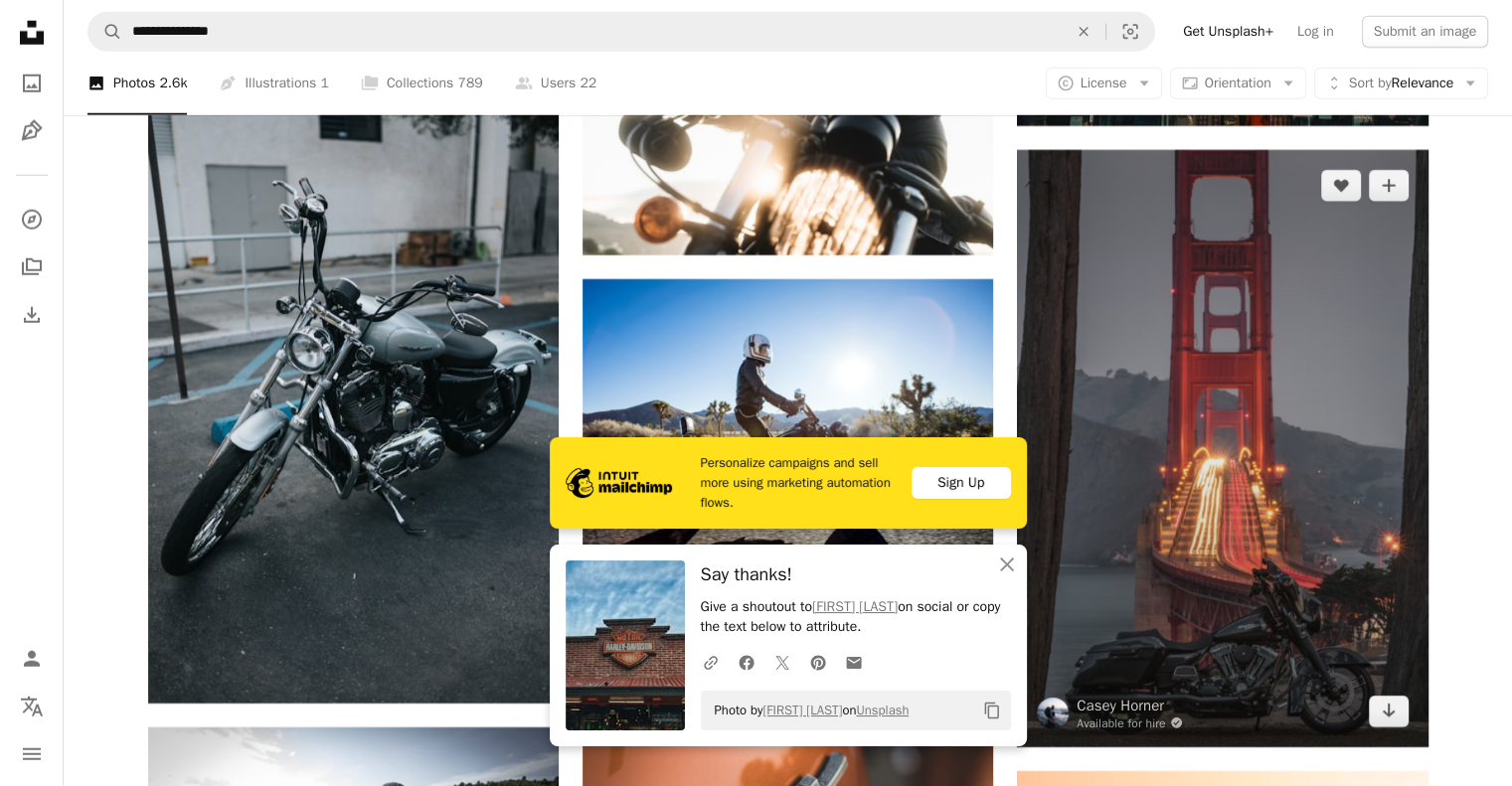click at bounding box center (1222, 448) 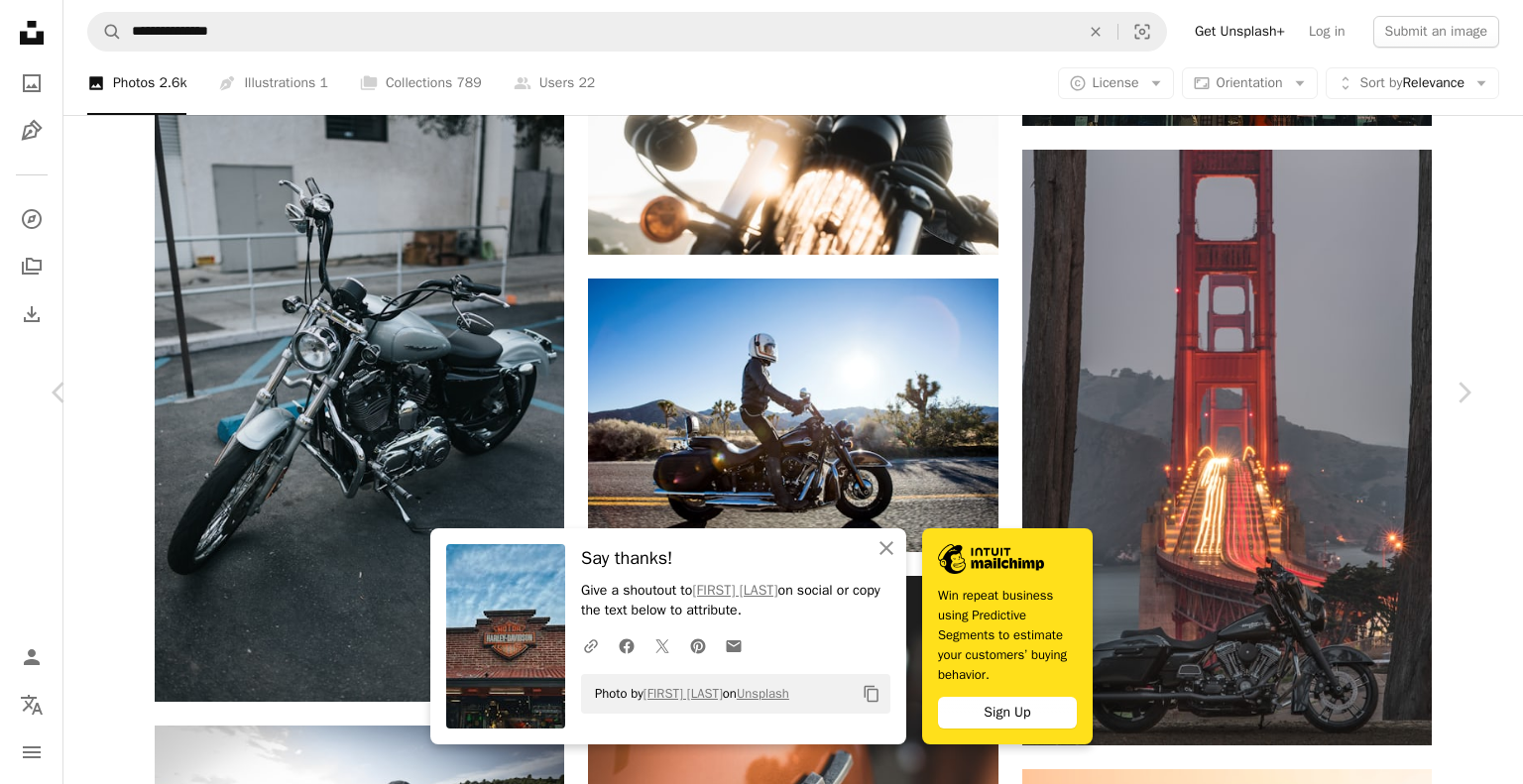 click on "Chevron down" 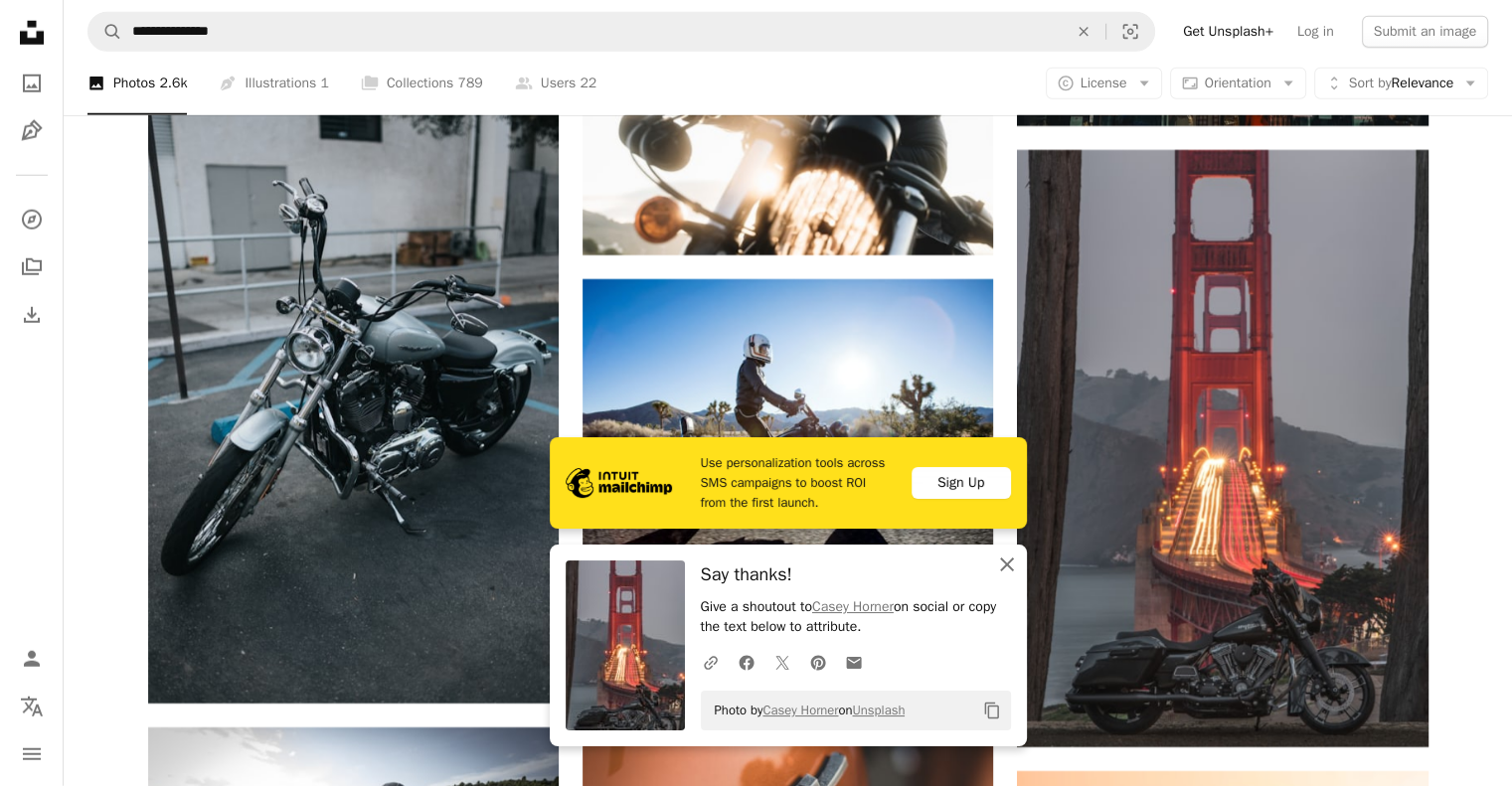 click on "An X shape" 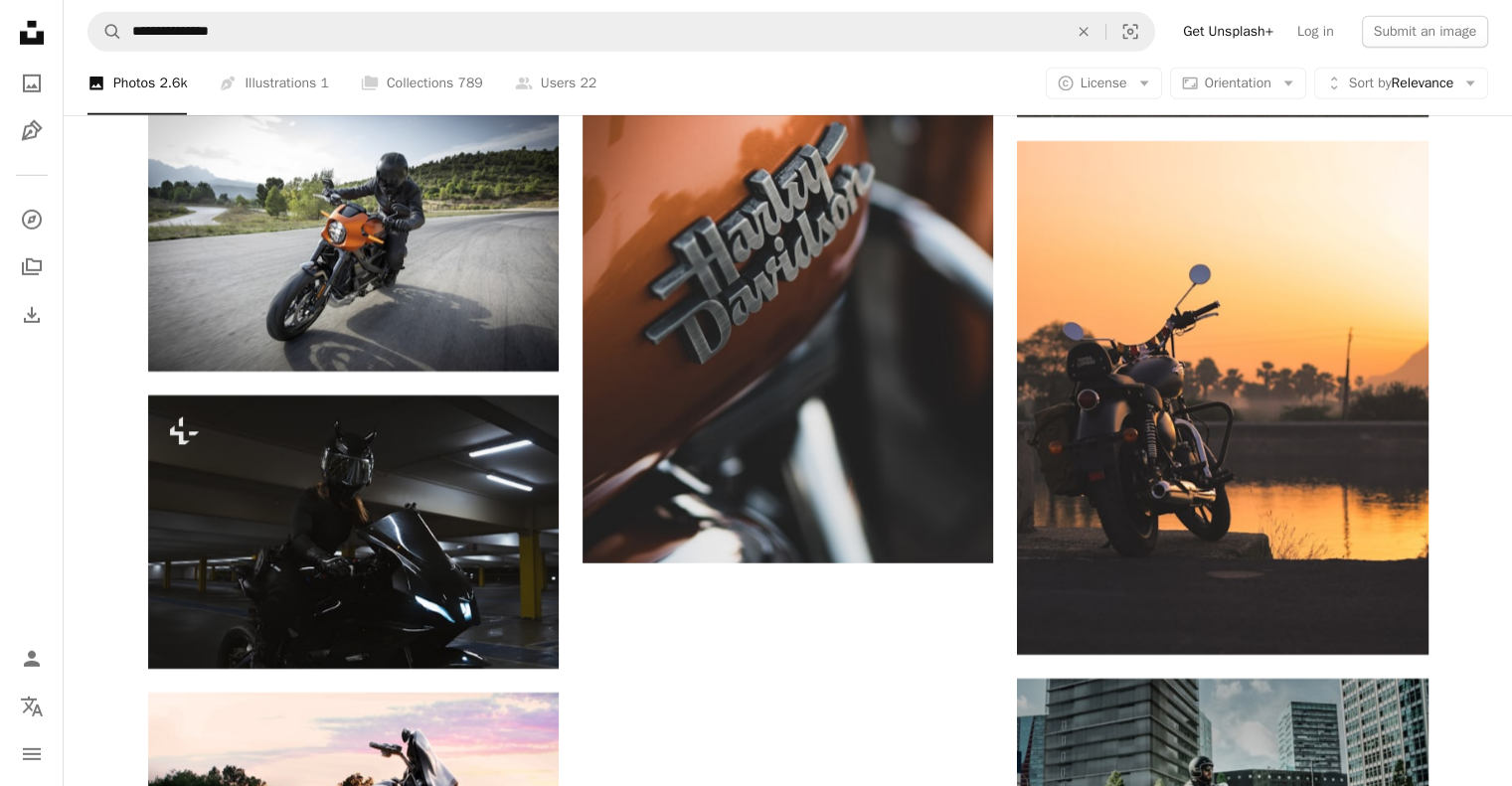 scroll, scrollTop: 13864, scrollLeft: 0, axis: vertical 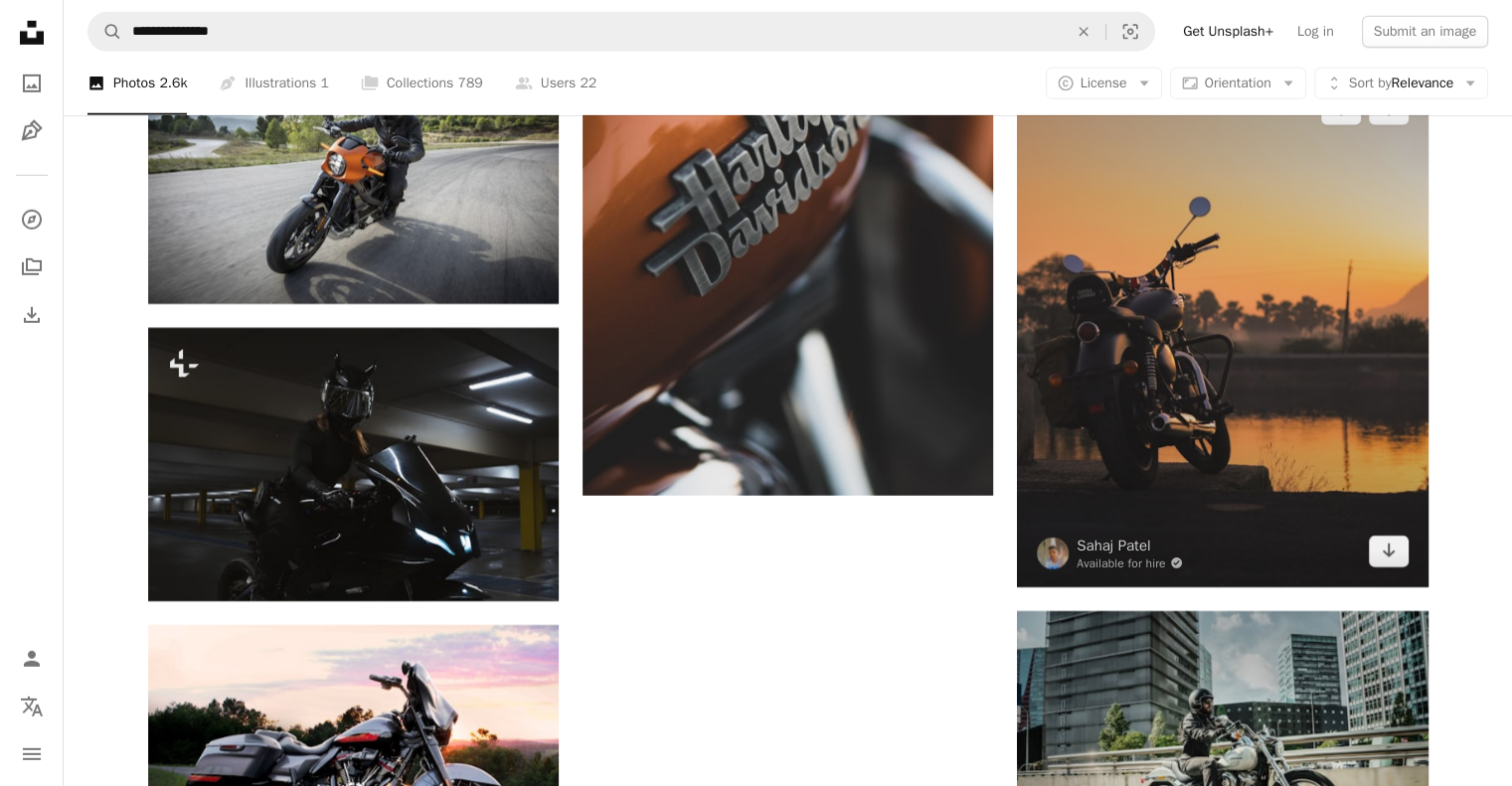 click at bounding box center [1222, 330] 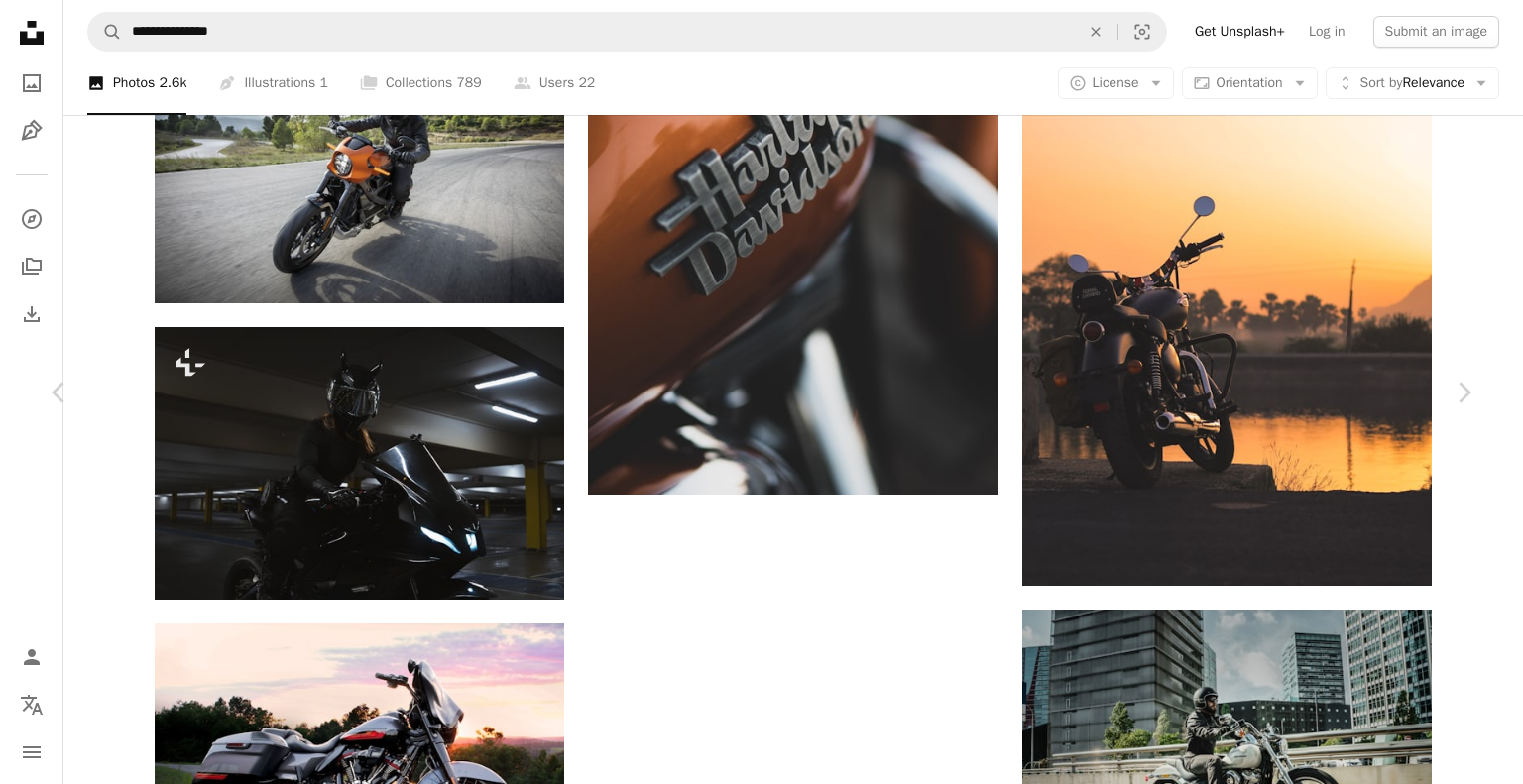 click on "Chevron down" 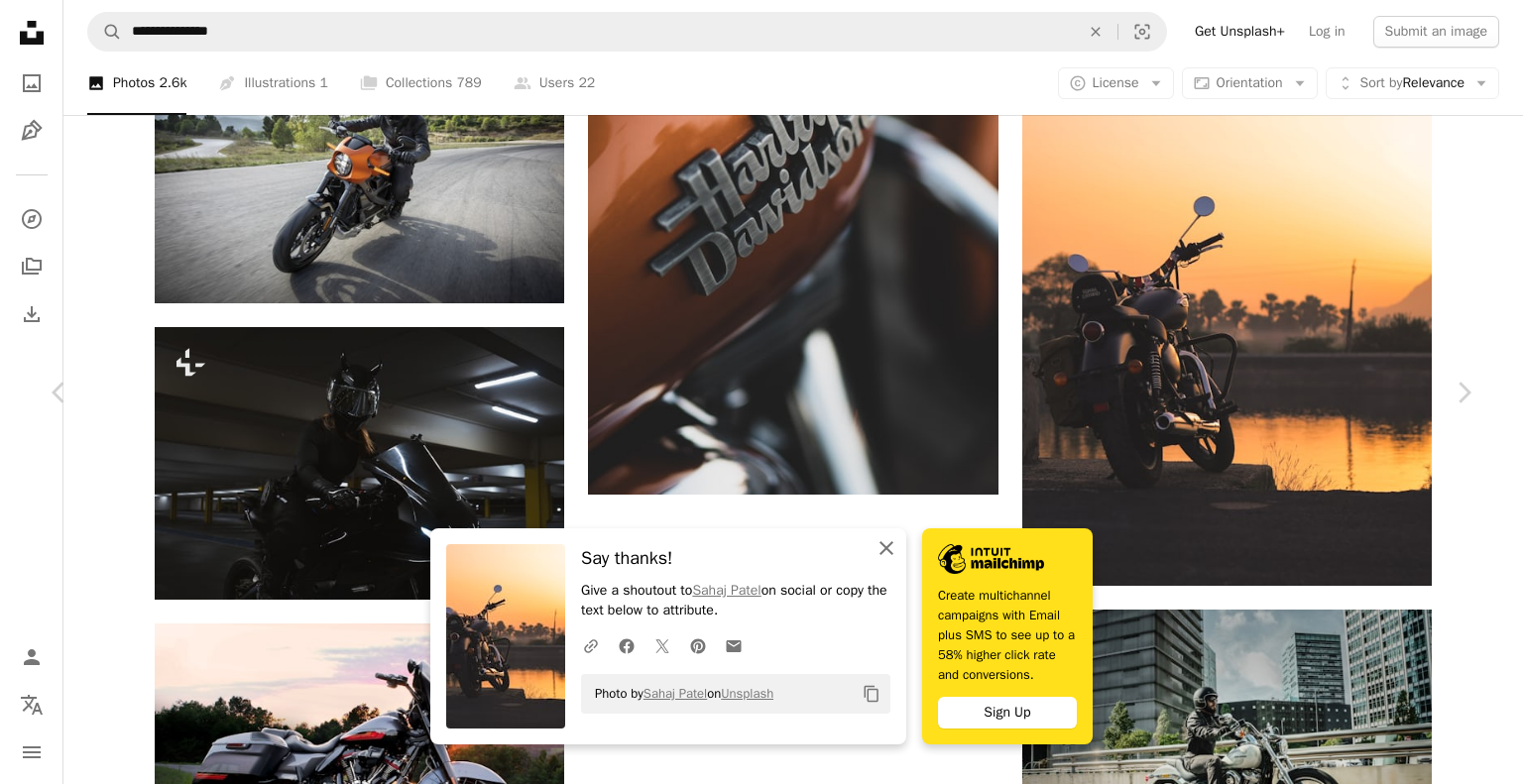 click 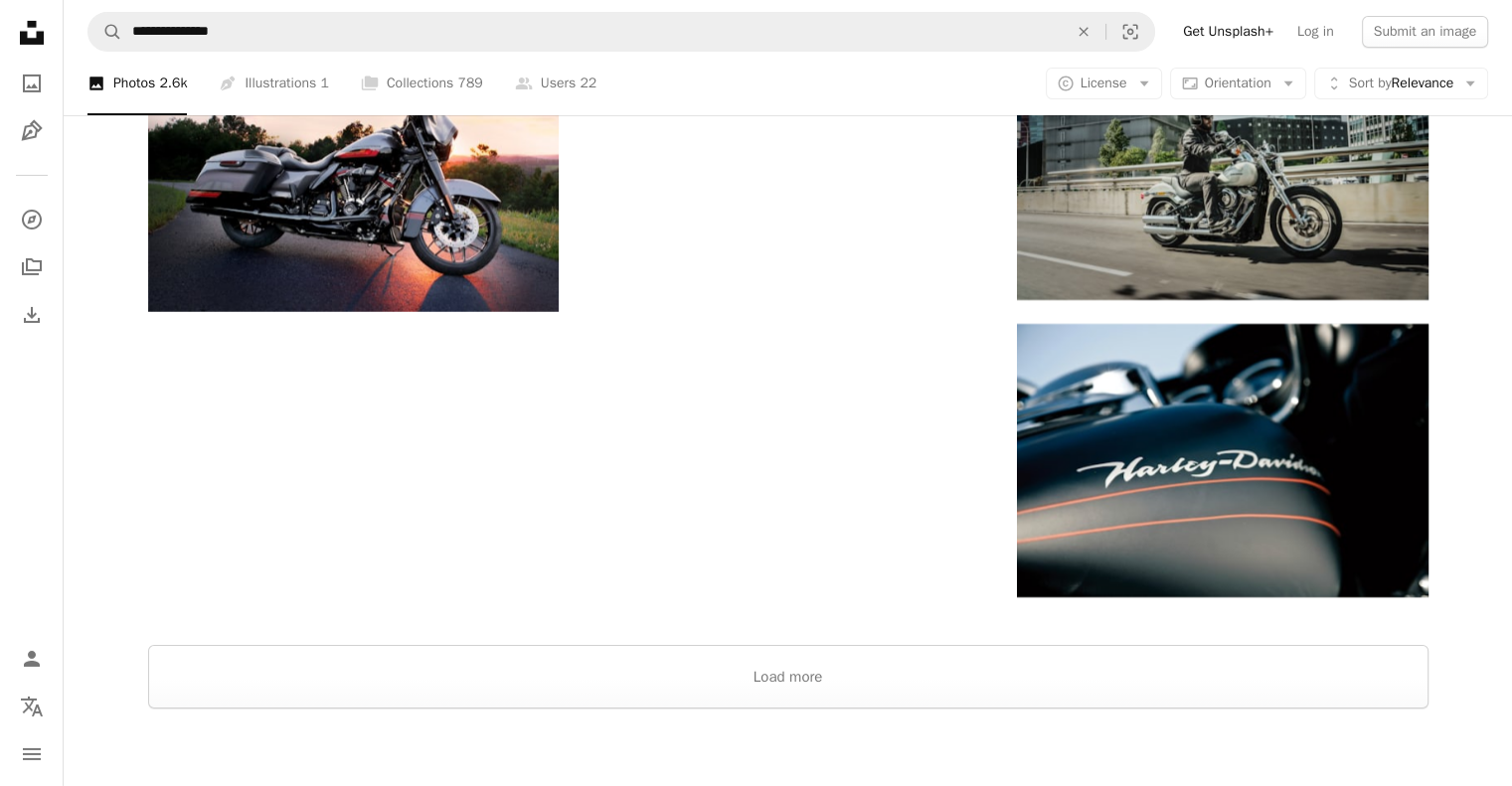 scroll, scrollTop: 14567, scrollLeft: 0, axis: vertical 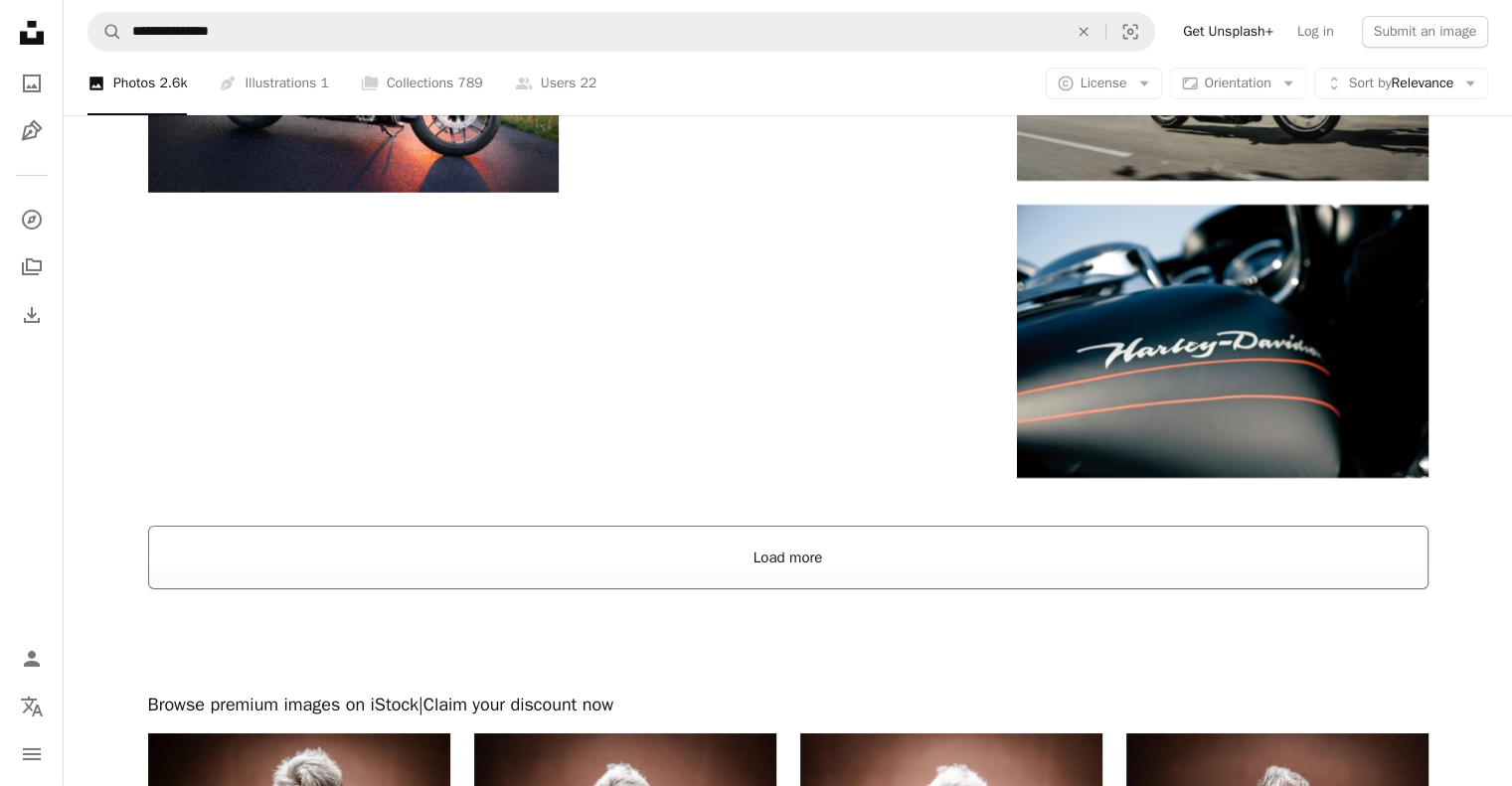 click on "Load more" at bounding box center [788, 557] 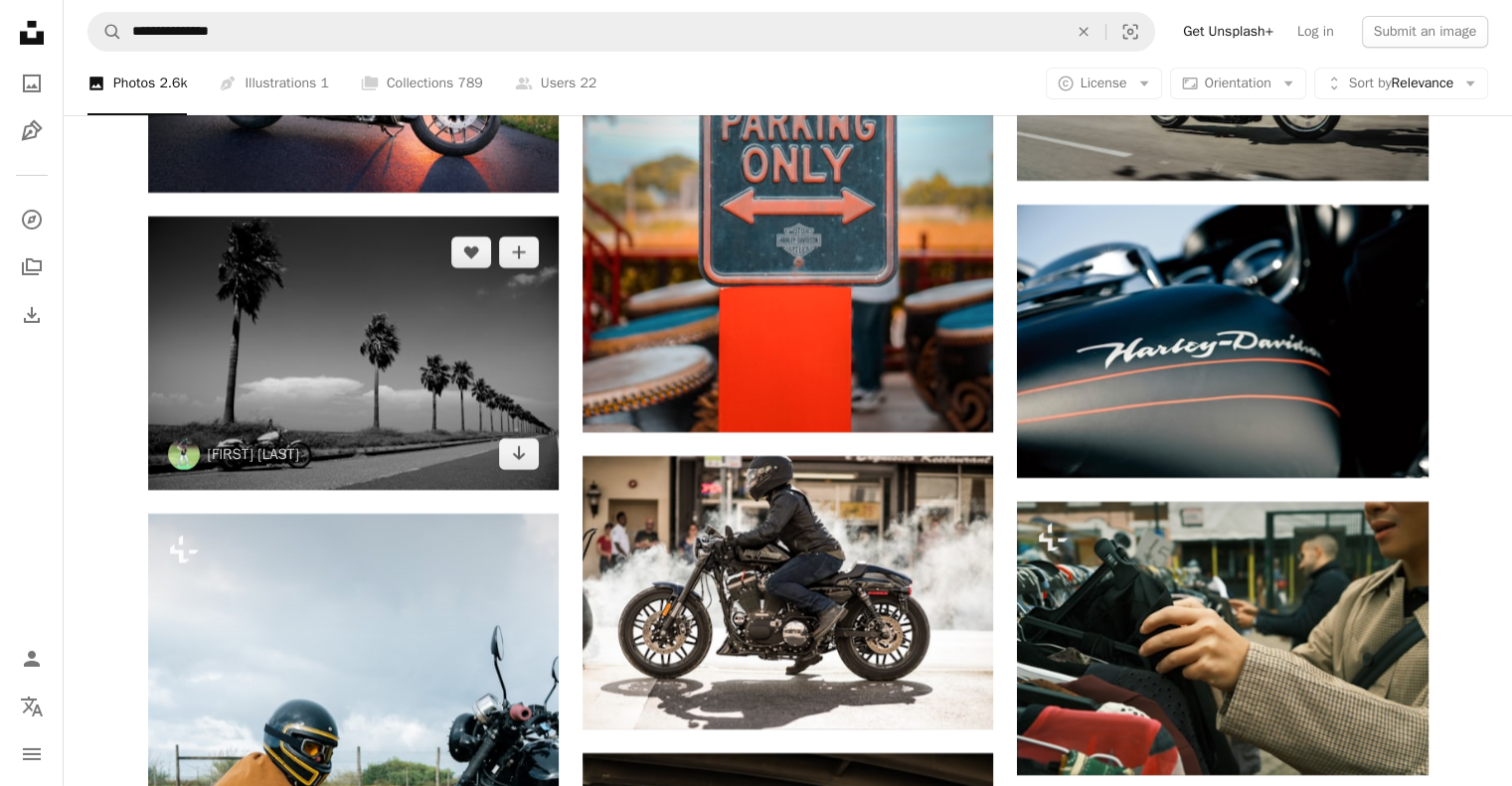 click at bounding box center [353, 353] 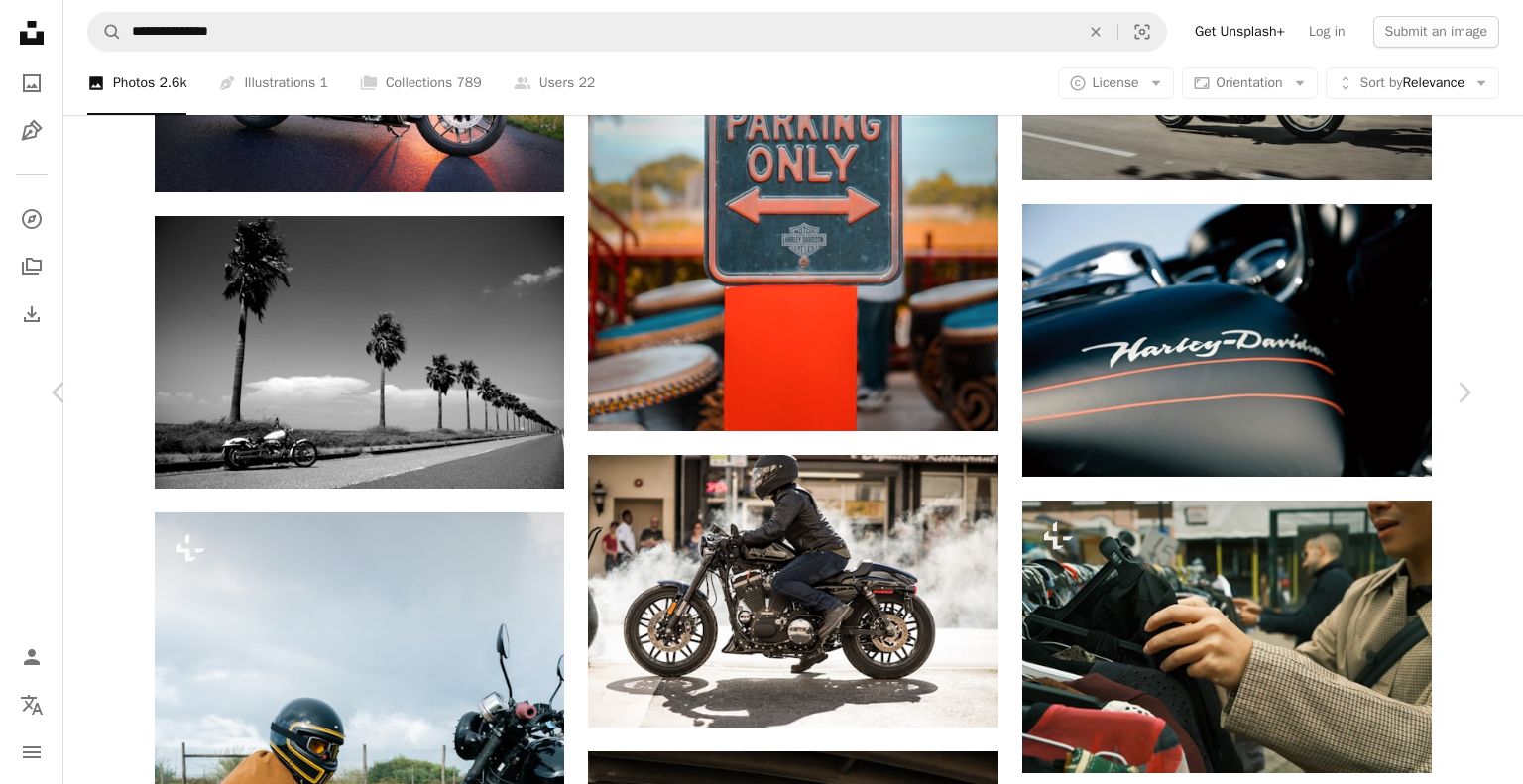 click on "Chevron down" 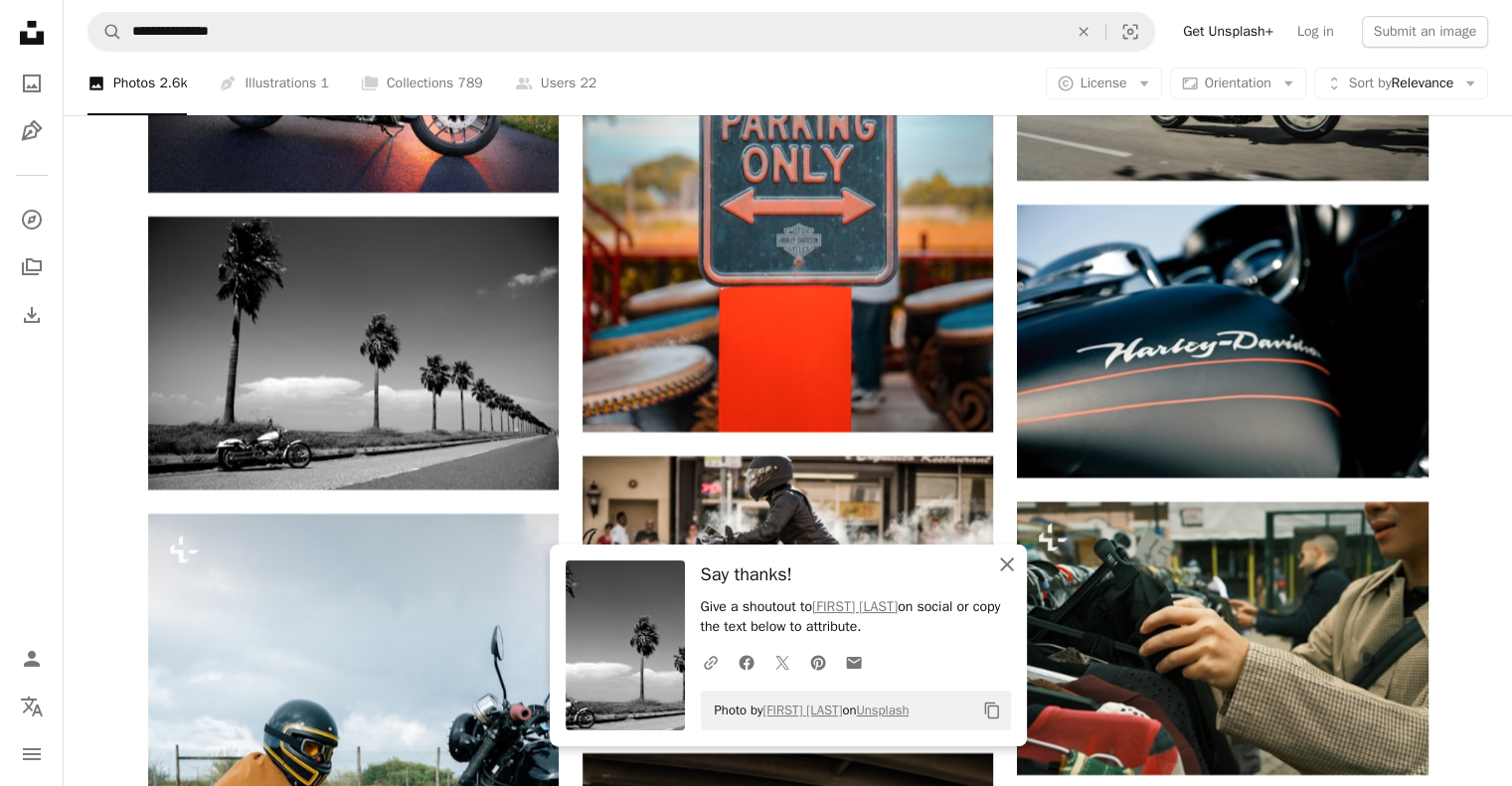click 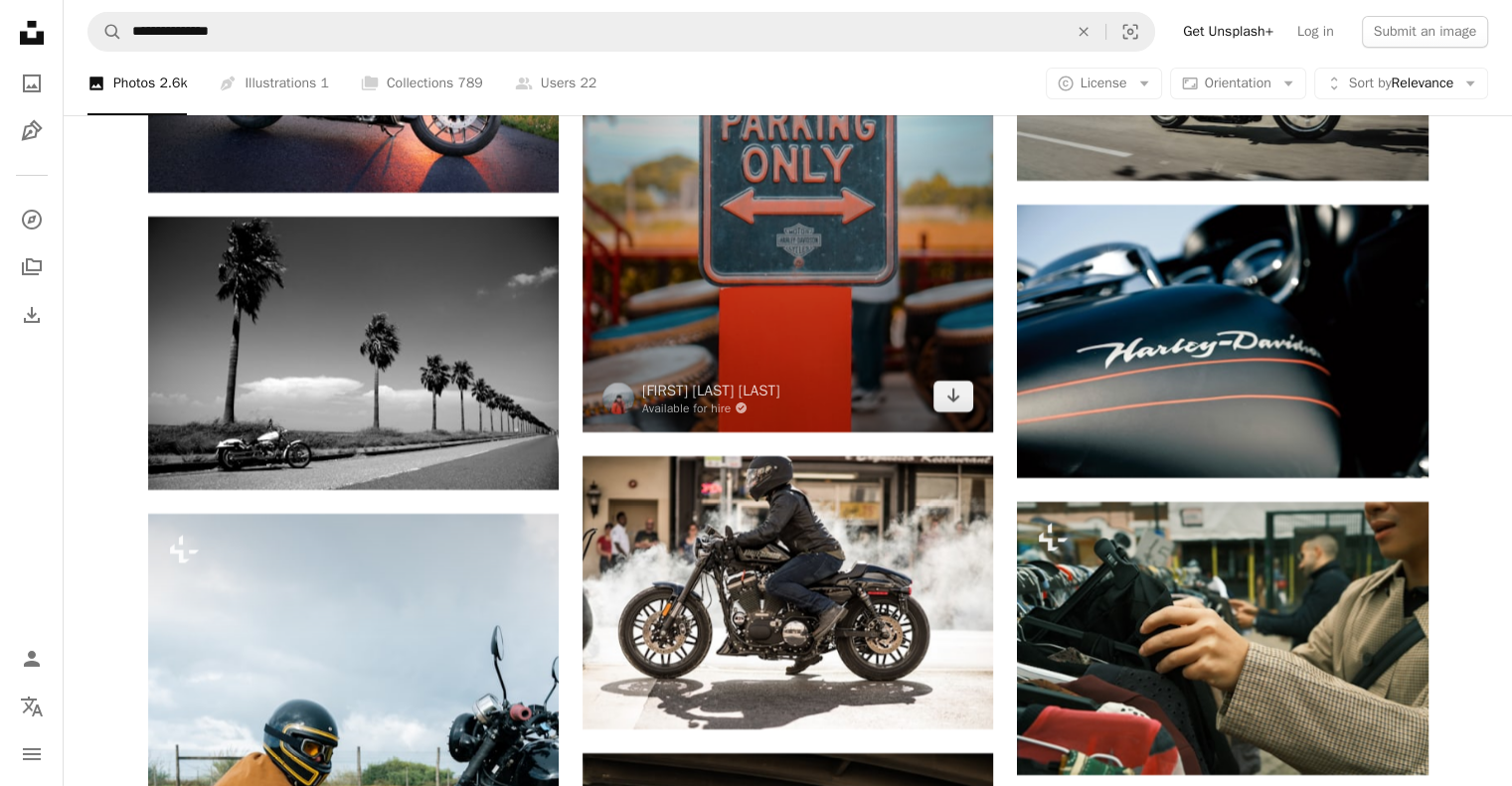 click at bounding box center (787, 124) 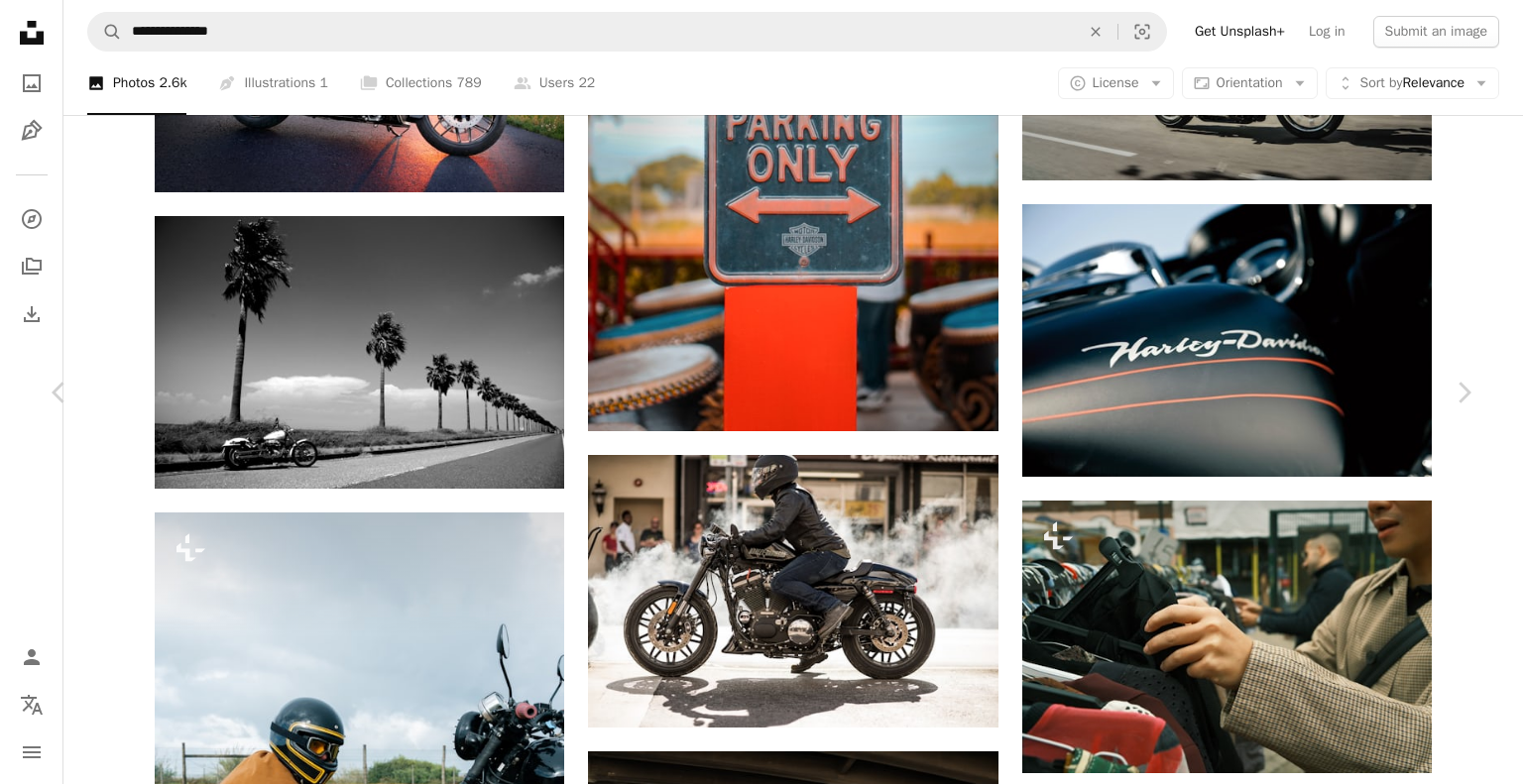 click 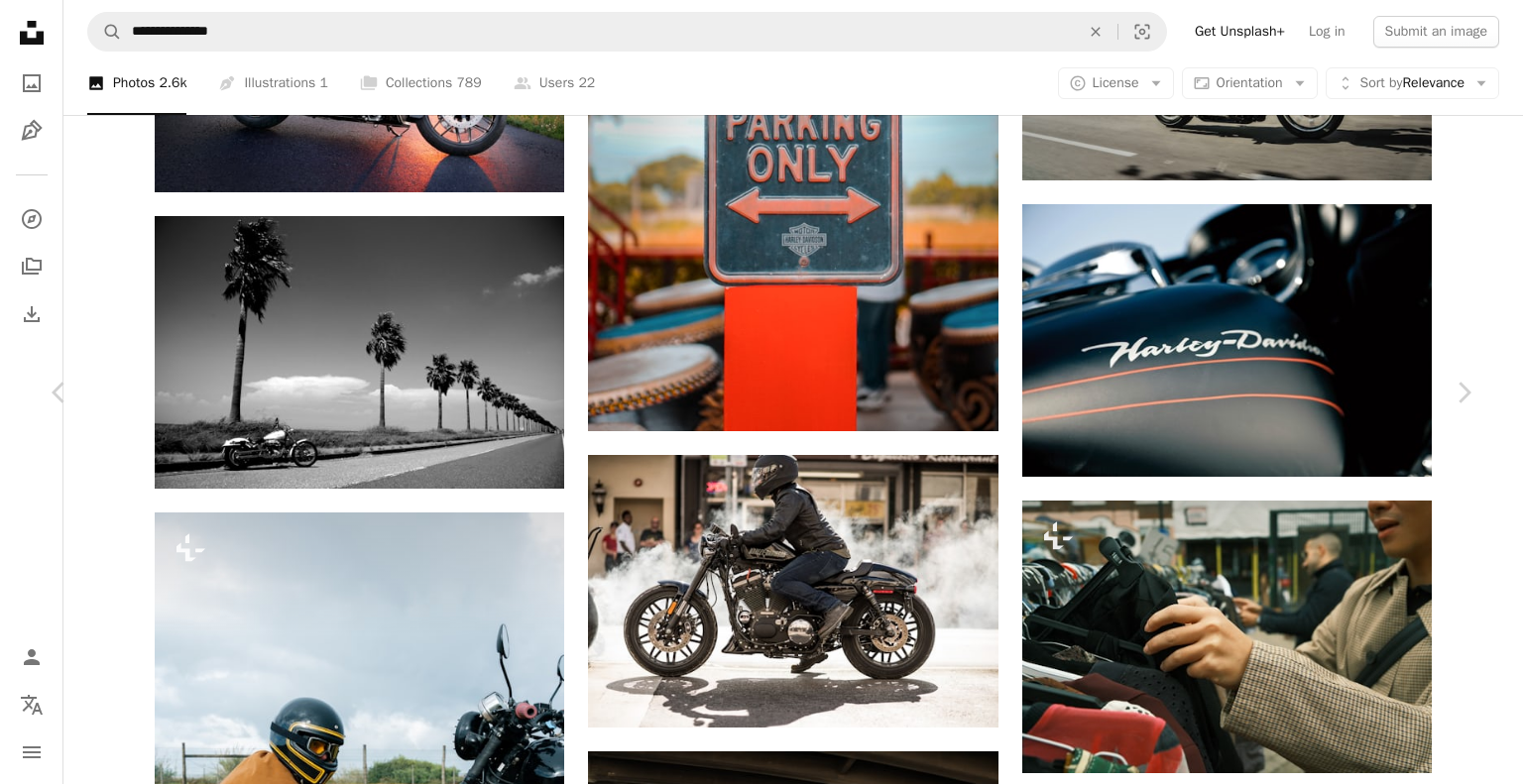 click on "( 640 x 959 )" at bounding box center [1243, 3355] 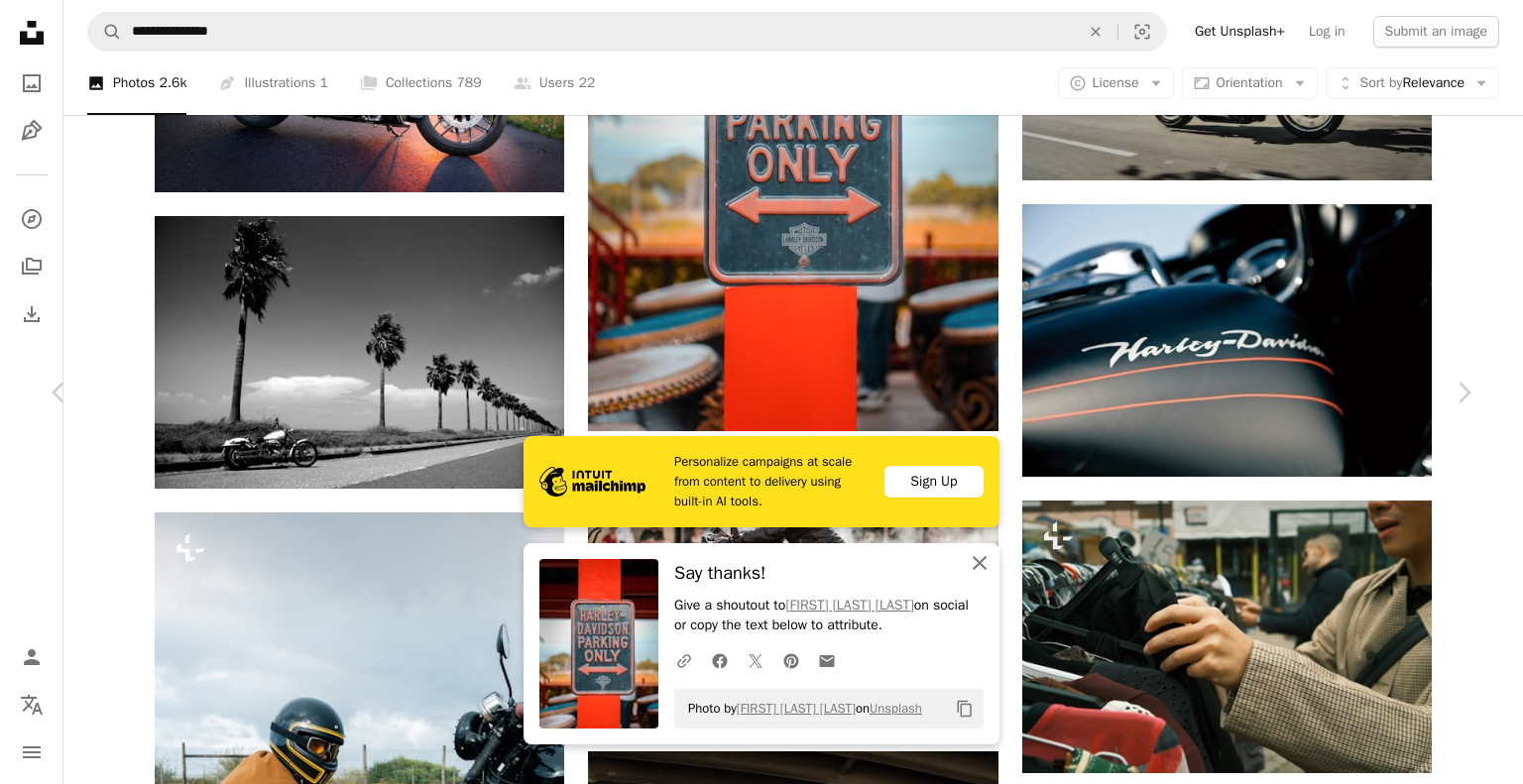 click on "An X shape" 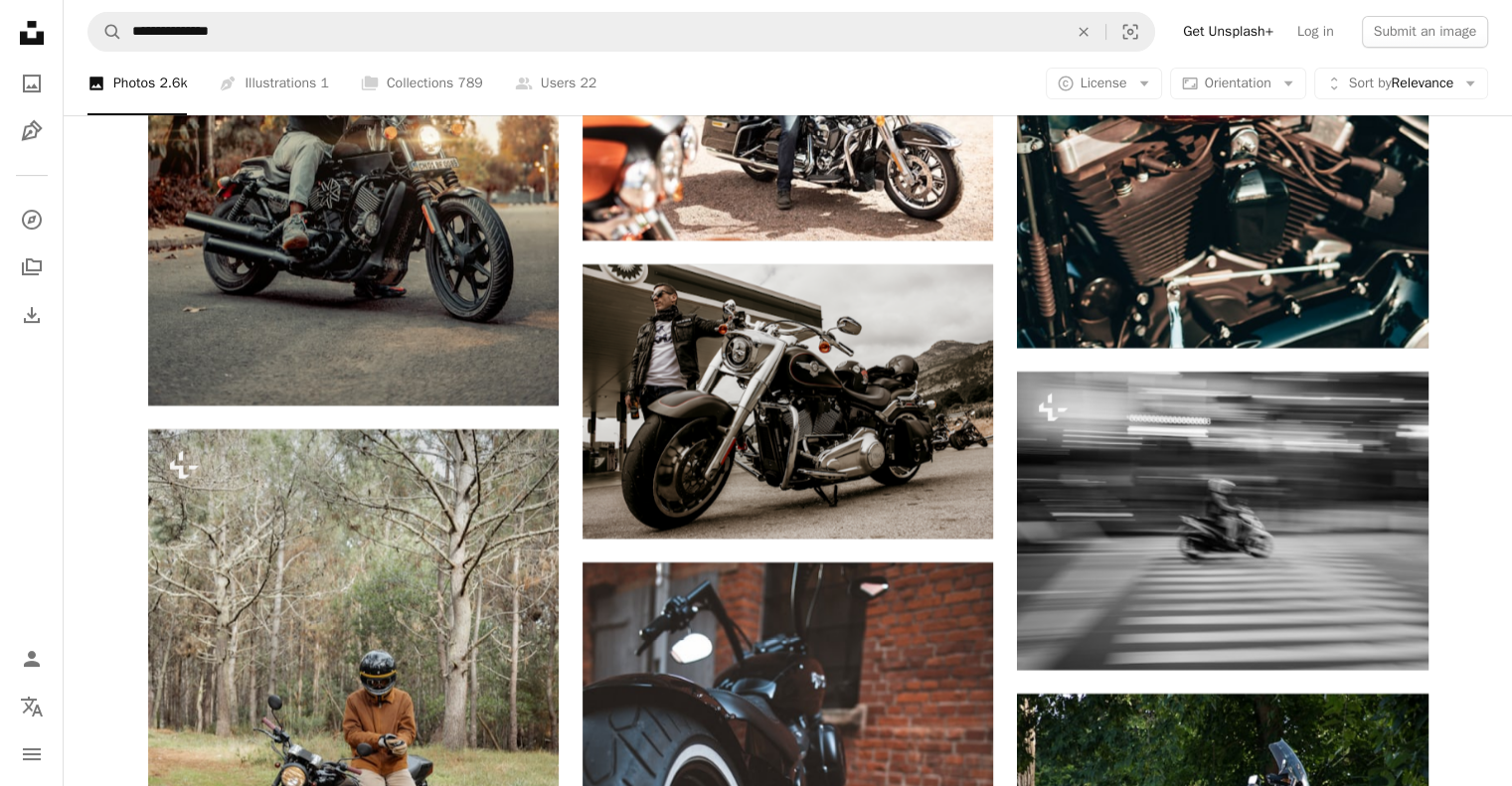 scroll, scrollTop: 15958, scrollLeft: 0, axis: vertical 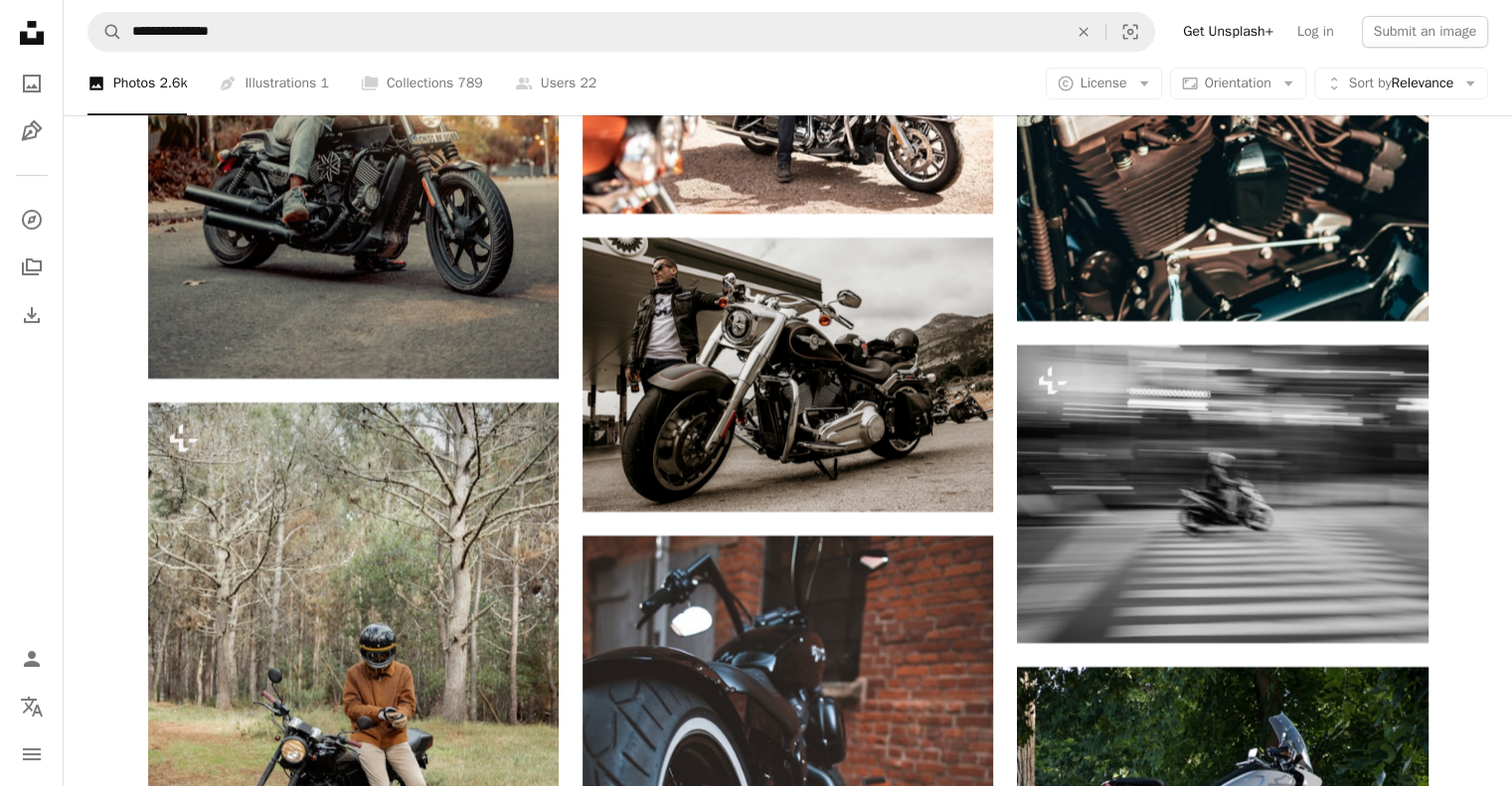 click on "Plus sign for Unsplash+ A heart A plus sign Getty Images For  Unsplash+ A lock Download A heart A plus sign [FIRST] Available for hire A checkmark inside of a circle Arrow pointing down Plus sign for Unsplash+ A heart A plus sign [FIRST] For  Unsplash+ A lock Download A heart A plus sign [BRAND] Arrow pointing down A heart A plus sign [FIRST] Available for hire A checkmark inside of a circle Arrow pointing down Plus sign for Unsplash+ A heart A plus sign Getty Images For  Unsplash+ A lock Download Plus sign for Unsplash+ A heart A plus sign Getty Images For  Unsplash+ A lock Download A heart A plus sign [BRAND] Arrow pointing down A heart A plus sign [FIRST] Available for hire A checkmark inside of a circle Arrow pointing down Plus sign for Unsplash+ A heart A plus sign [FIRST] For  Unsplash+ A lock Download Squarespace: get projects, get paid Get Started A heart A plus sign [FIRST] Available for hire A checkmark inside of a circle Arrow pointing down A heart" at bounding box center [787, -5193] 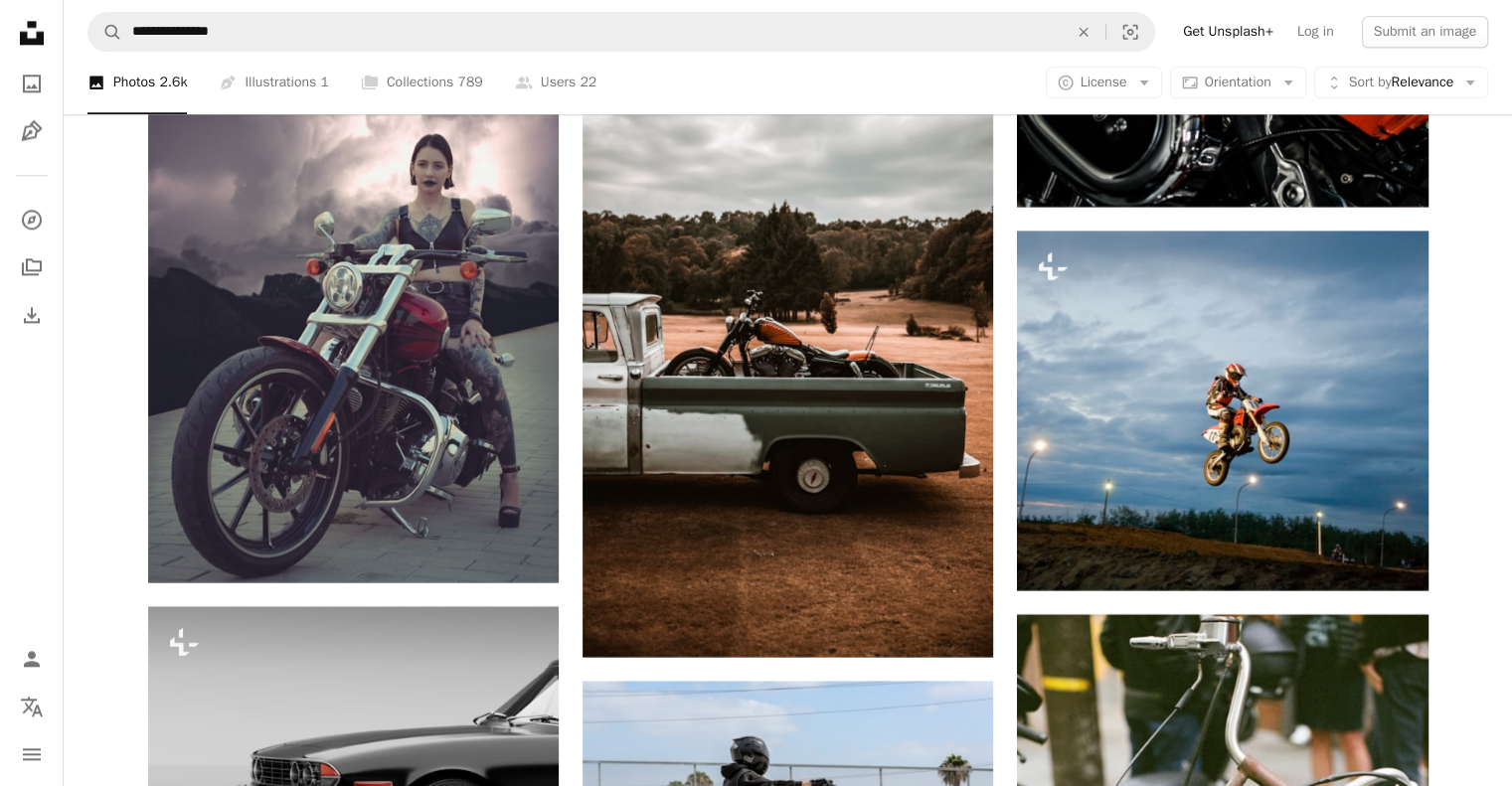 scroll, scrollTop: 17695, scrollLeft: 0, axis: vertical 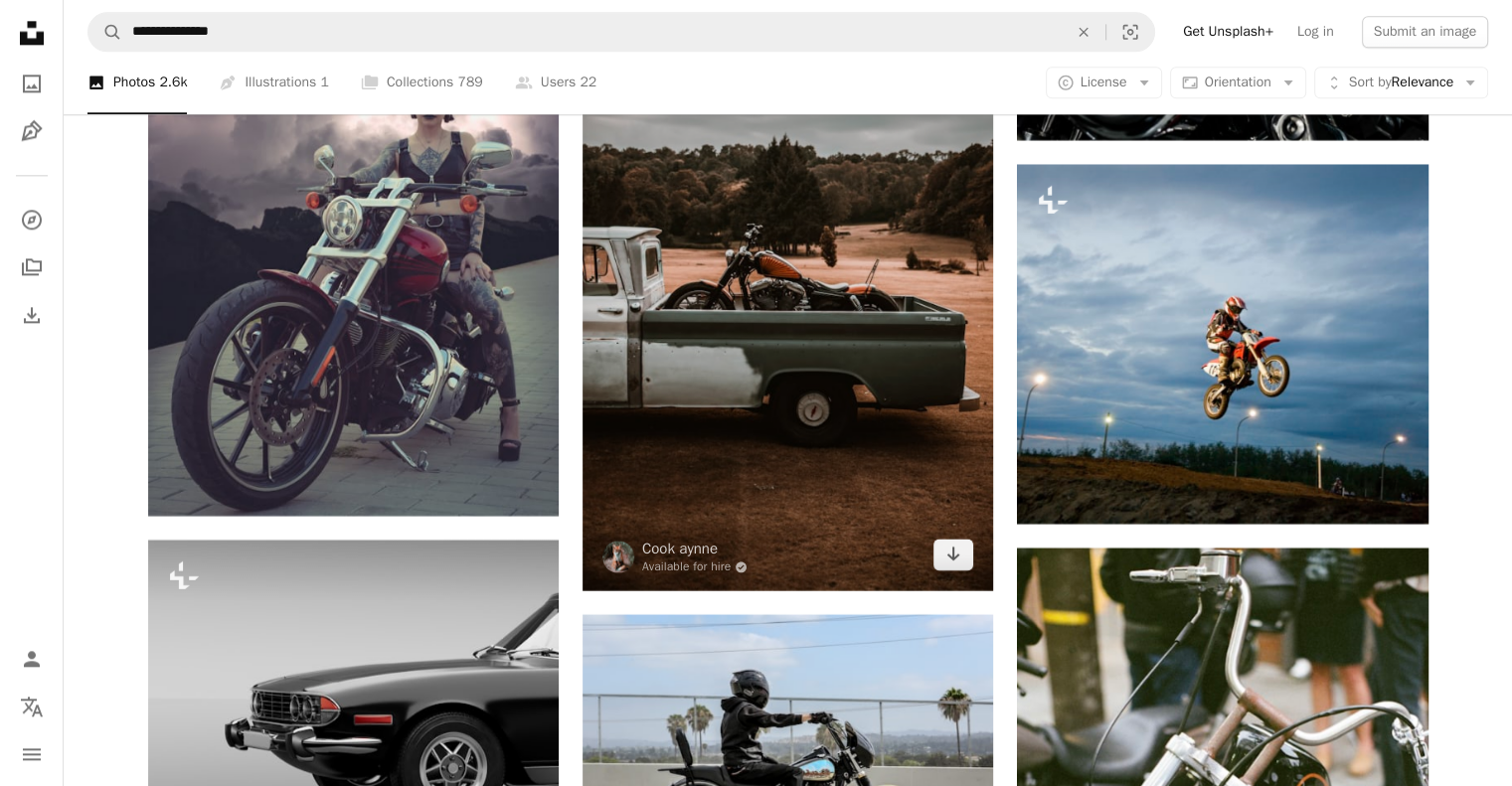 click at bounding box center (787, 282) 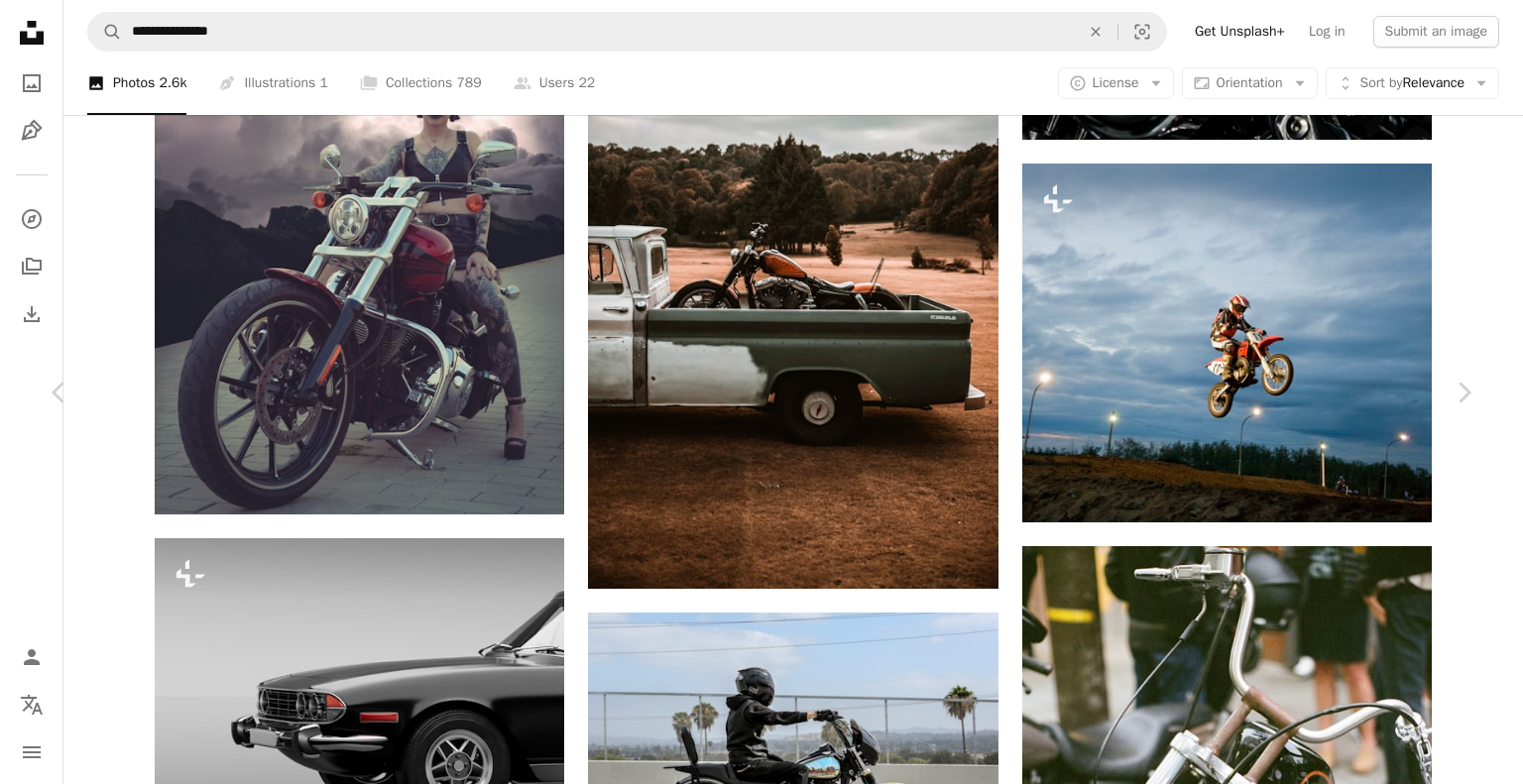 click on "Chevron down" 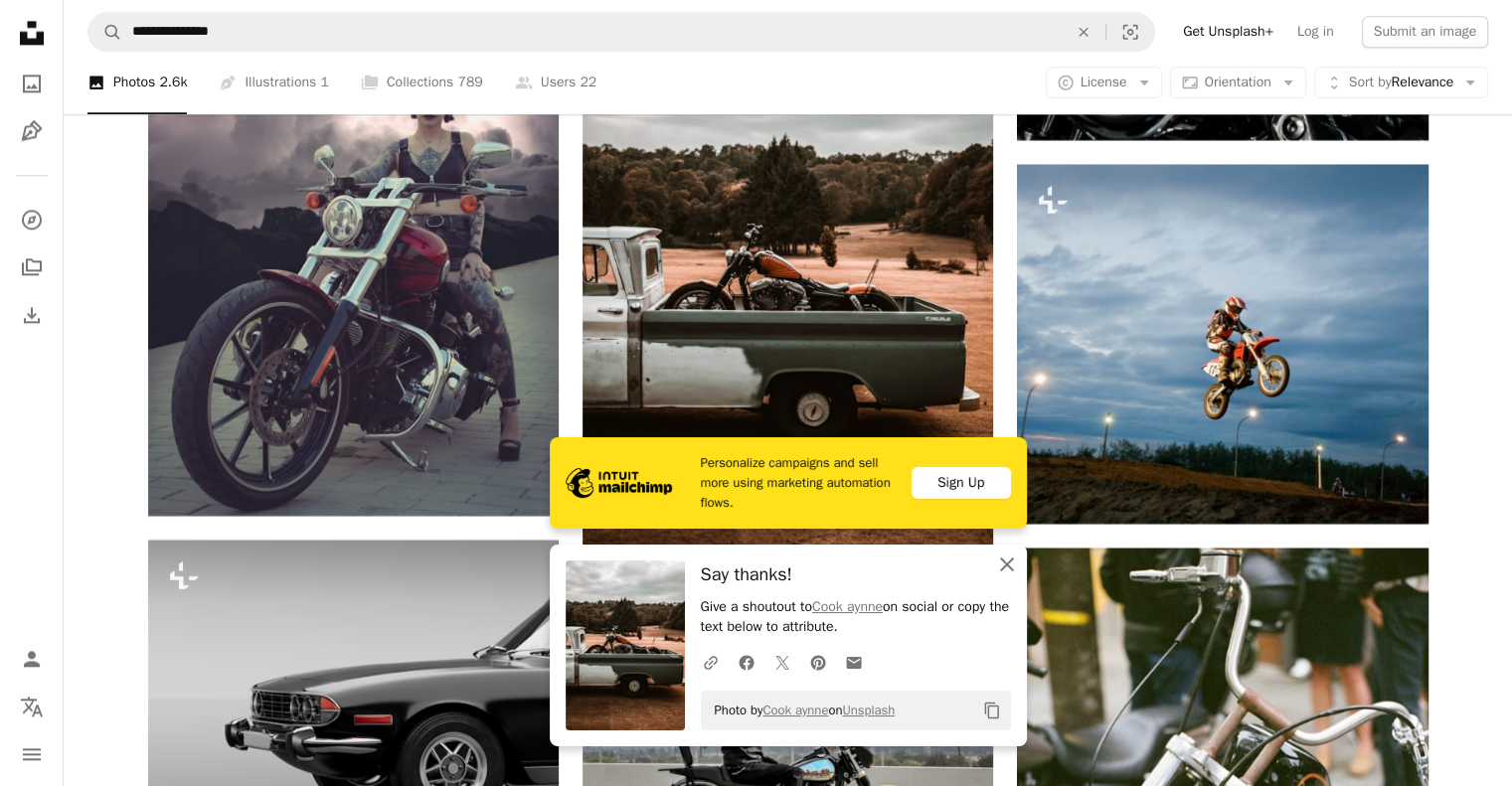 click on "An X shape" 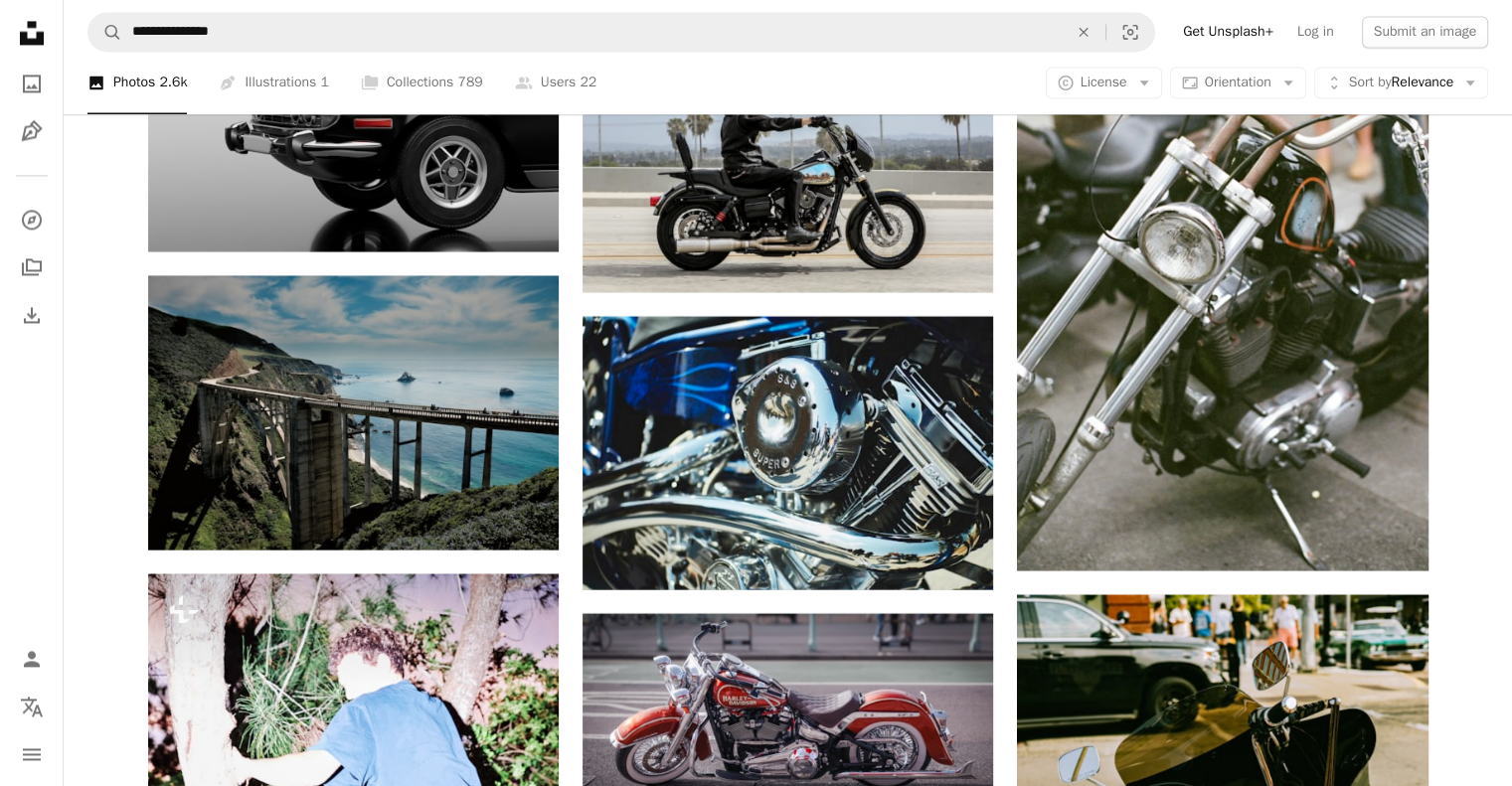 scroll, scrollTop: 18384, scrollLeft: 0, axis: vertical 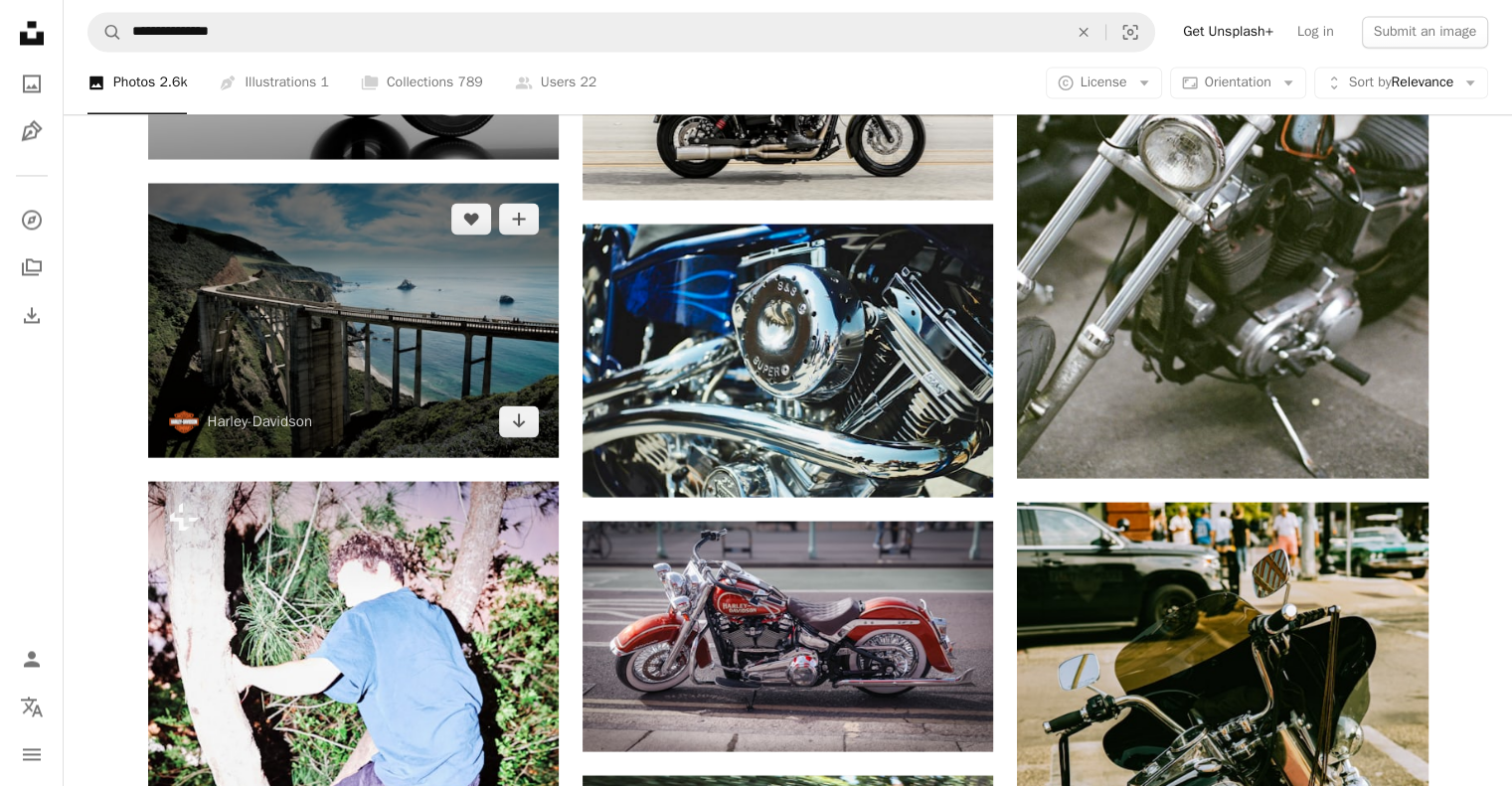click at bounding box center (353, 319) 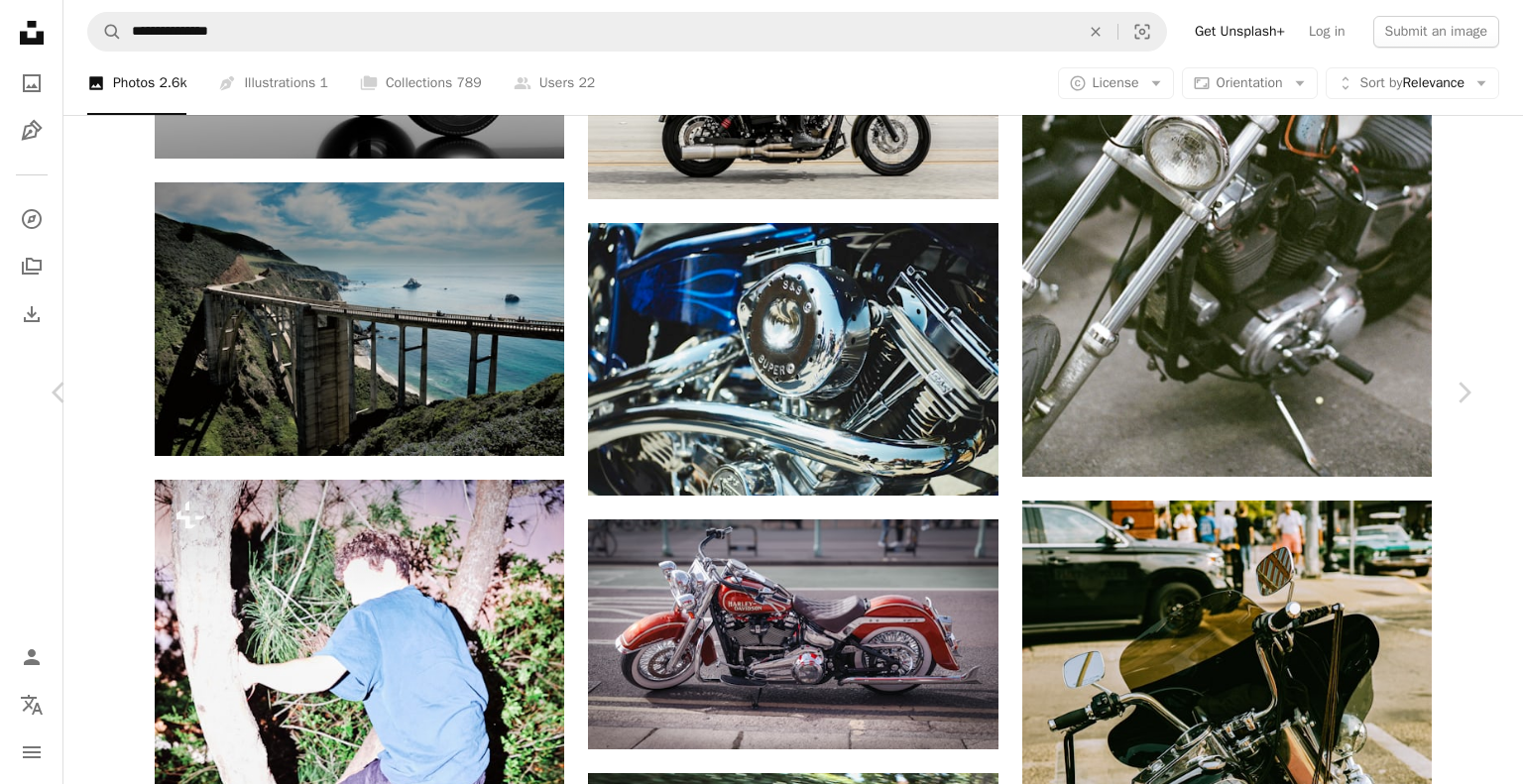 click on "Chevron down" 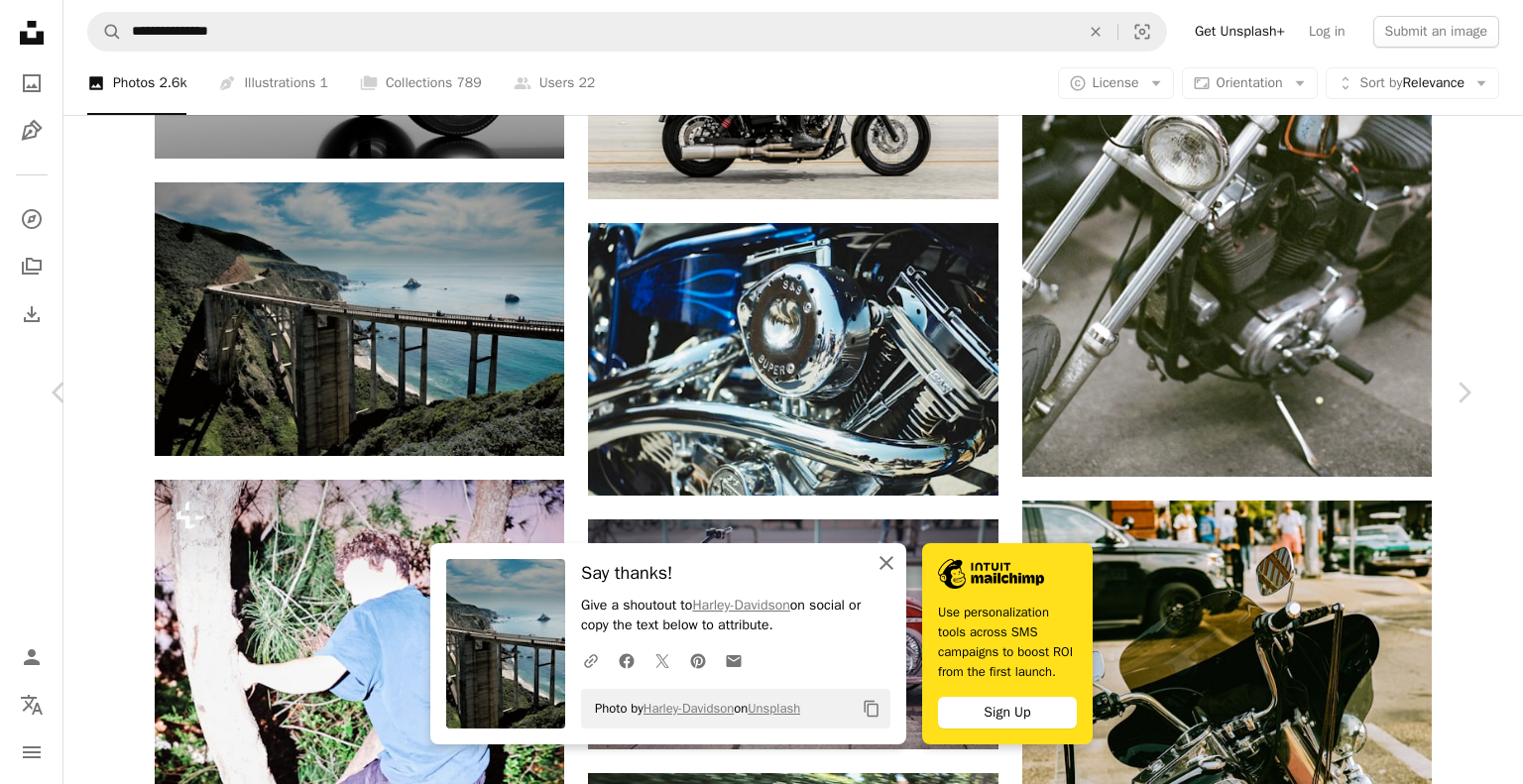 click on "An X shape" 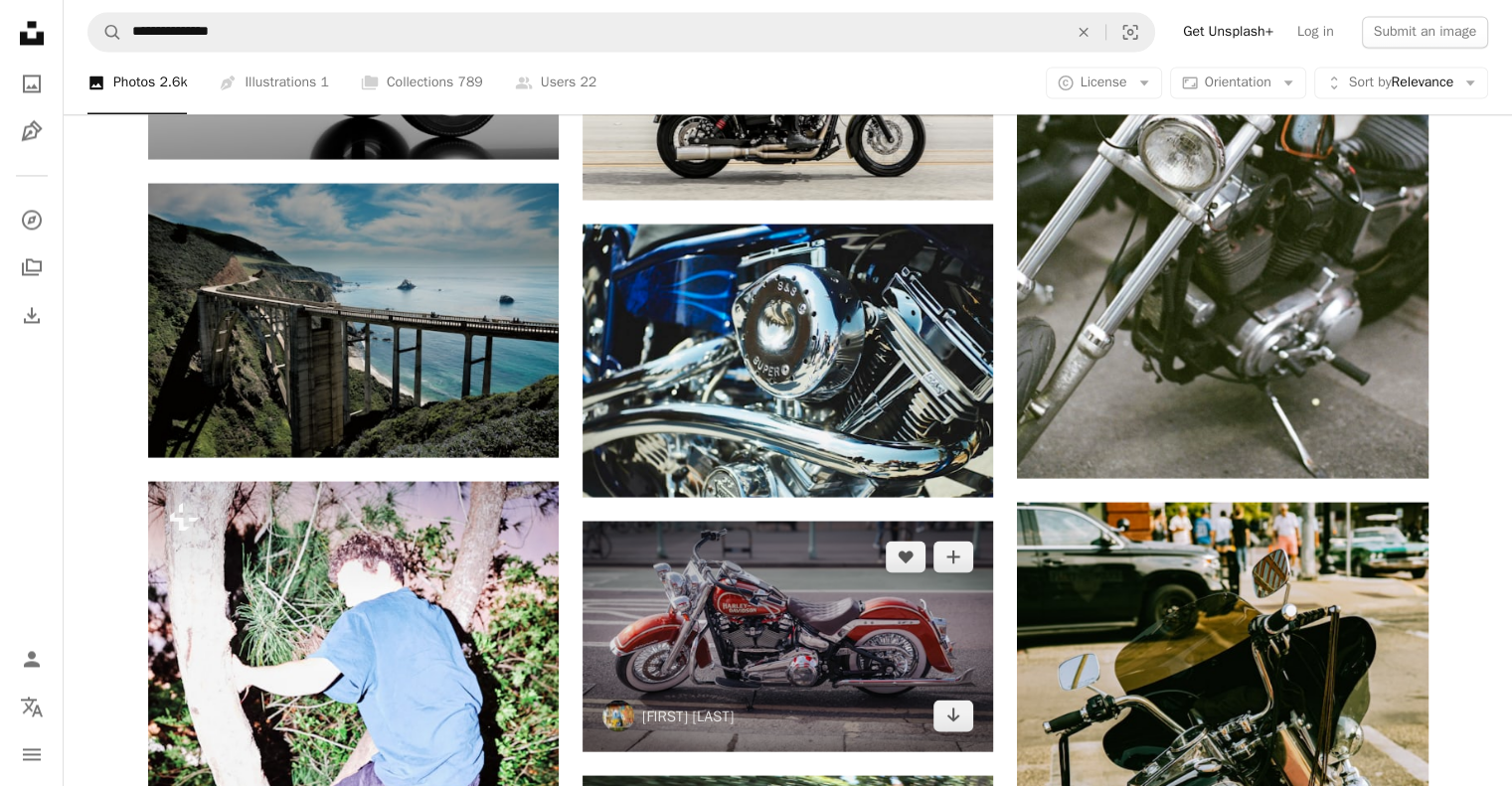 click at bounding box center [787, 636] 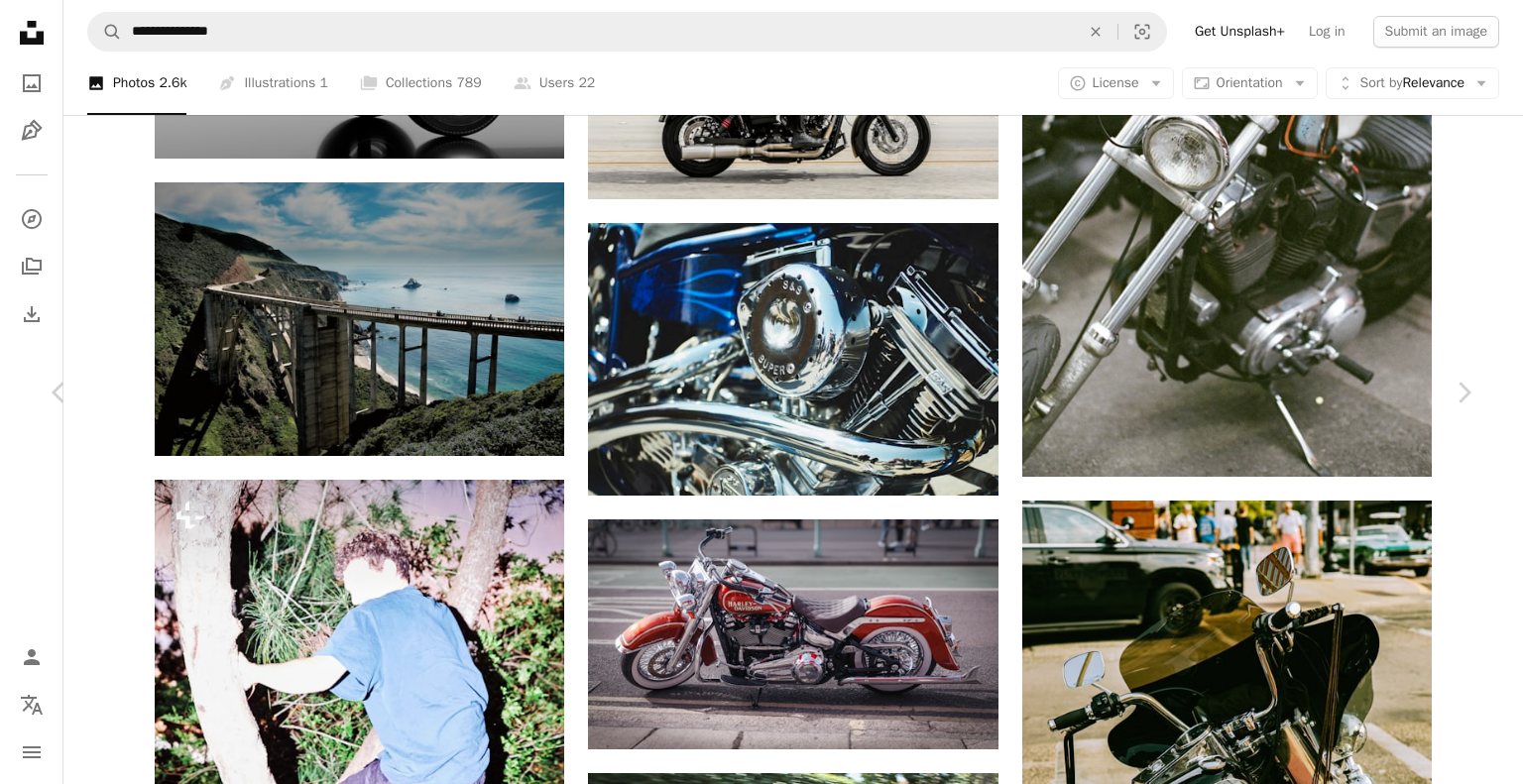 click on "Chevron down" 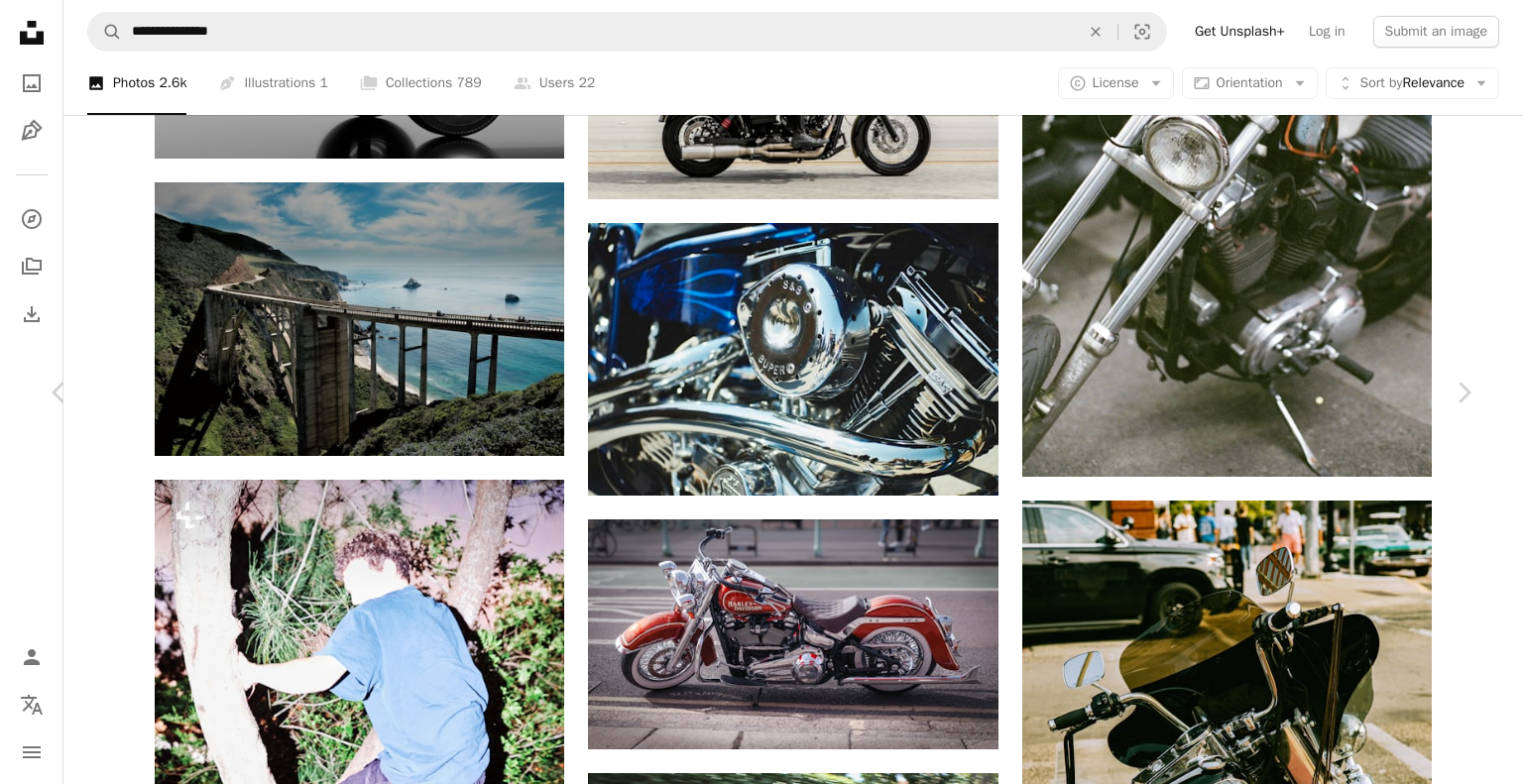 click on "Small   ( 640 x 360 )" at bounding box center [1225, 5348] 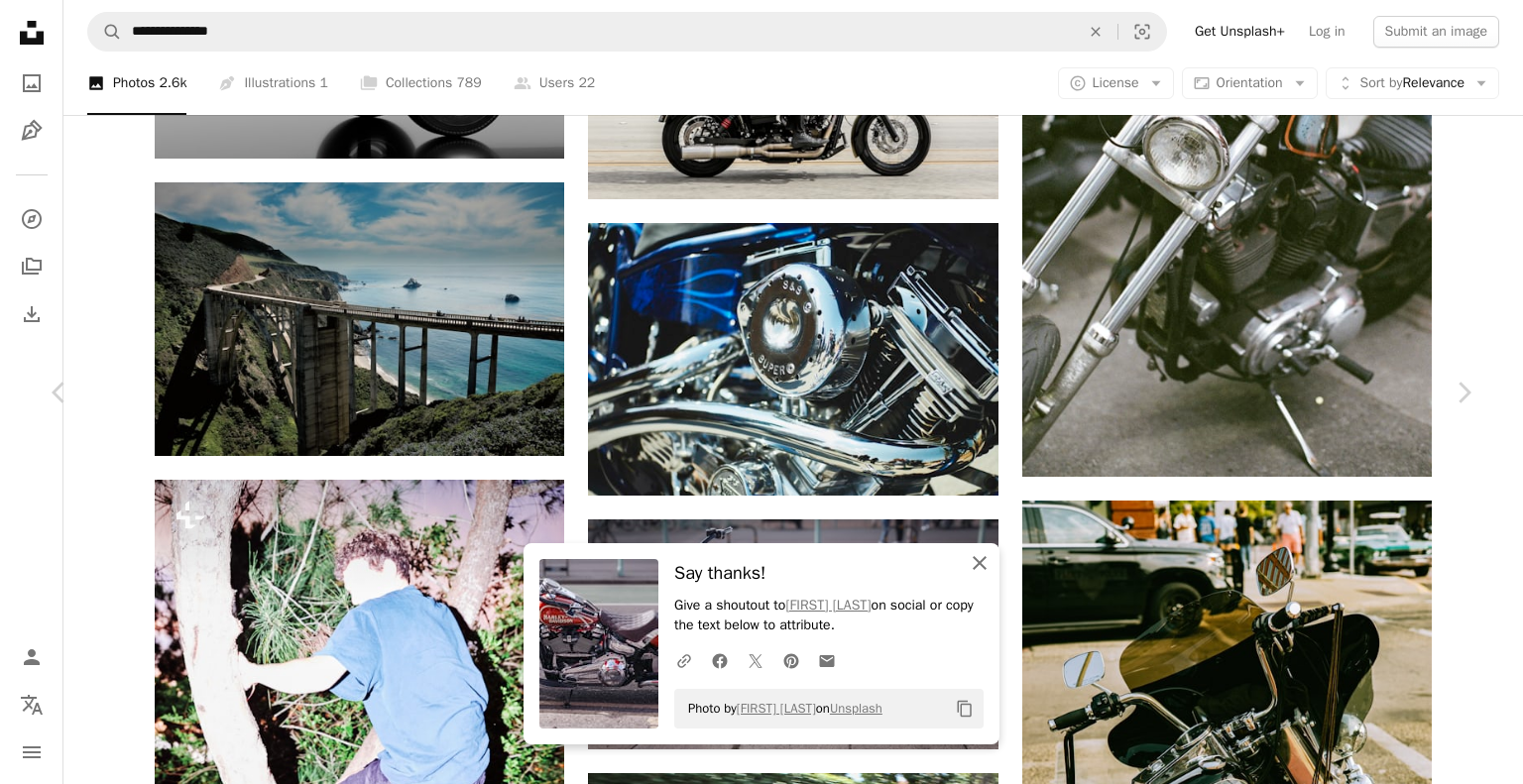 click on "An X shape" 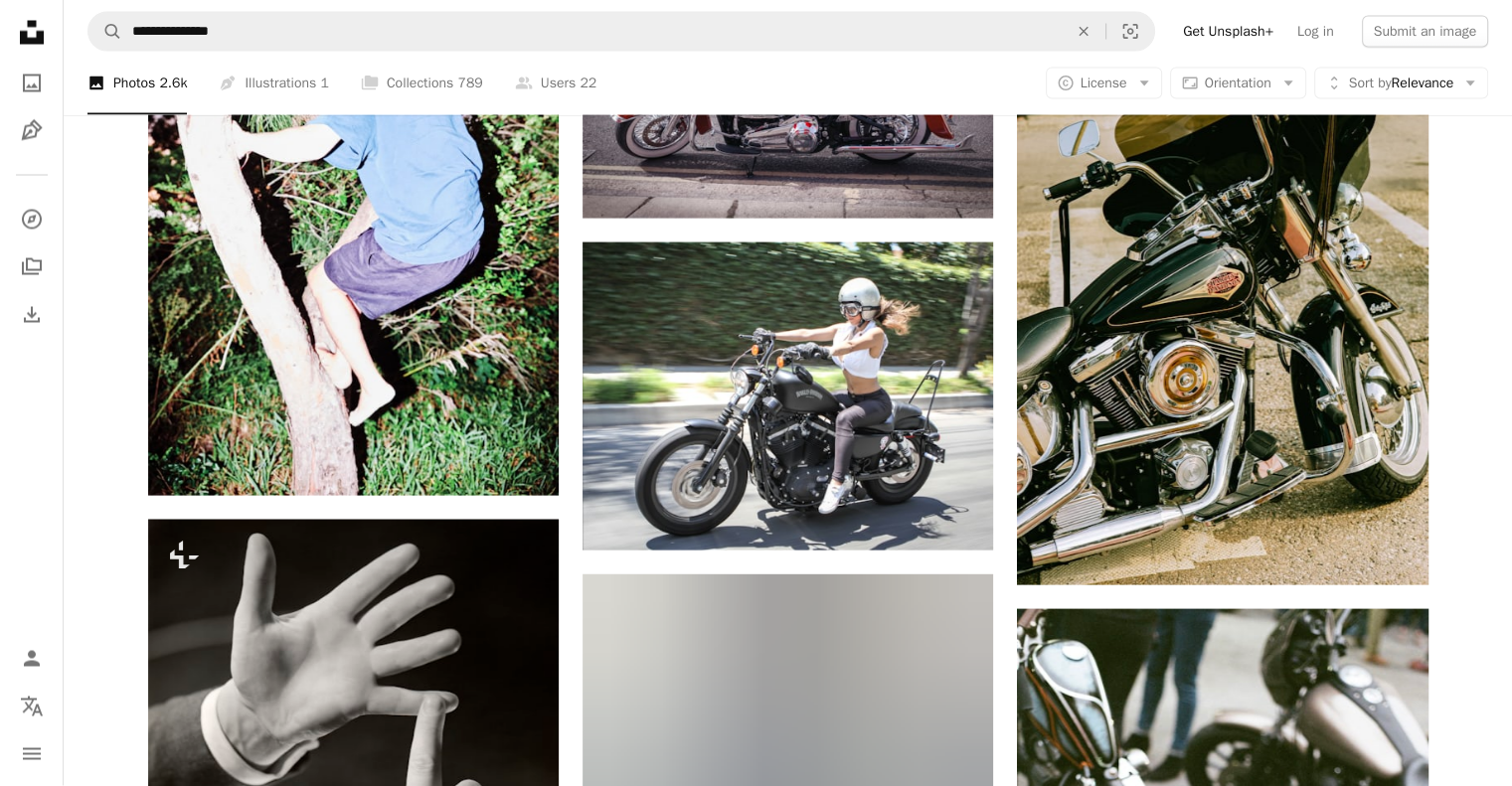 scroll, scrollTop: 19118, scrollLeft: 0, axis: vertical 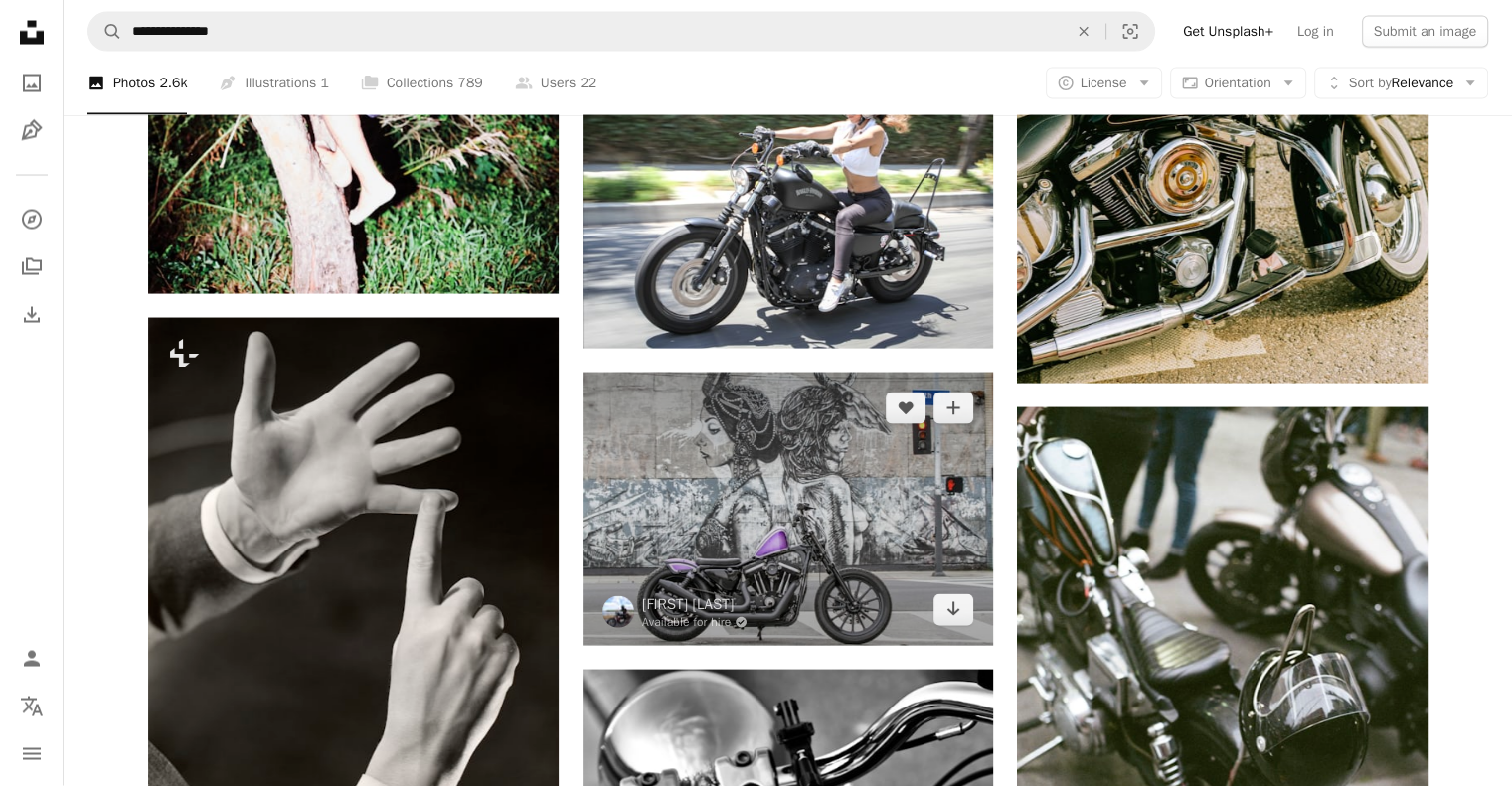 click at bounding box center (787, 509) 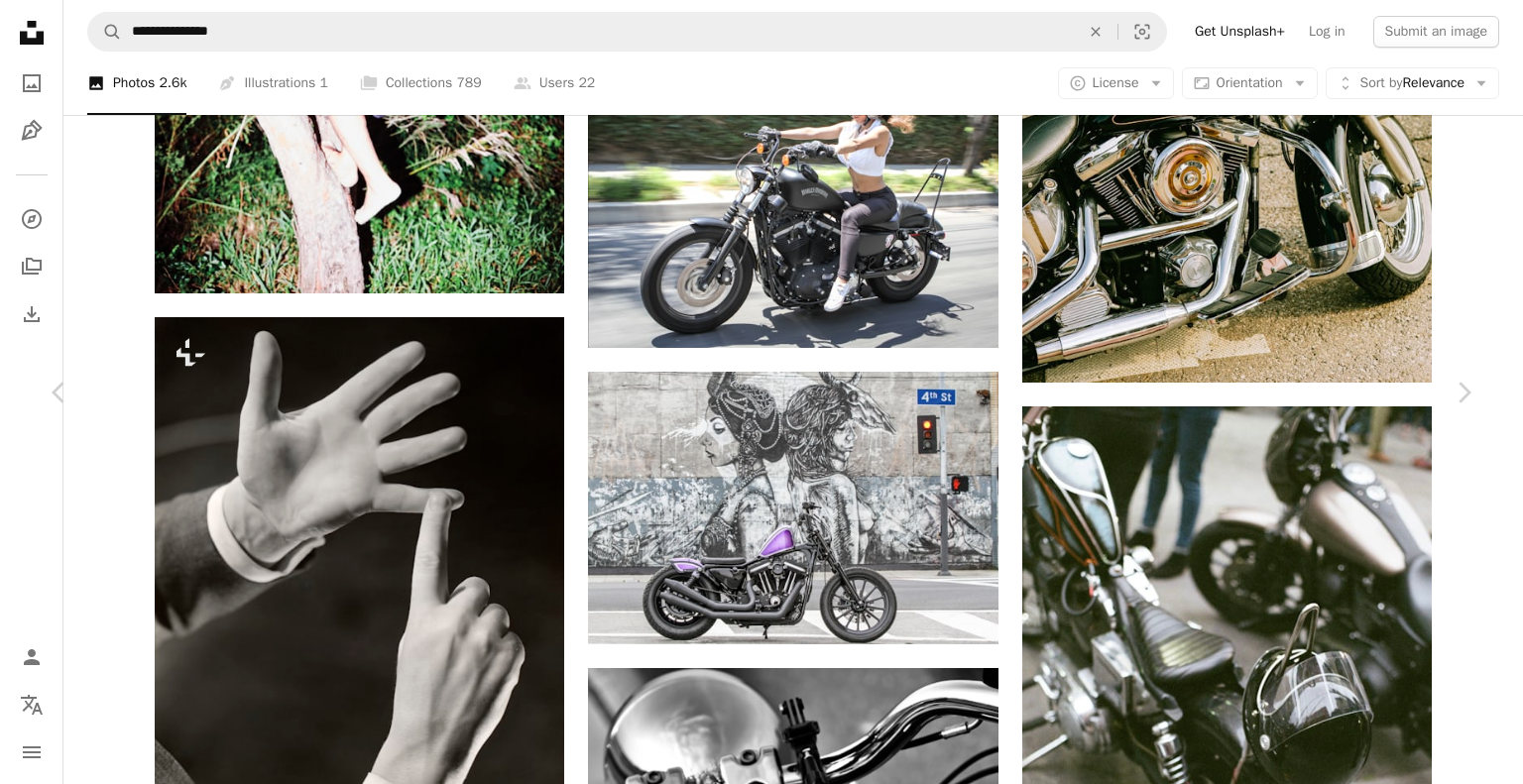 click on "Chevron down" 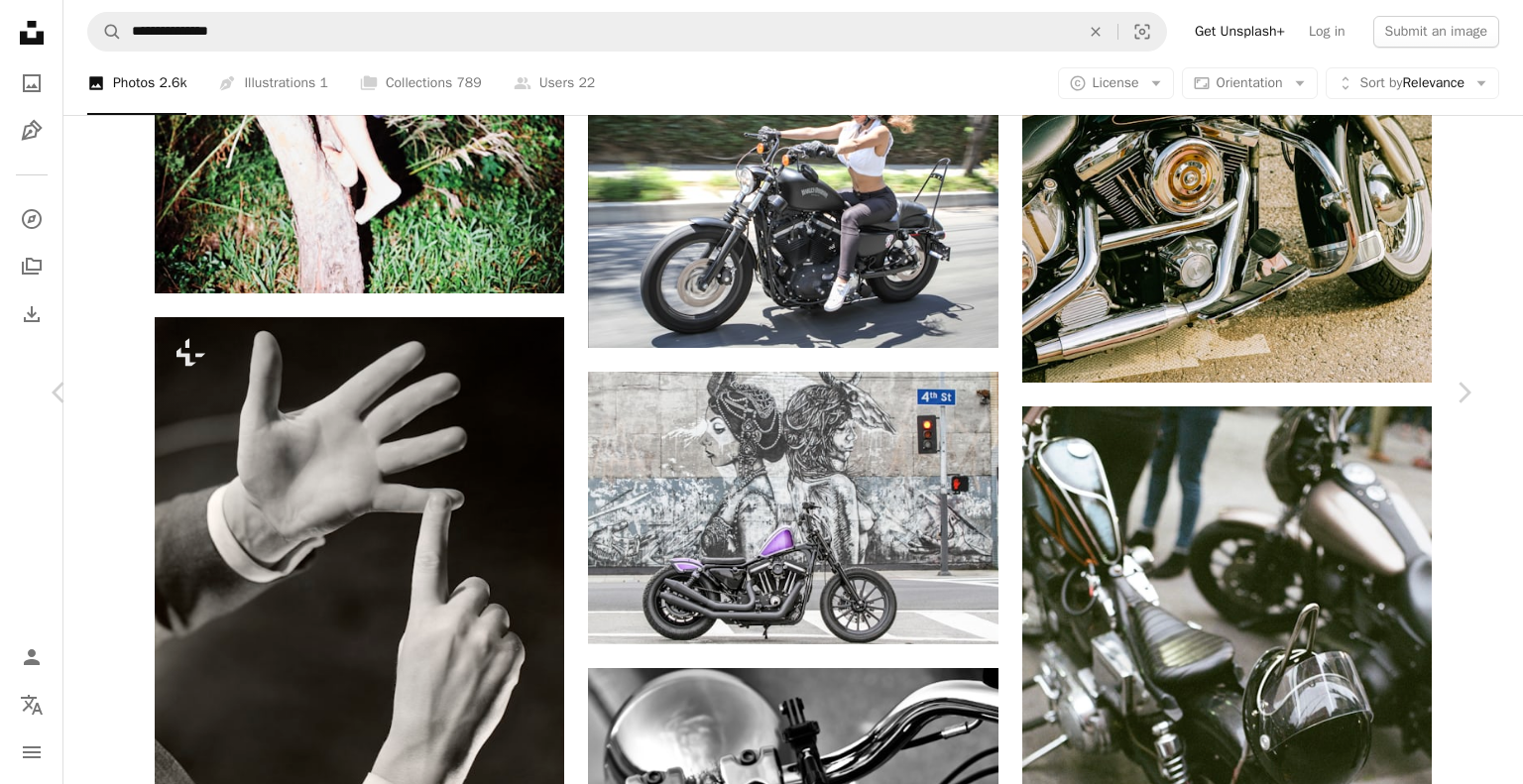 click on "Medium" at bounding box center [1193, 4650] 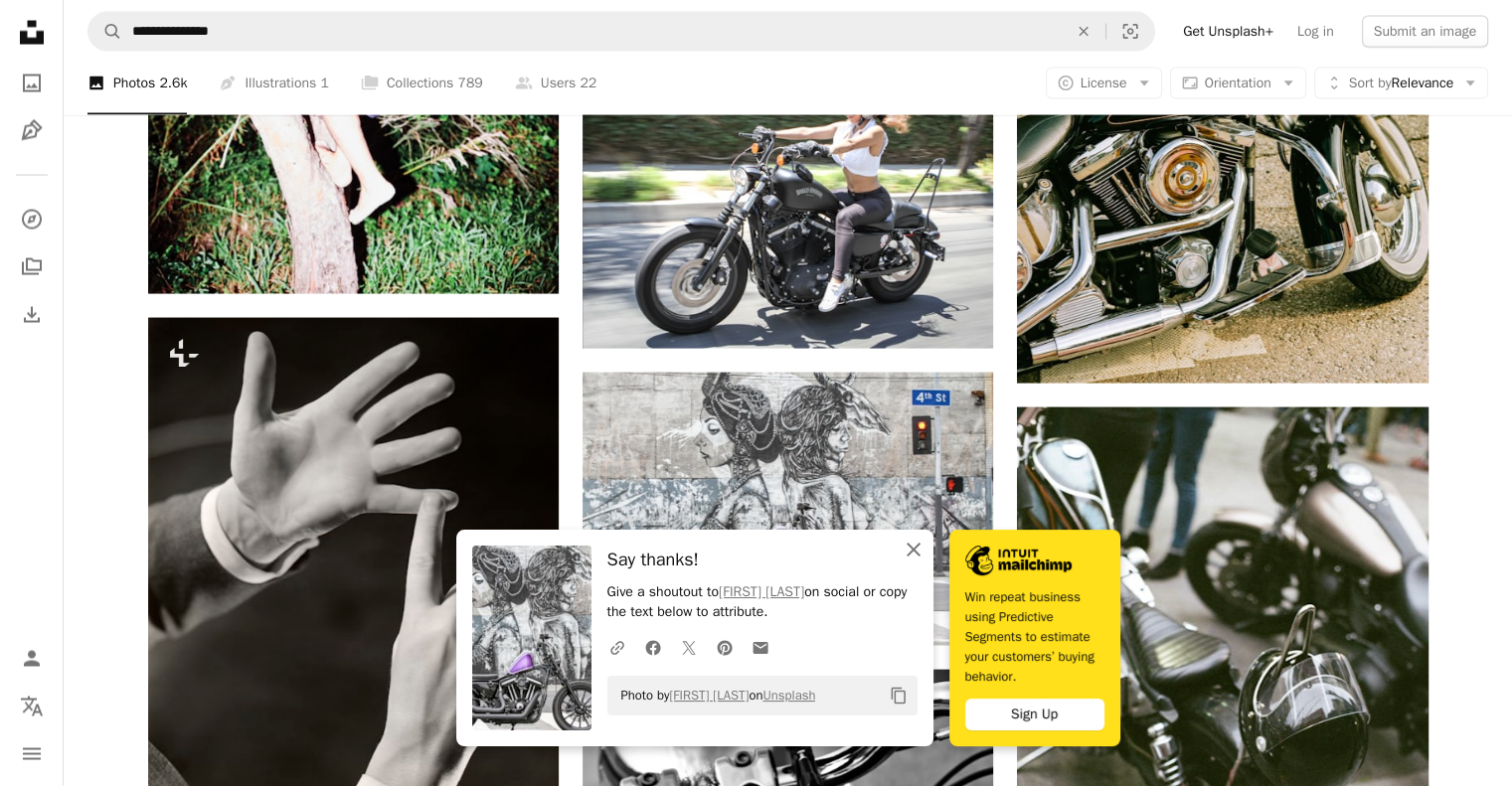 click on "An X shape" 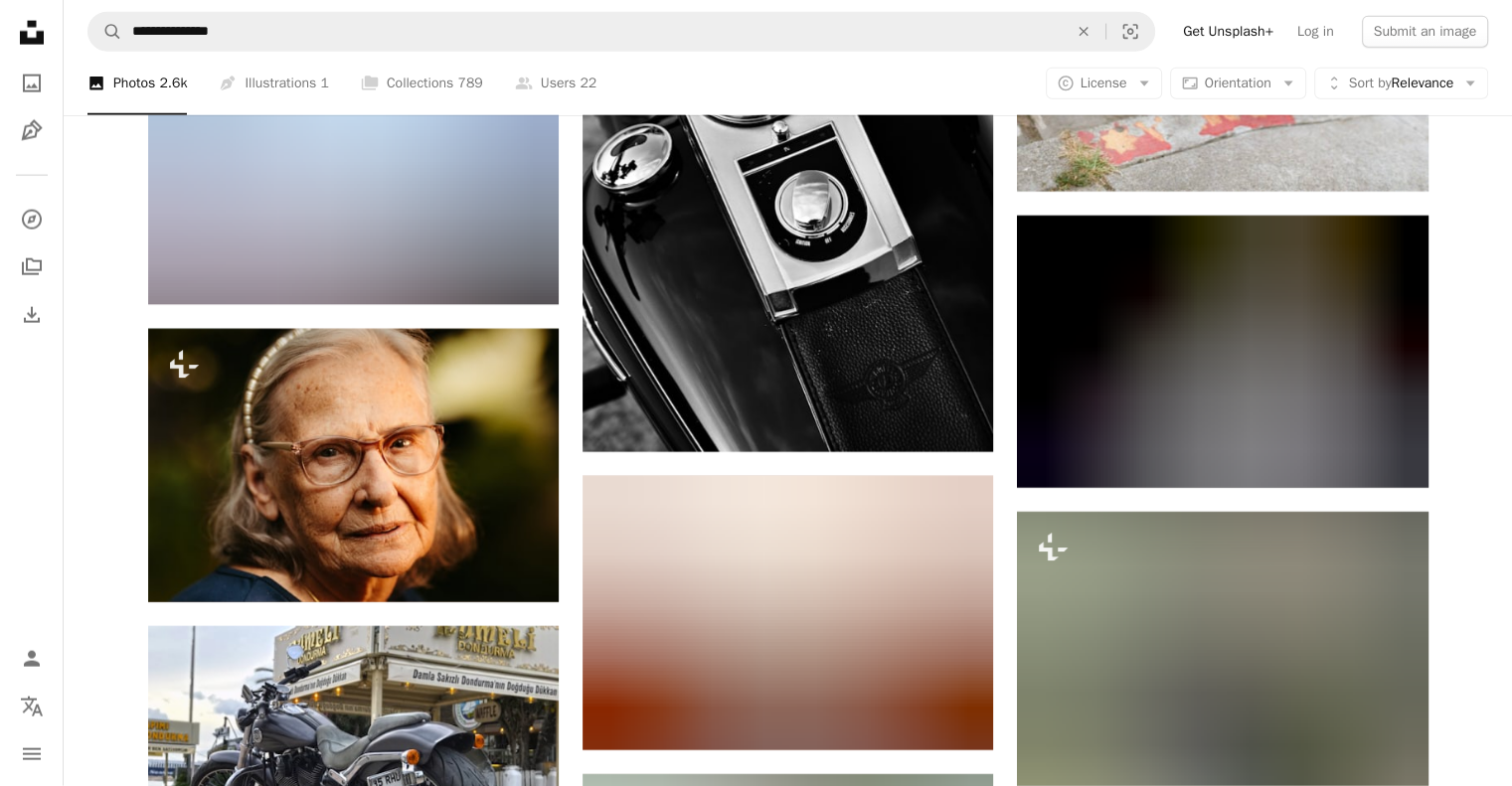 scroll, scrollTop: 20006, scrollLeft: 0, axis: vertical 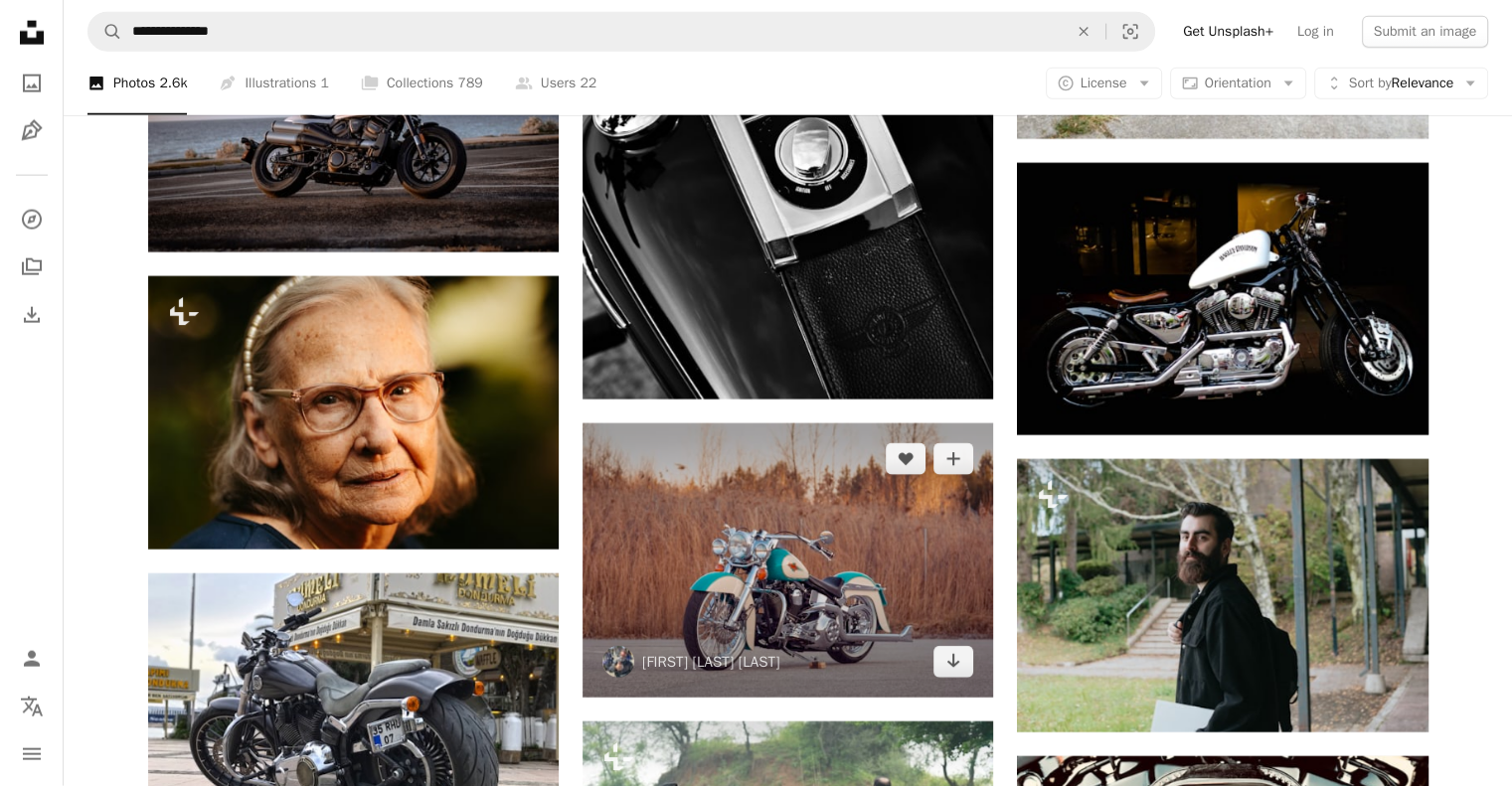 click at bounding box center [787, 559] 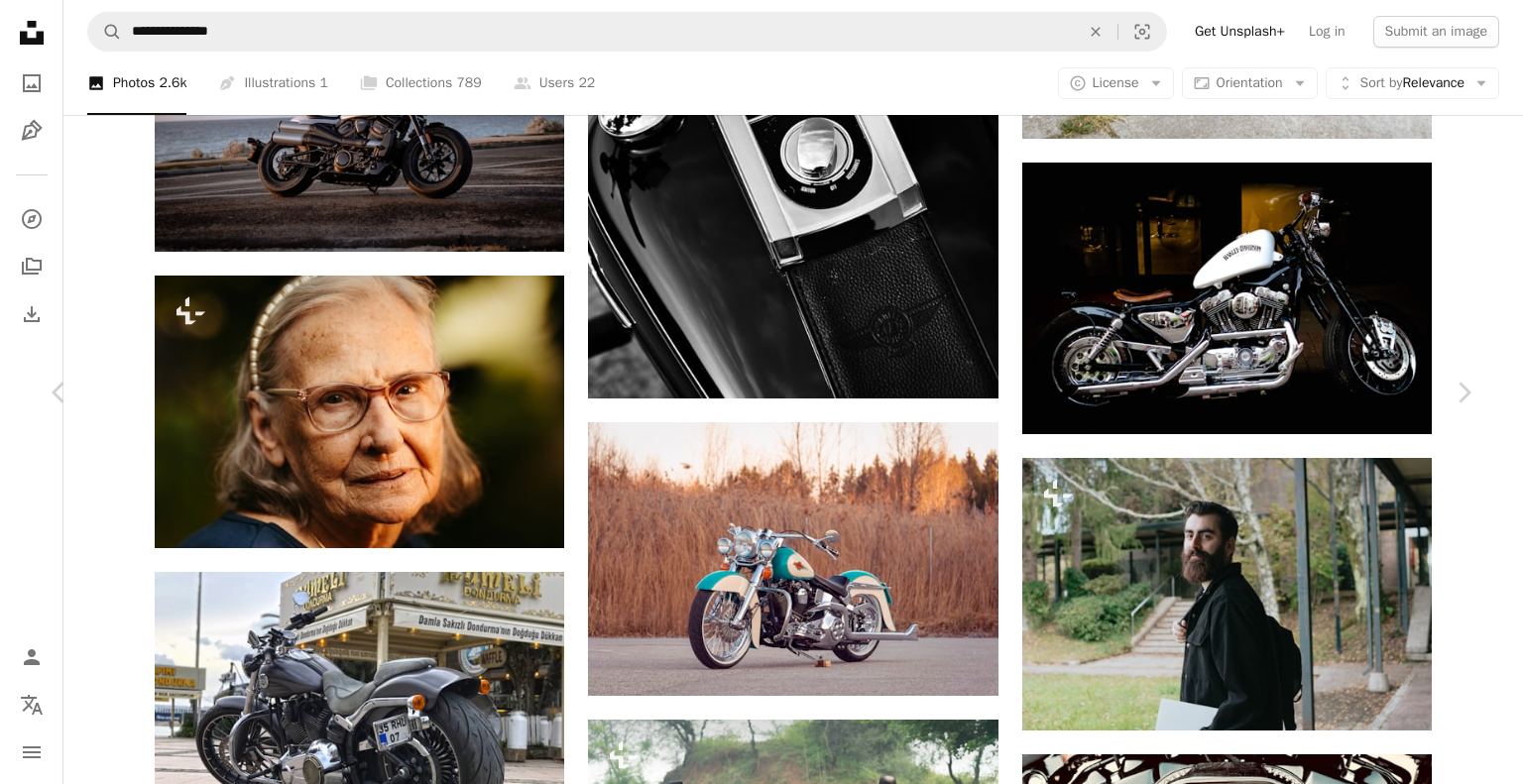 click on "Chevron down" 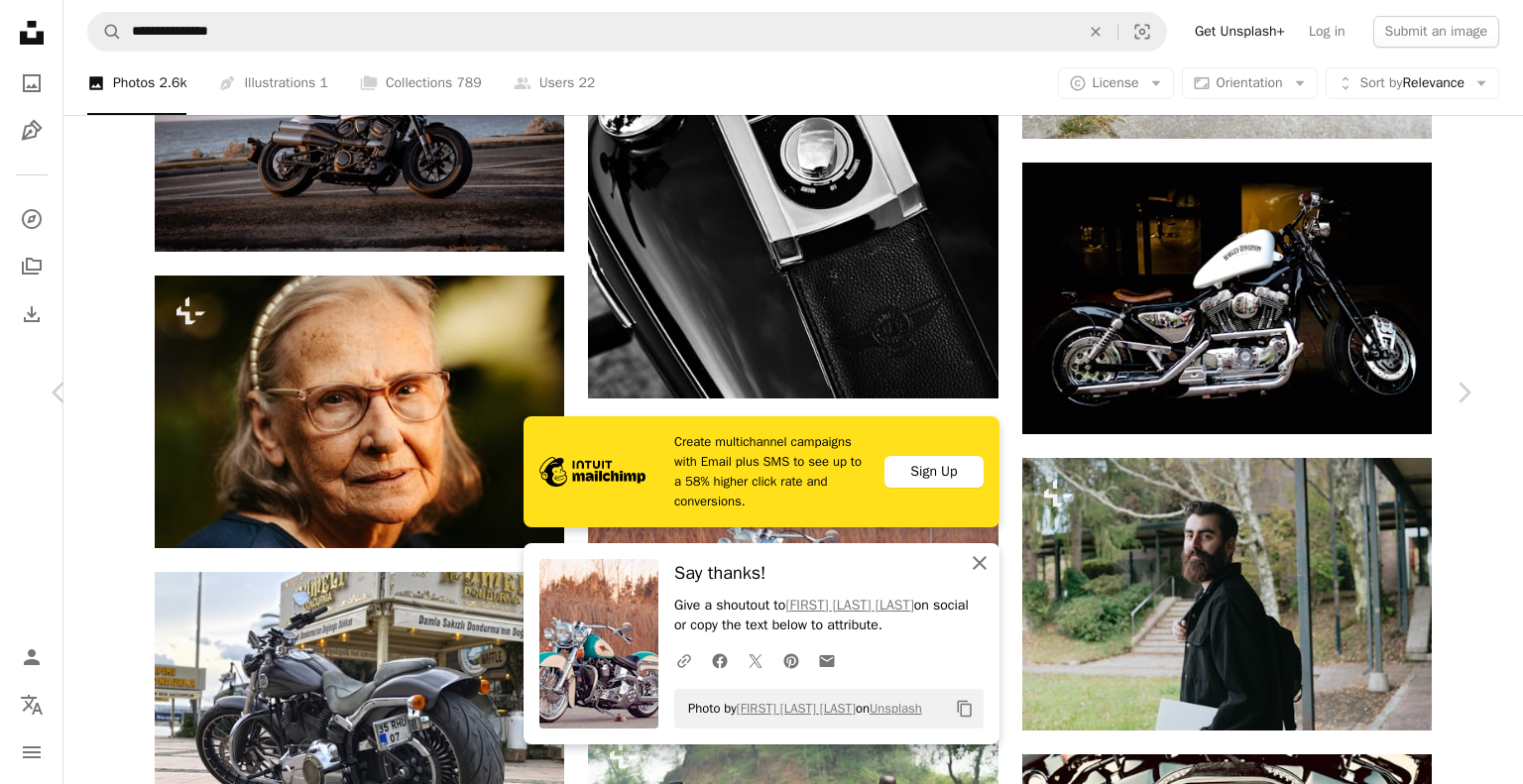 drag, startPoint x: 979, startPoint y: 552, endPoint x: 968, endPoint y: 559, distance: 13.038405 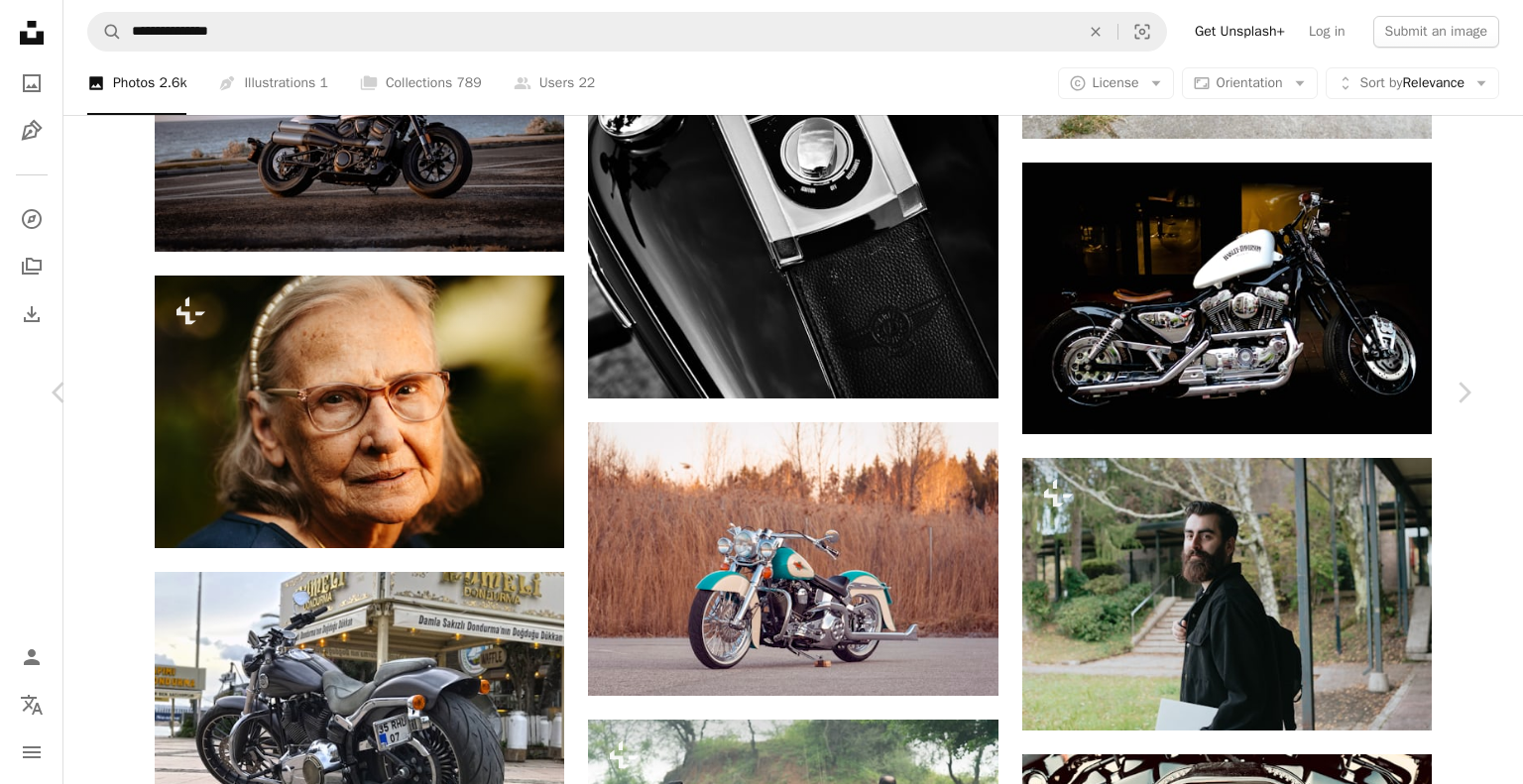 click on "Chevron down" 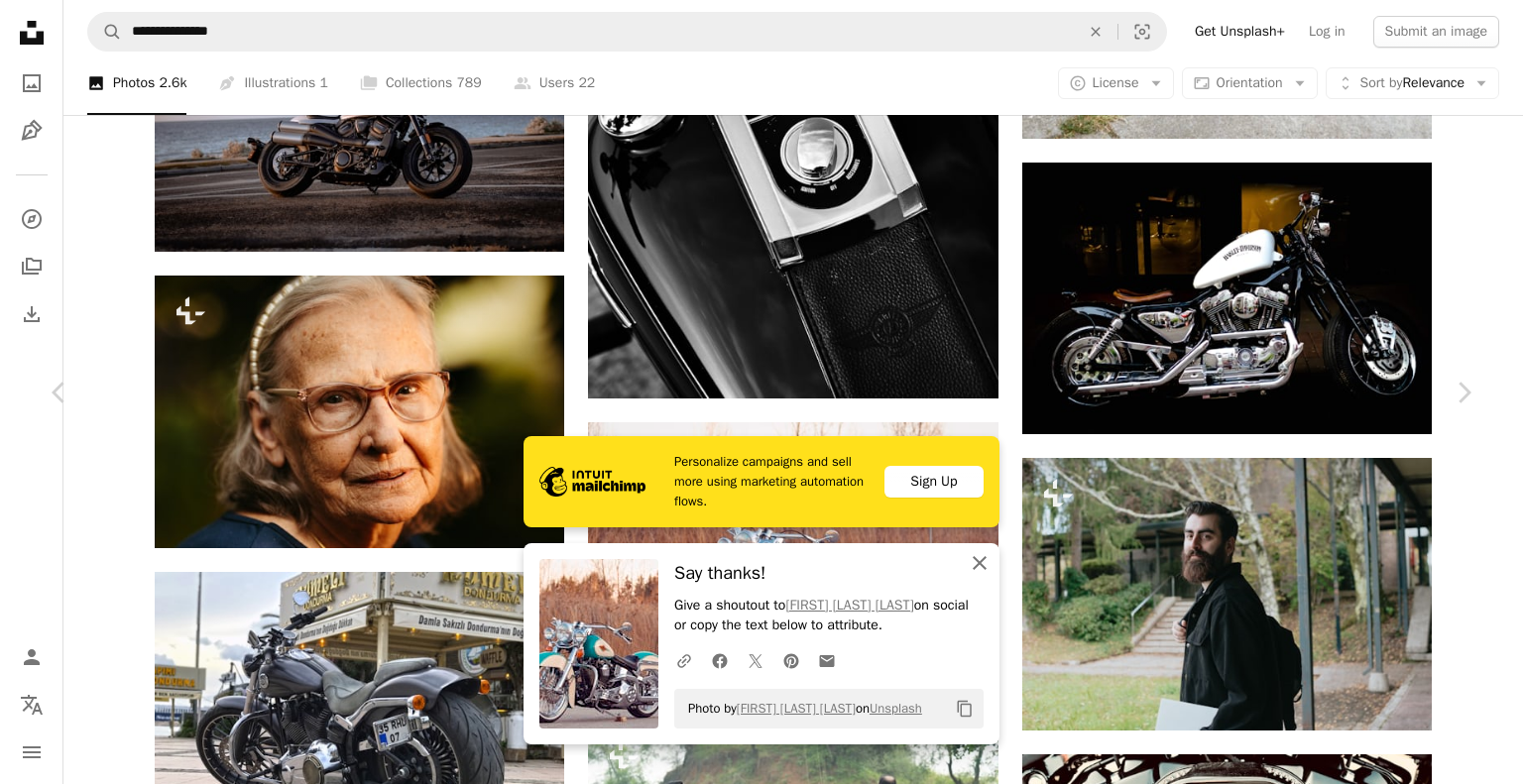 click on "An X shape" 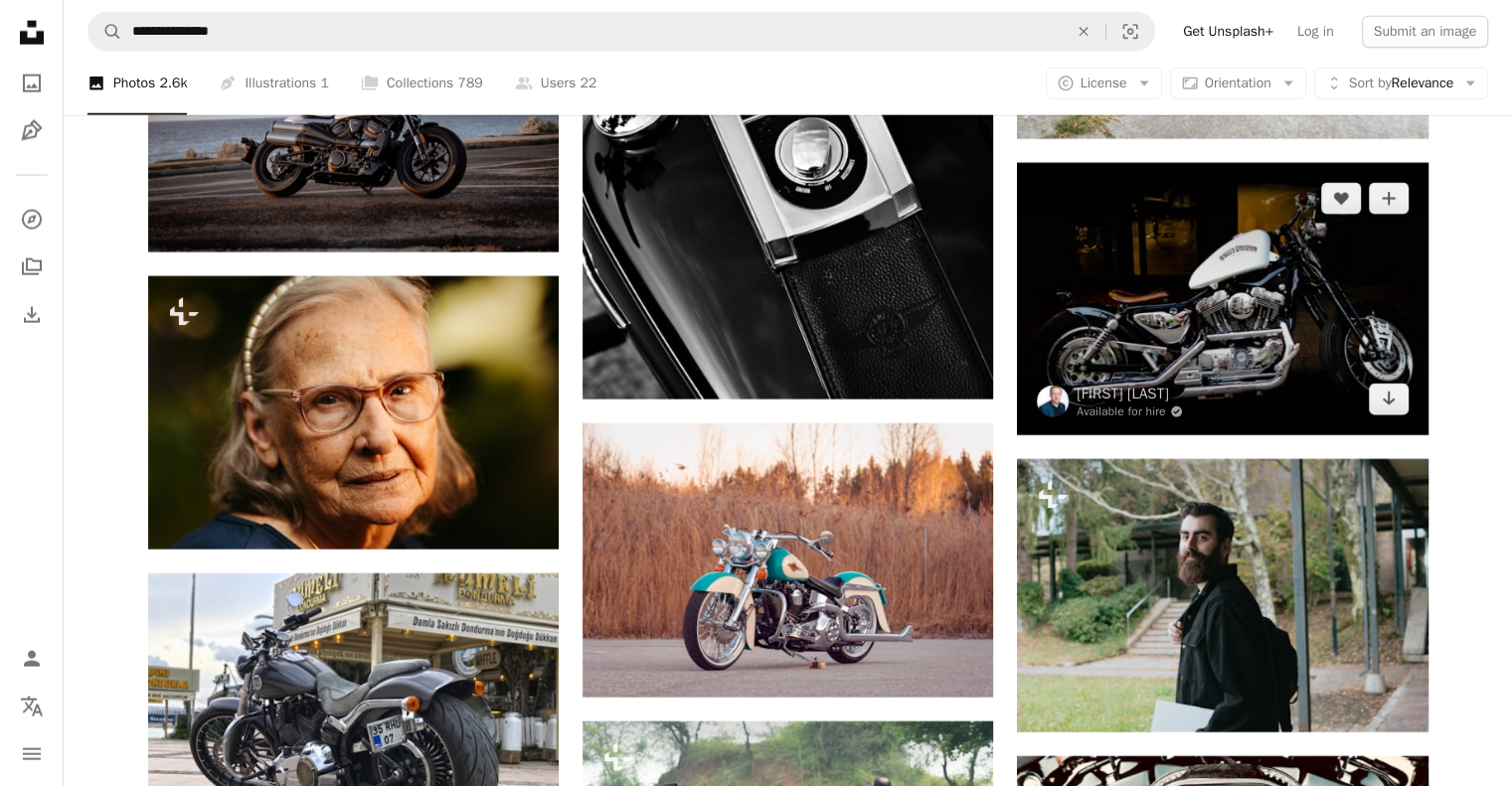 click at bounding box center [1222, 299] 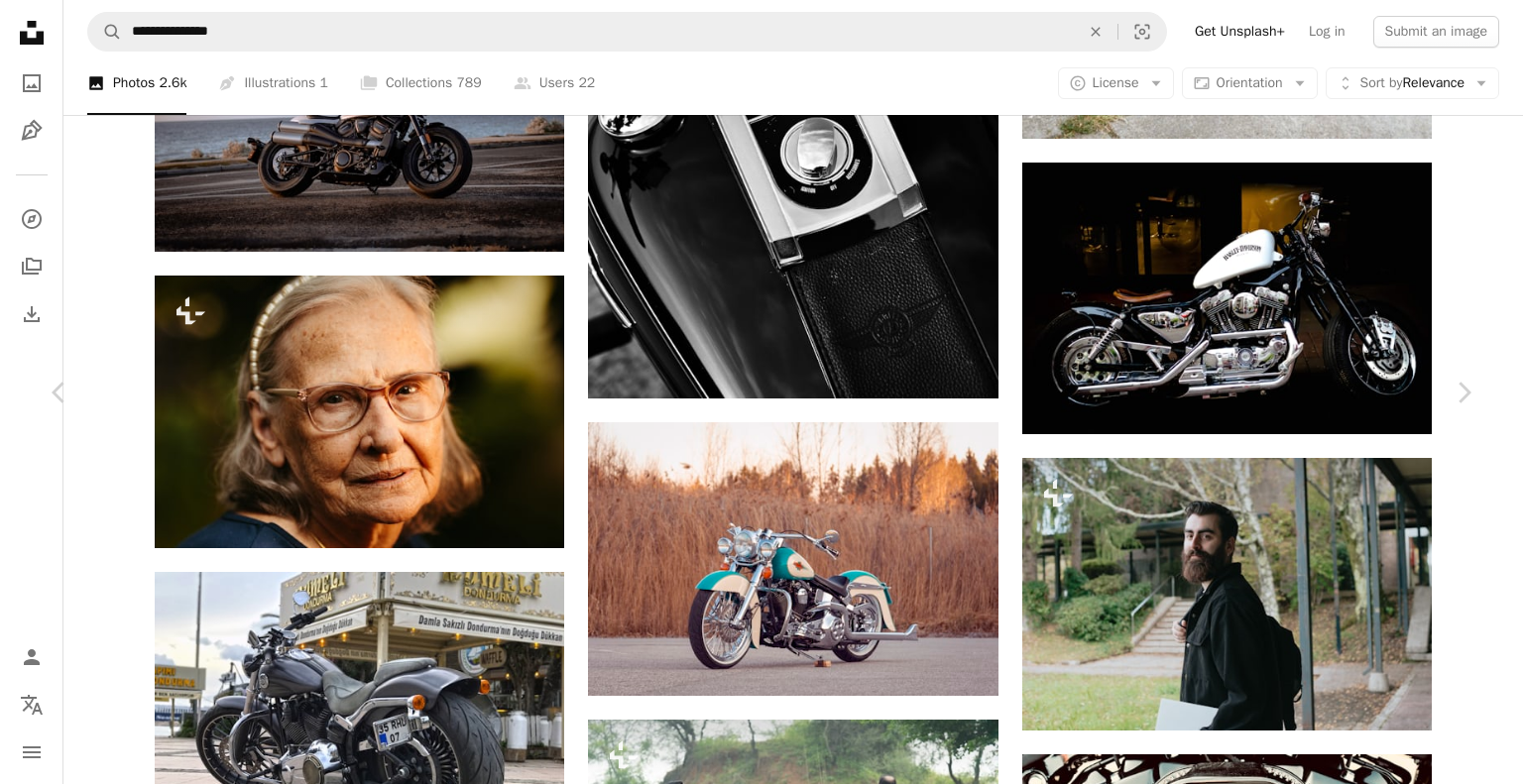 click 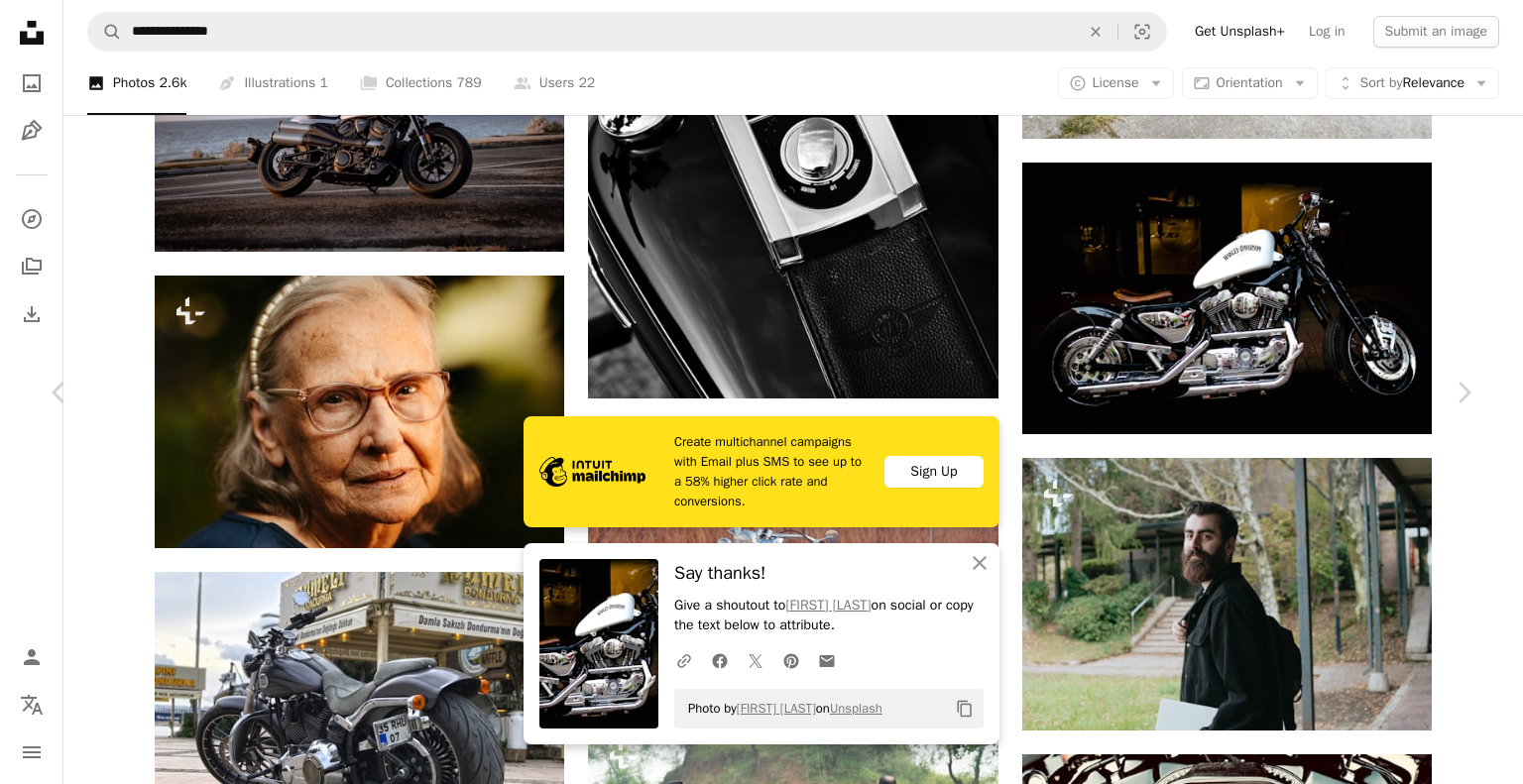 click on "Chevron down" 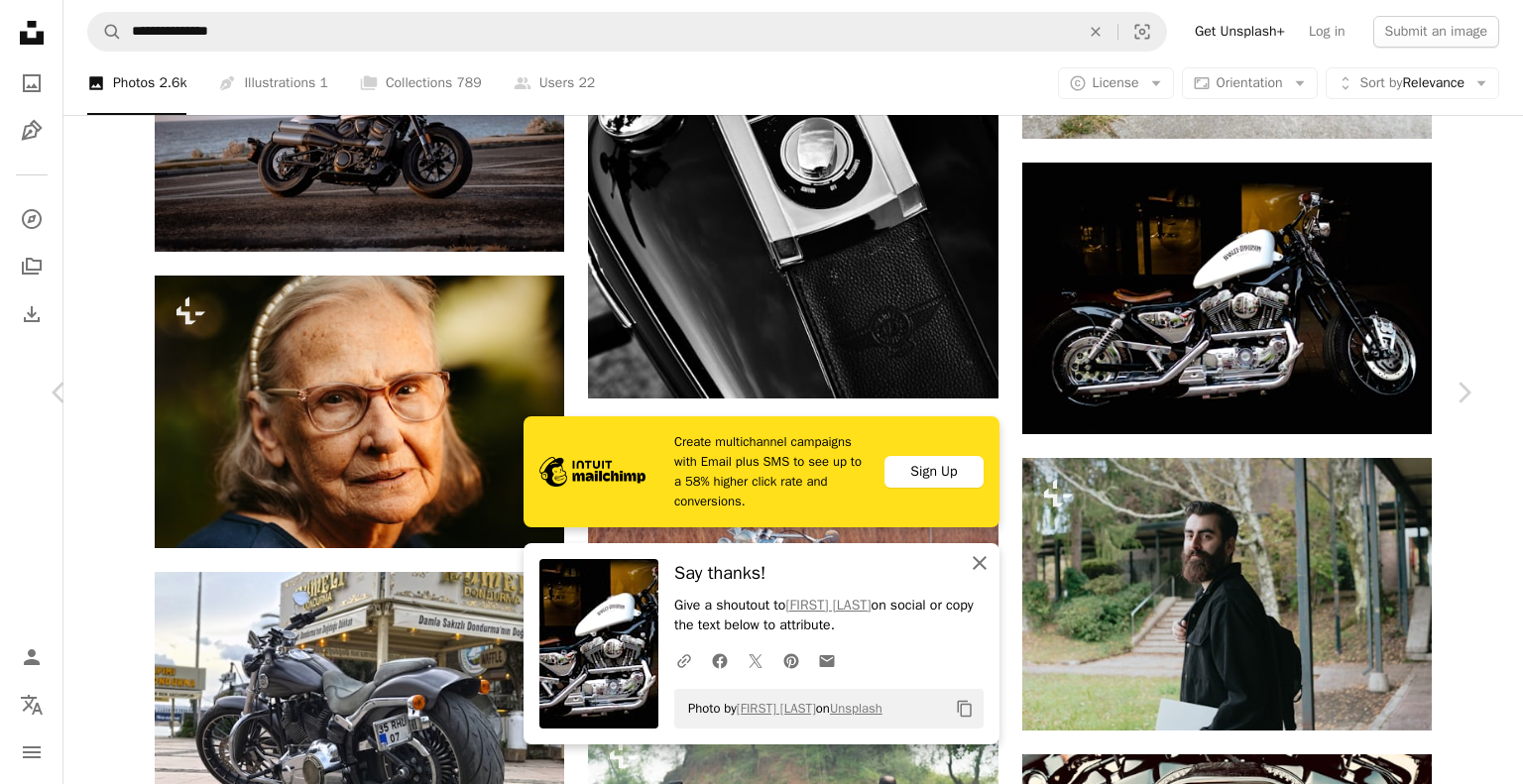 click on "An X shape" 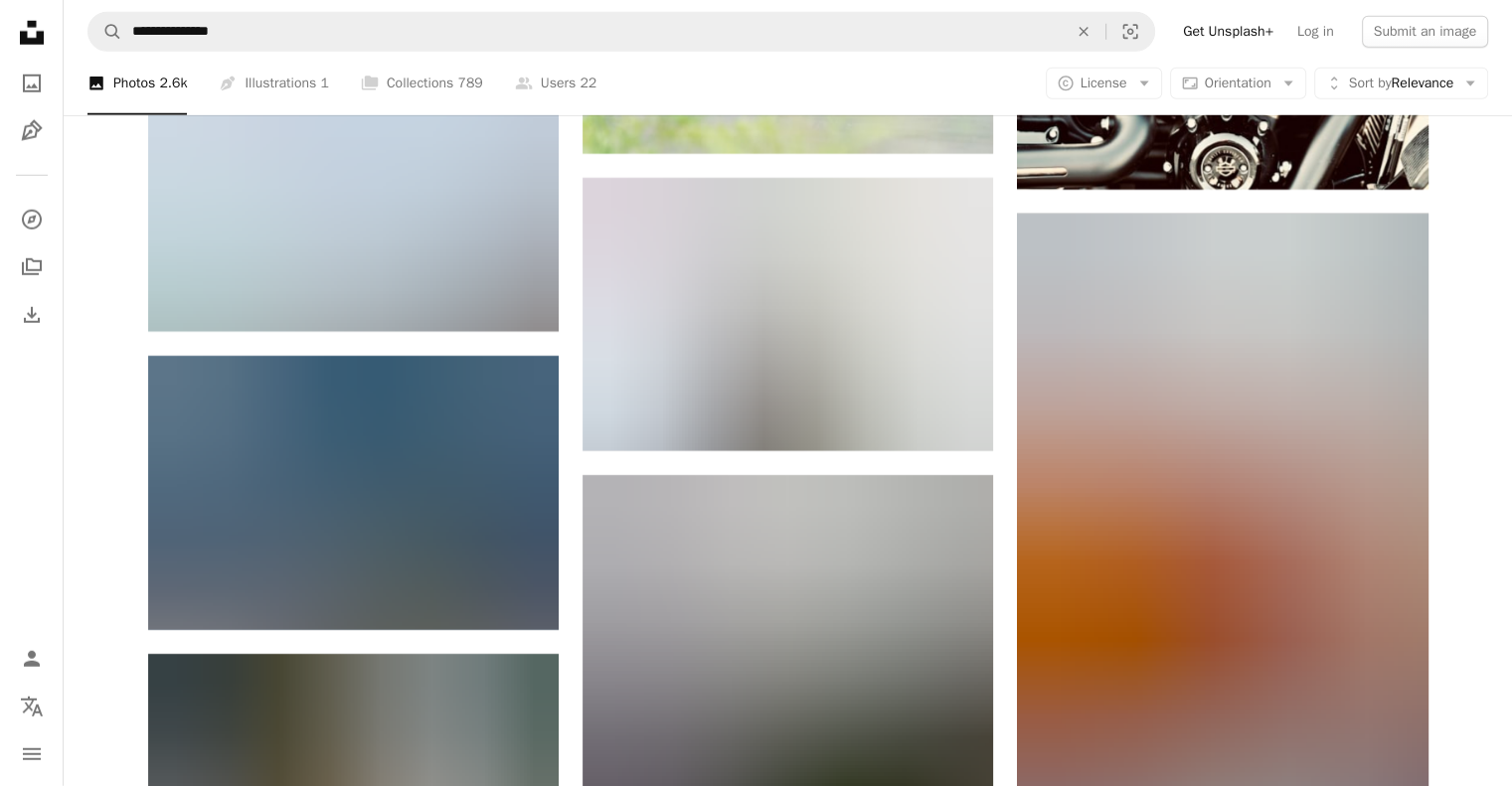 scroll, scrollTop: 20921, scrollLeft: 0, axis: vertical 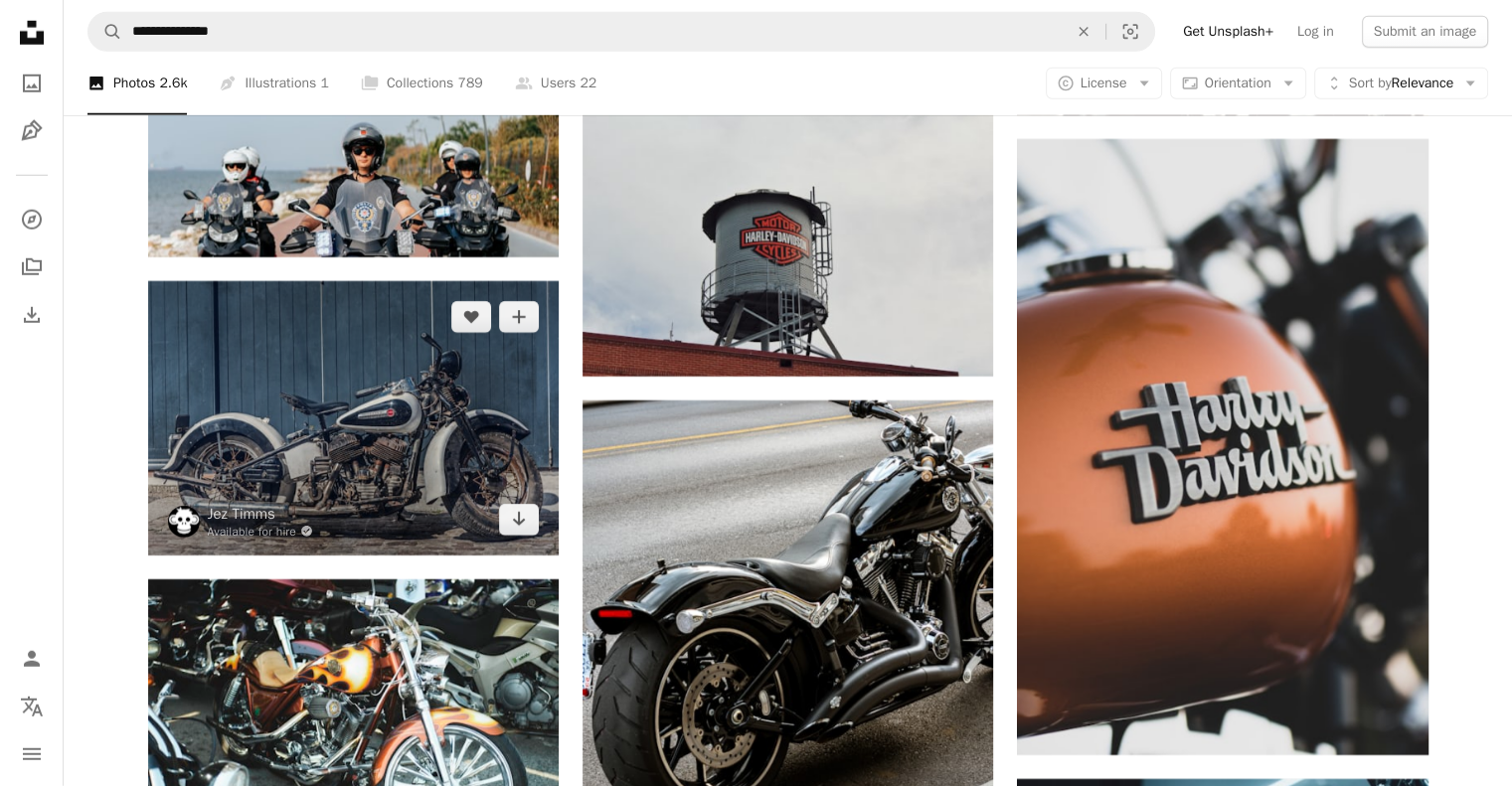 click at bounding box center [353, 418] 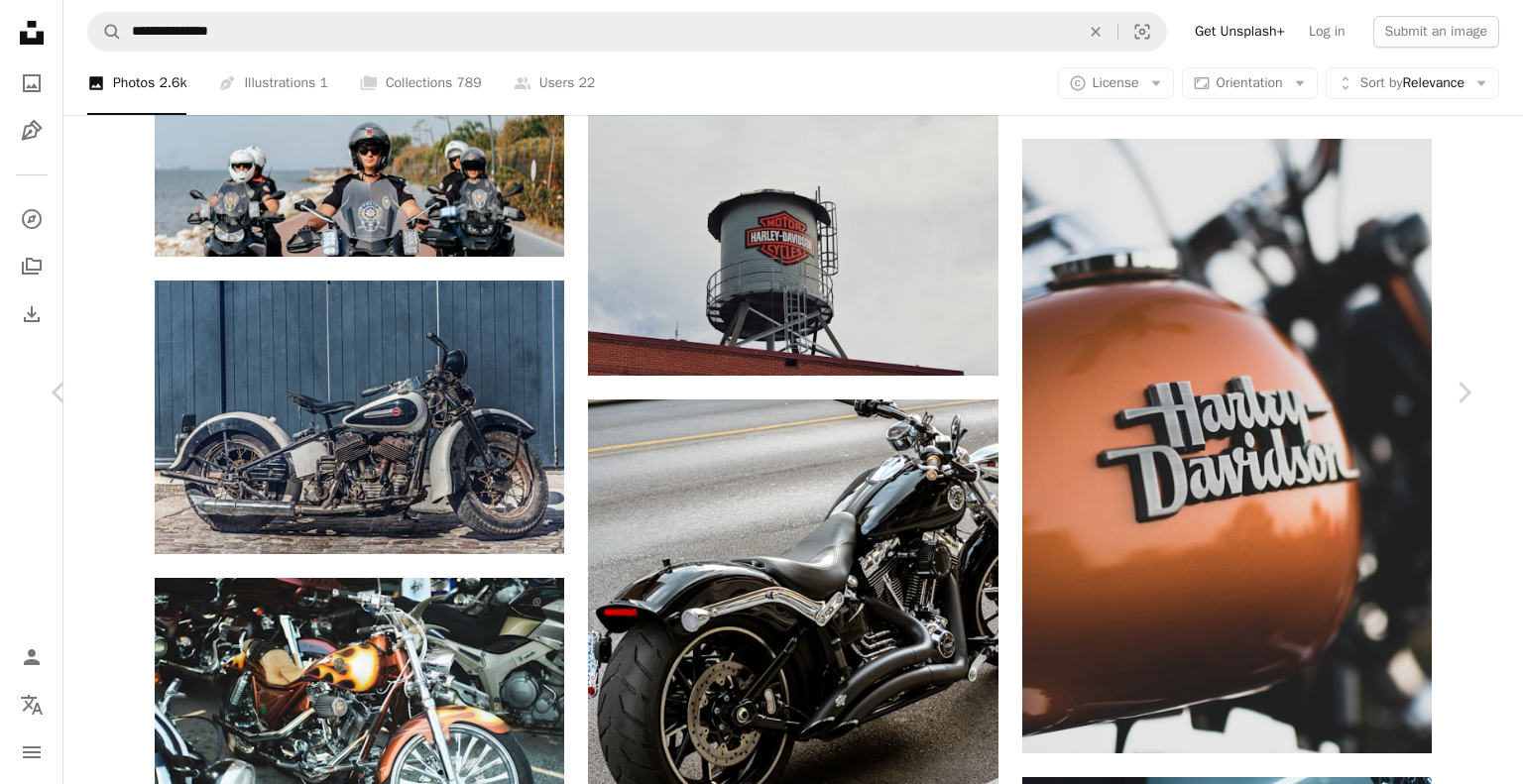 click on "Chevron down" 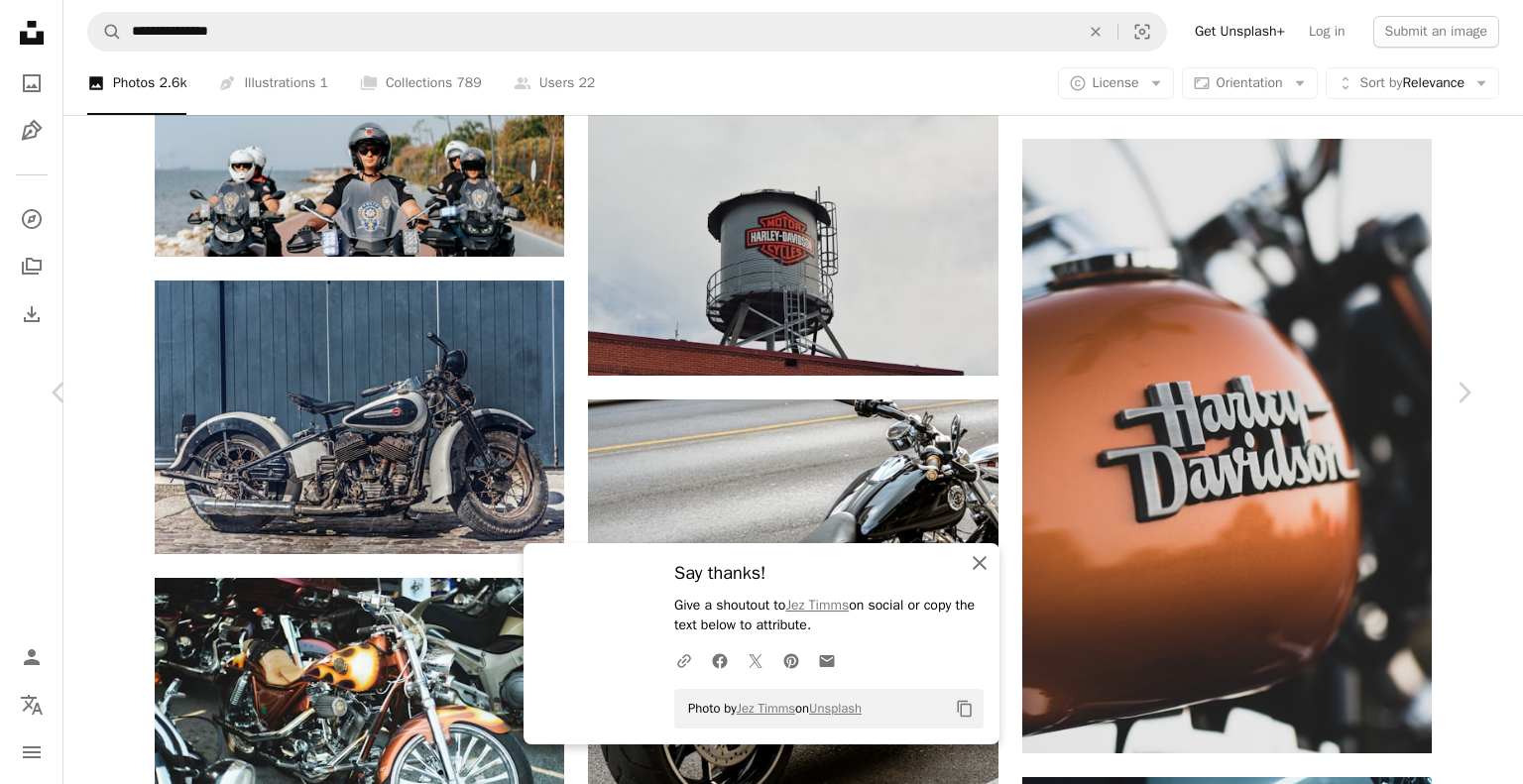 click on "An X shape Close" at bounding box center [980, 563] 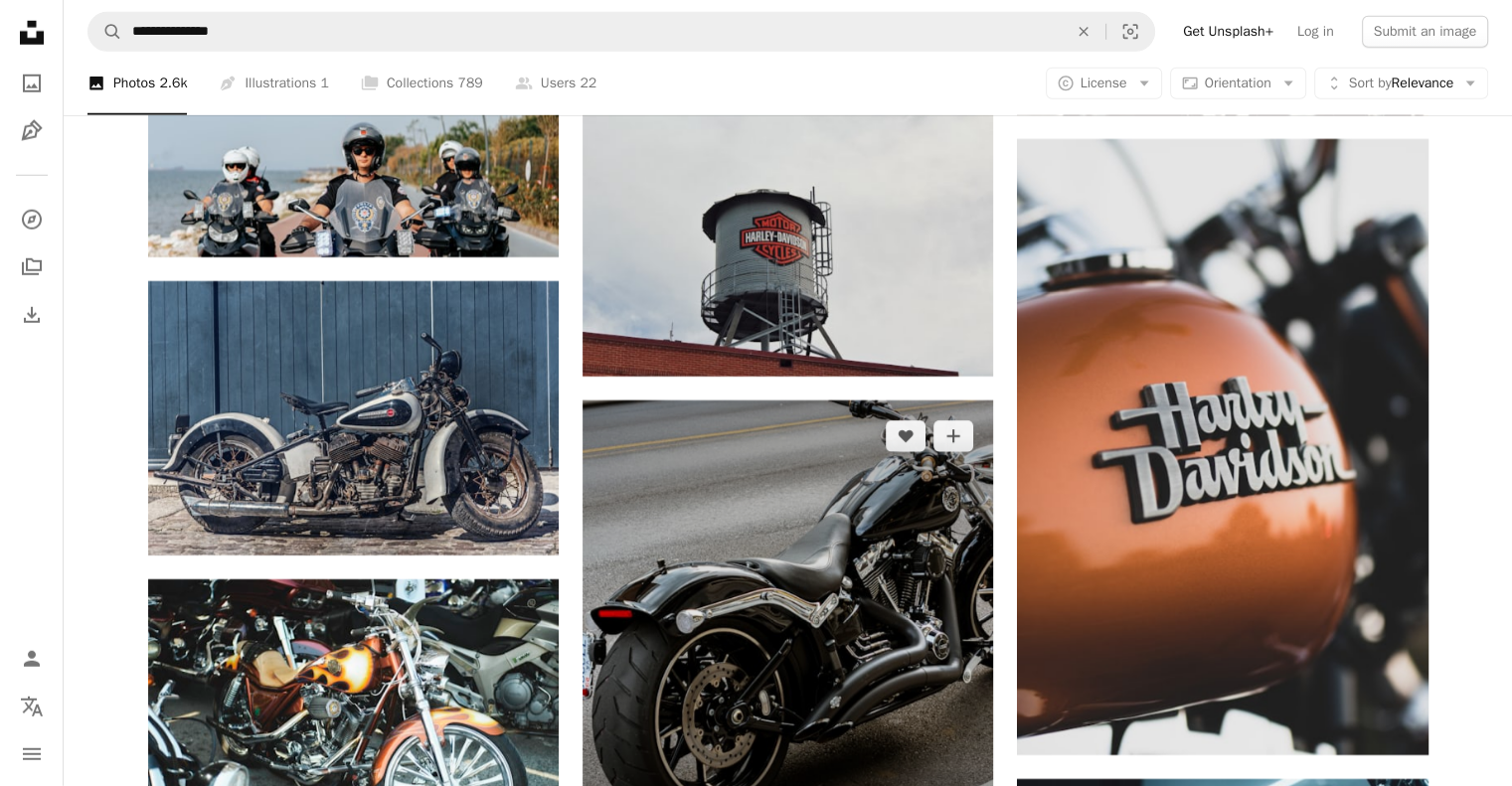 click at bounding box center (787, 632) 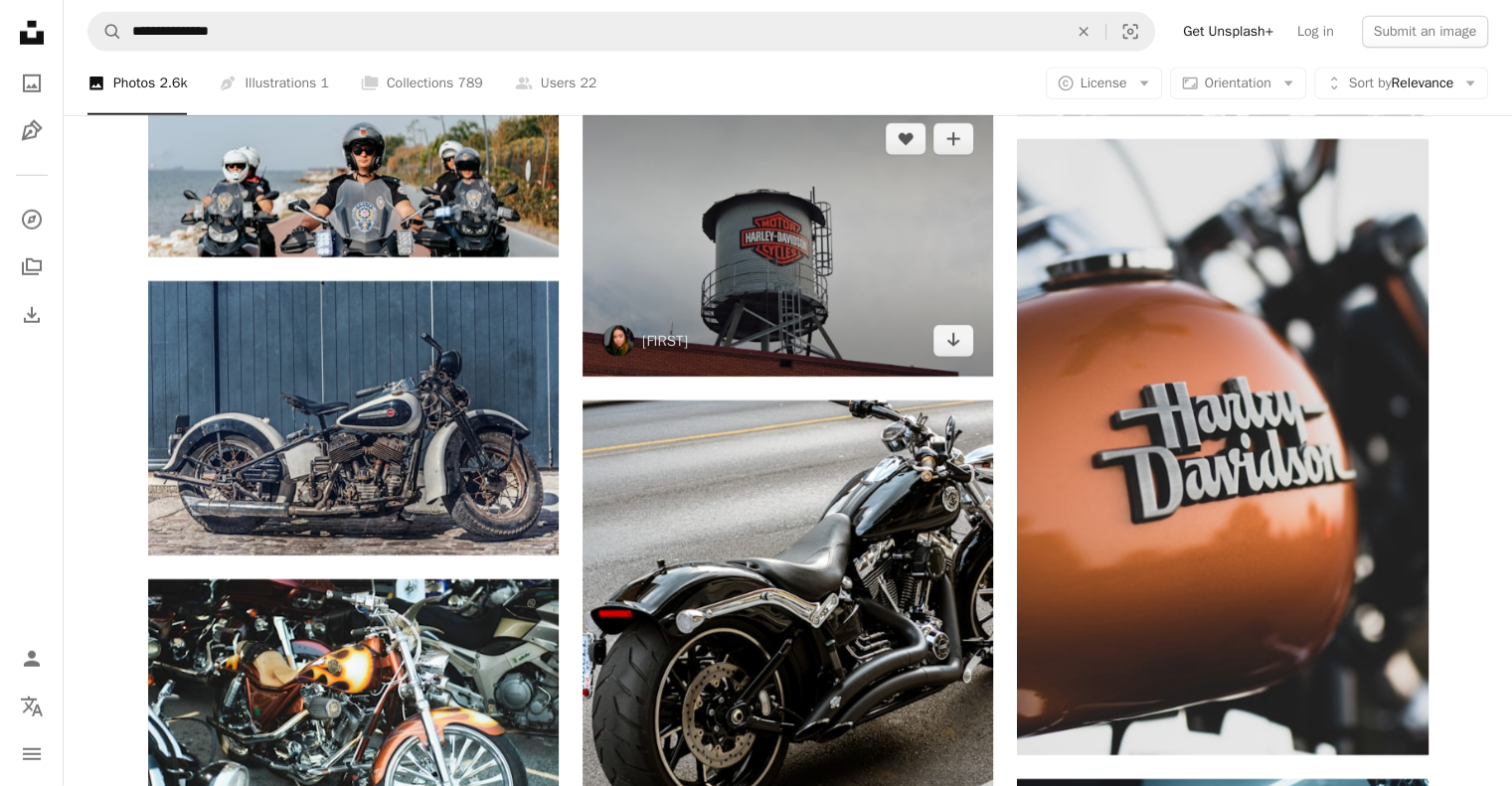 click at bounding box center [787, 239] 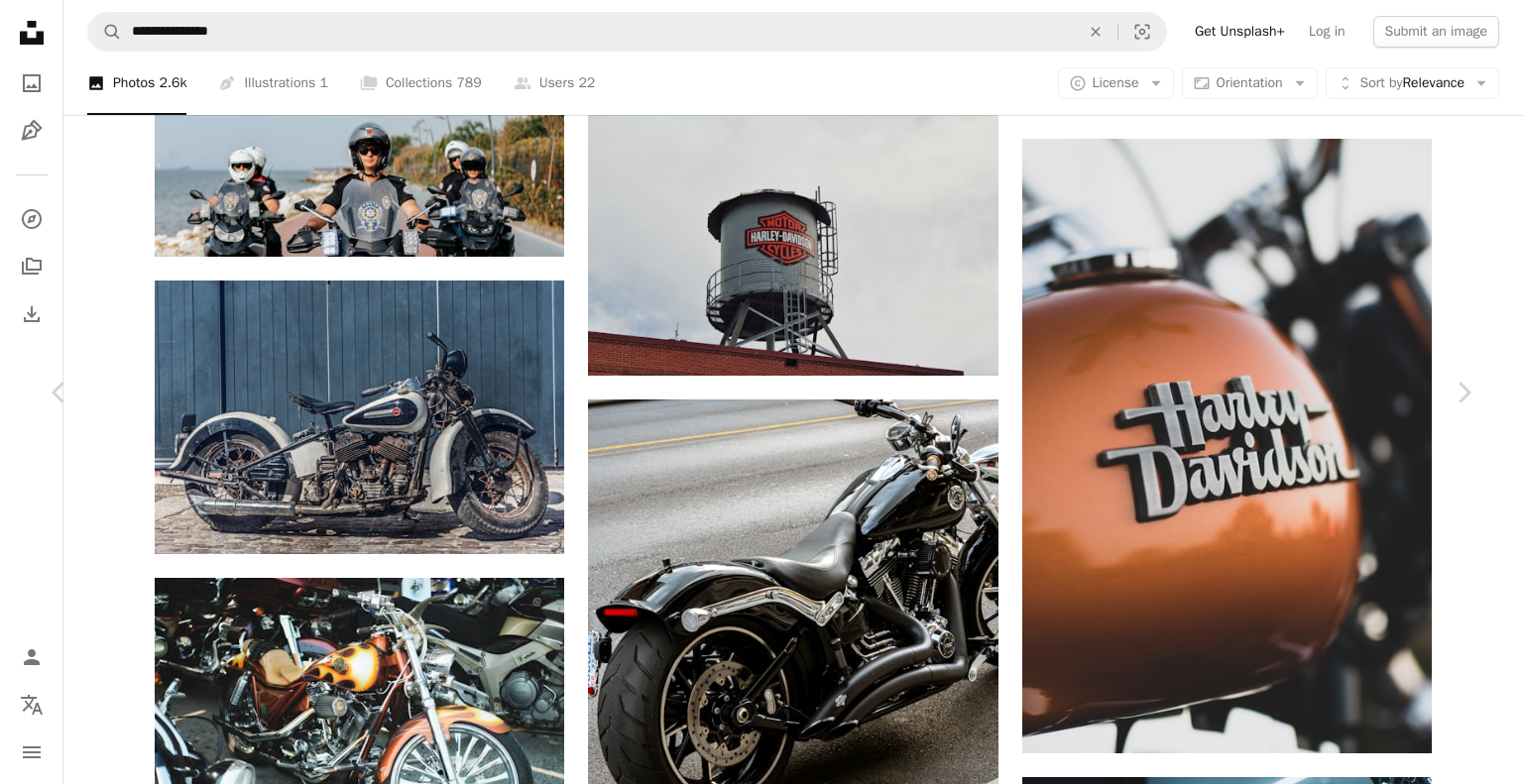 click on "Chevron down" 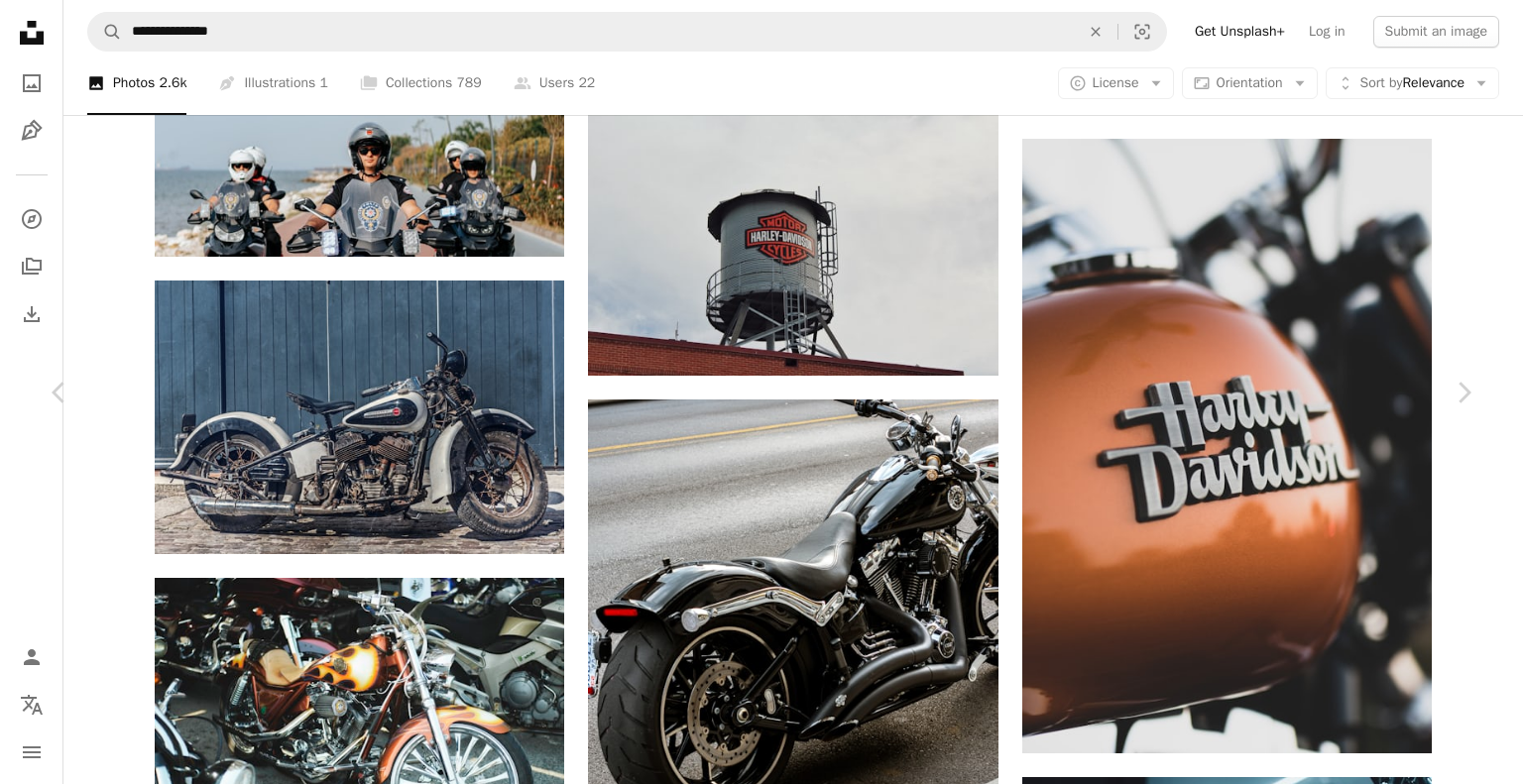click on "( 640 x 426 )" at bounding box center (1243, 5891) 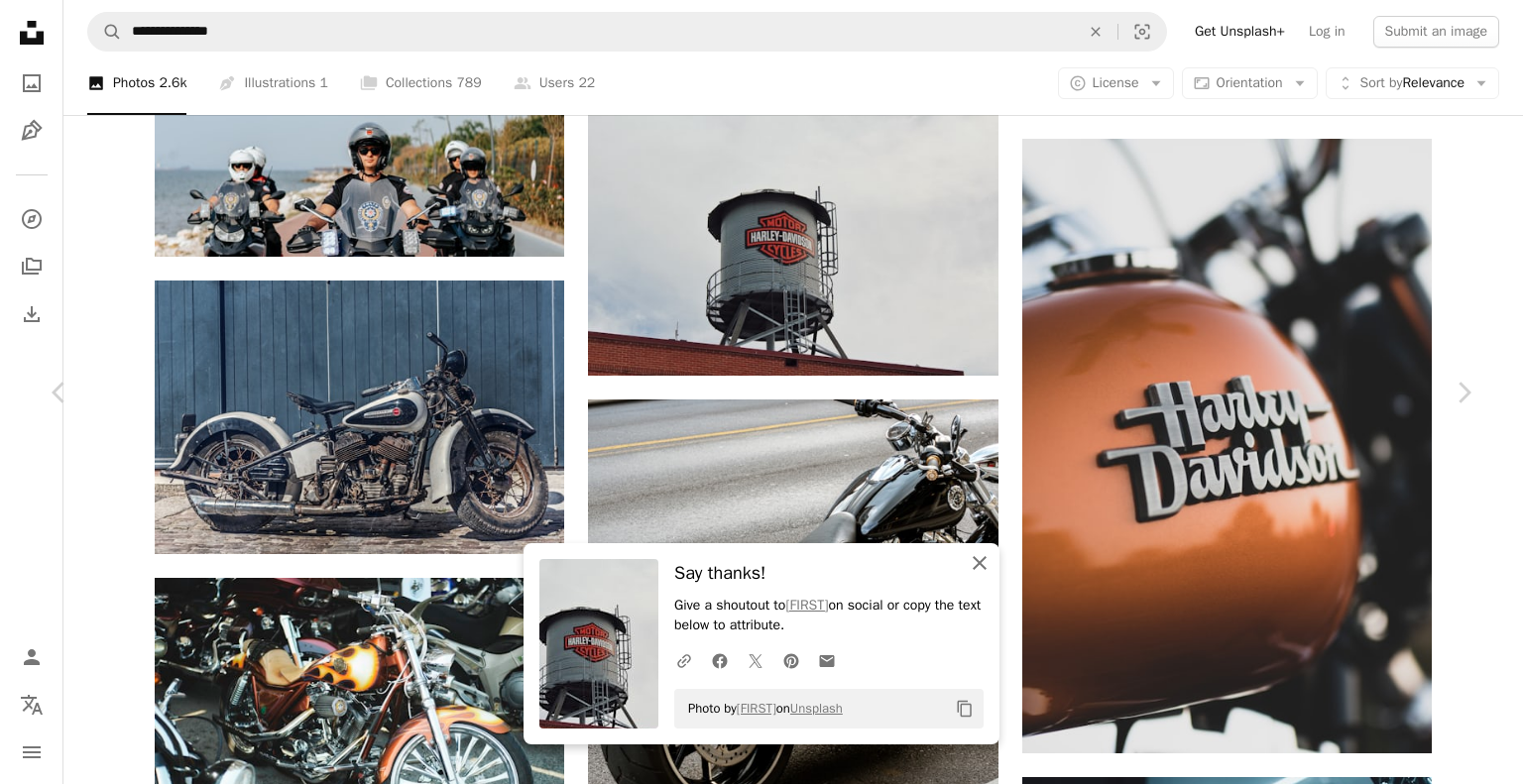 click on "An X shape" 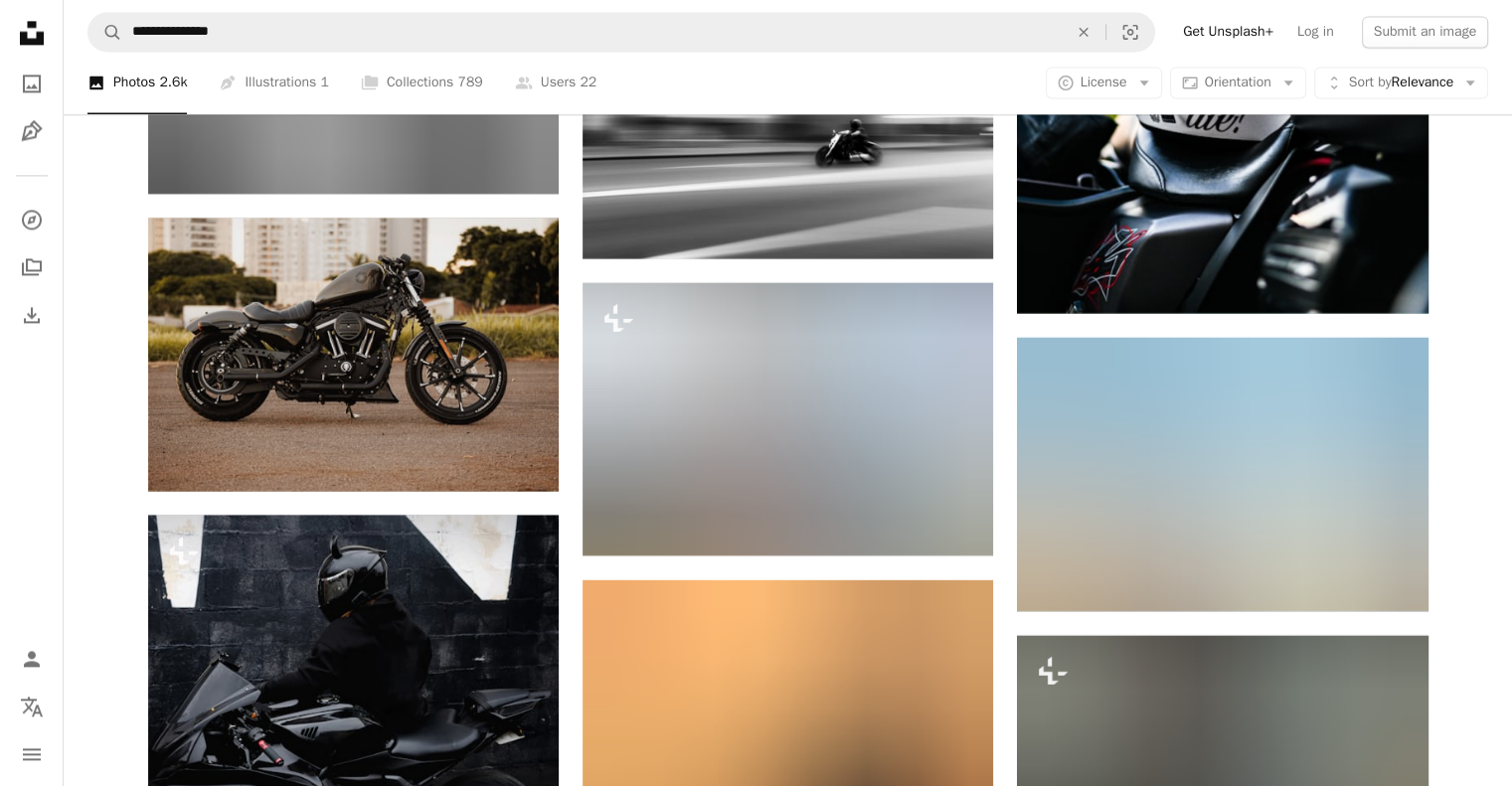 scroll, scrollTop: 25592, scrollLeft: 0, axis: vertical 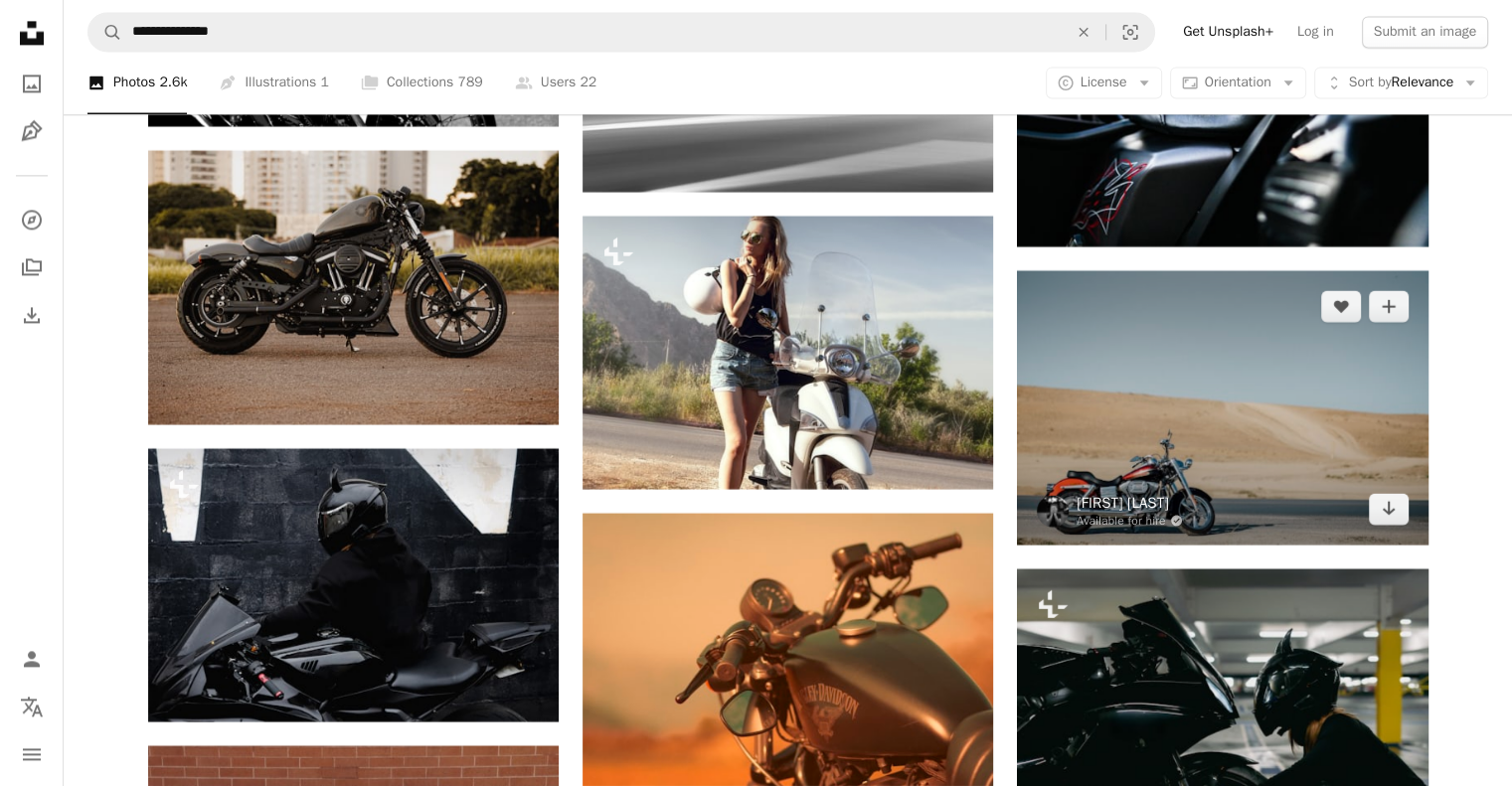 click on "[FIRST] [LAST]" at bounding box center [1129, 503] 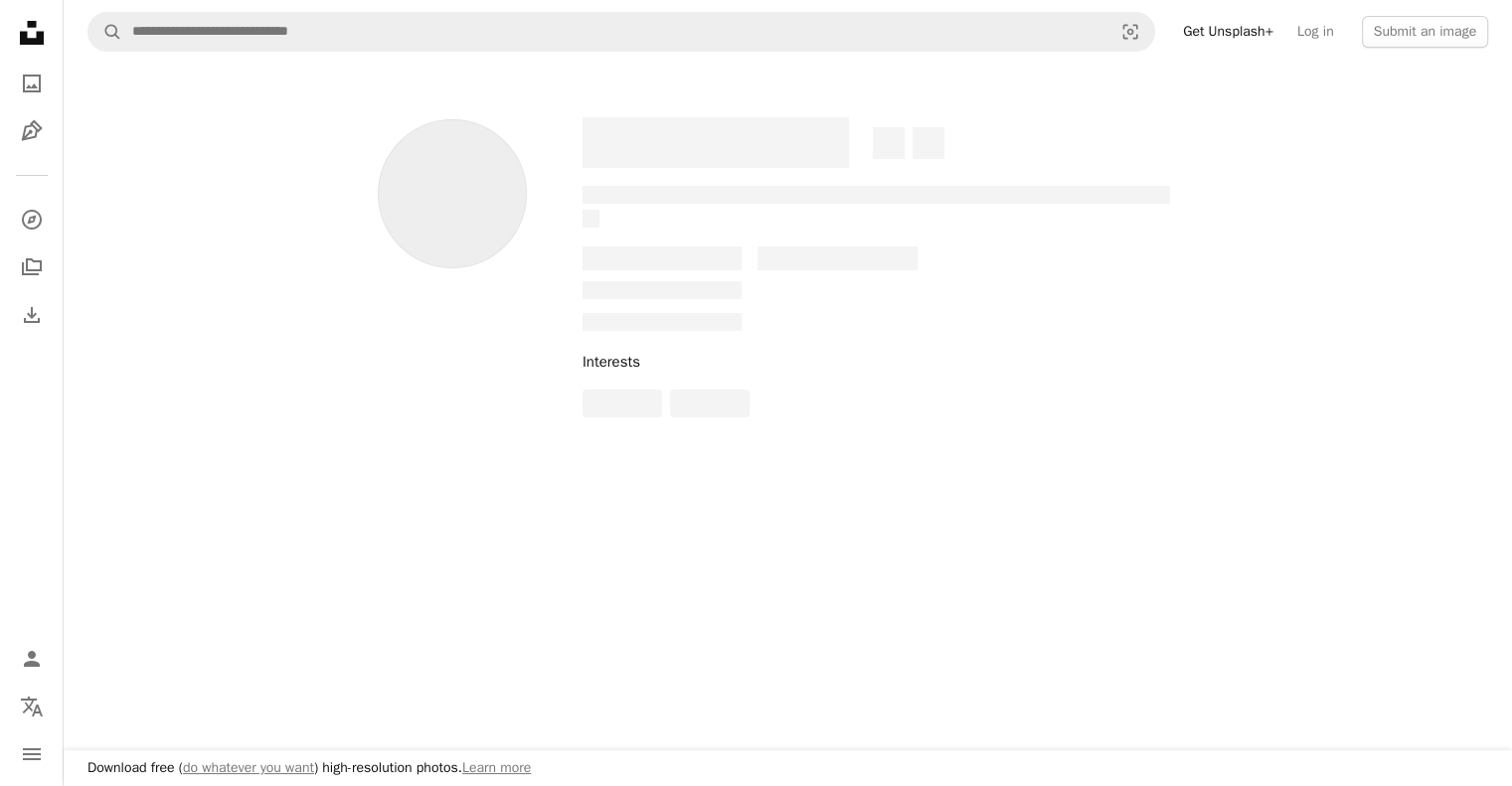 scroll, scrollTop: 0, scrollLeft: 0, axis: both 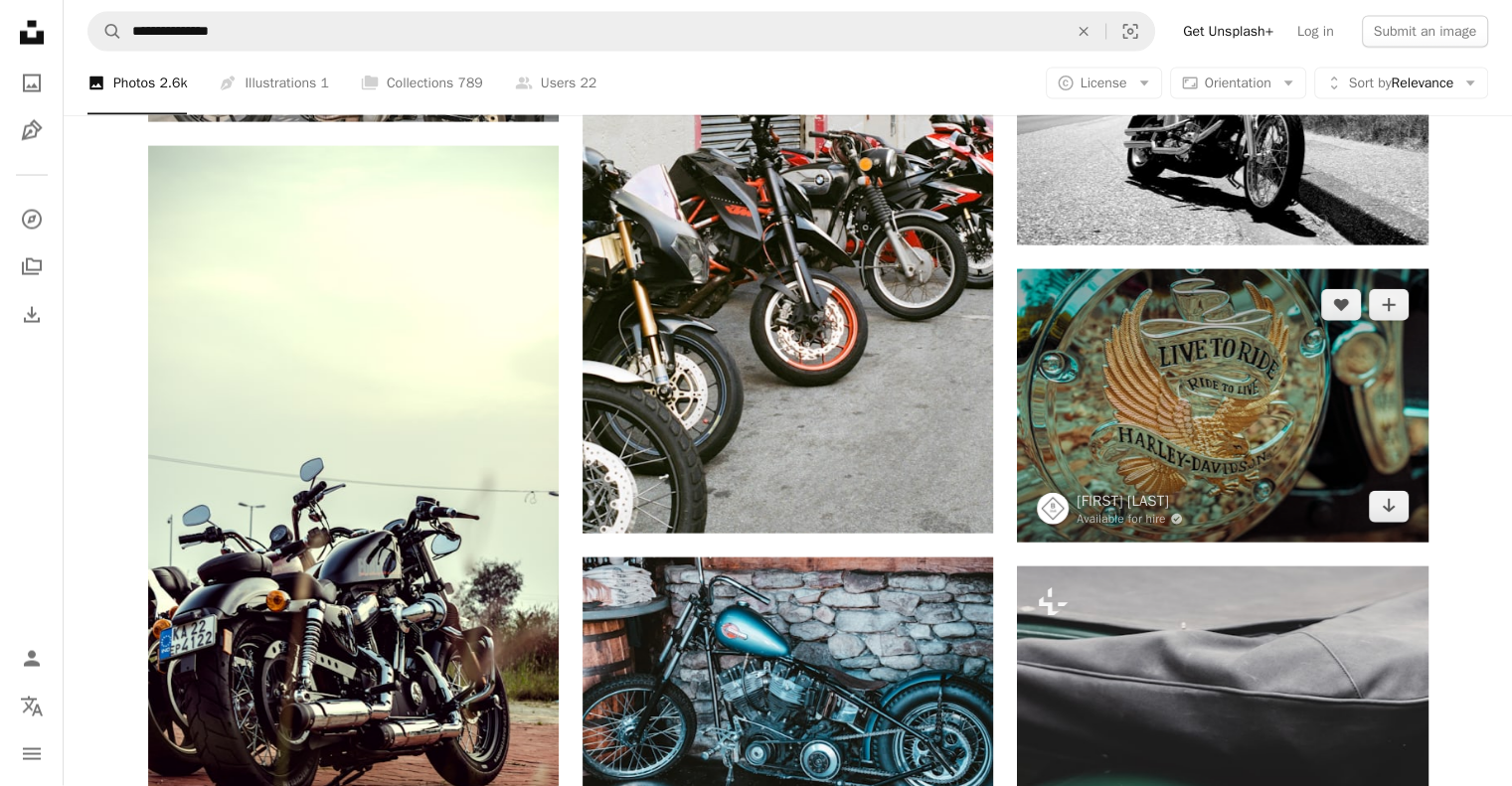 click at bounding box center [1222, 405] 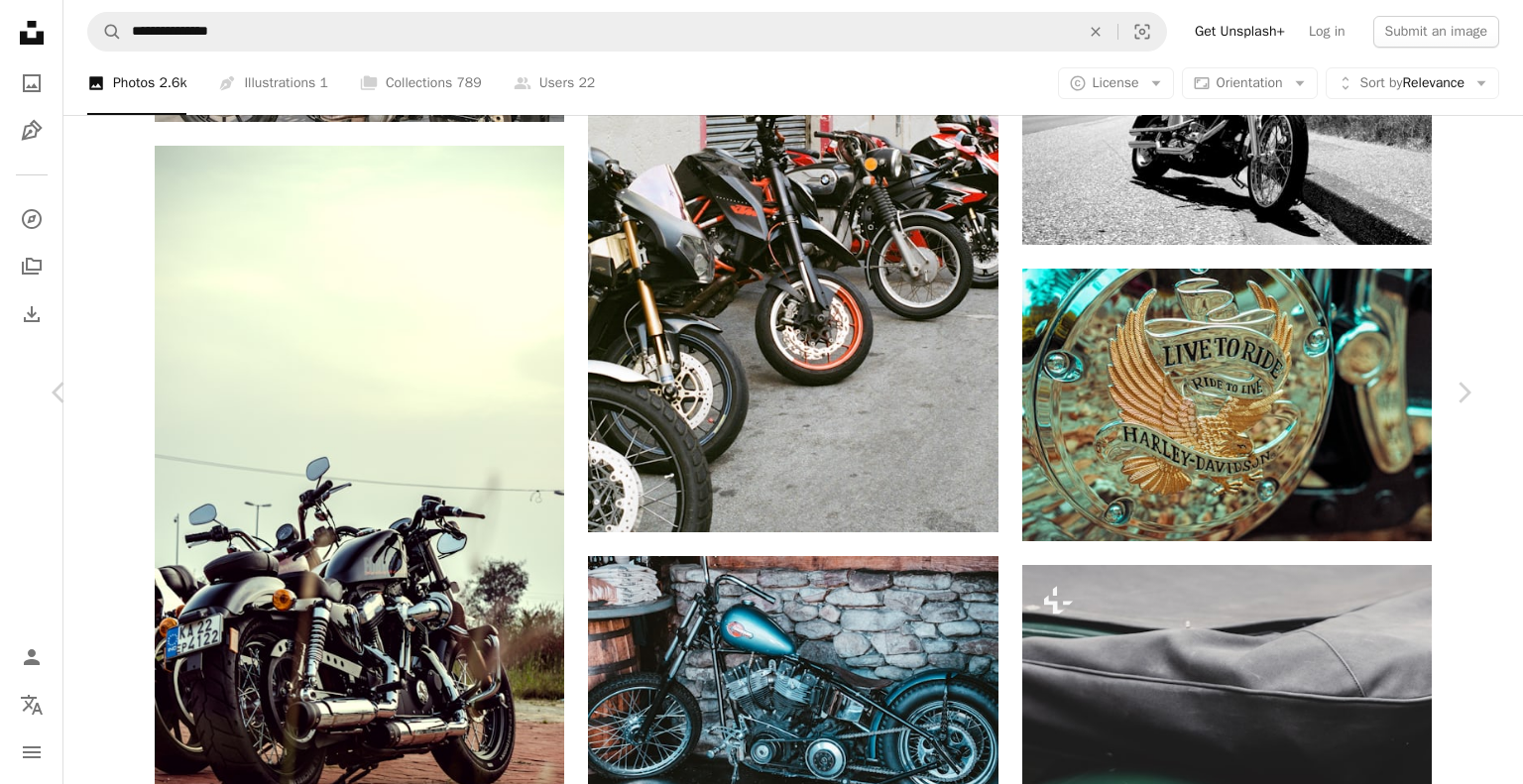click 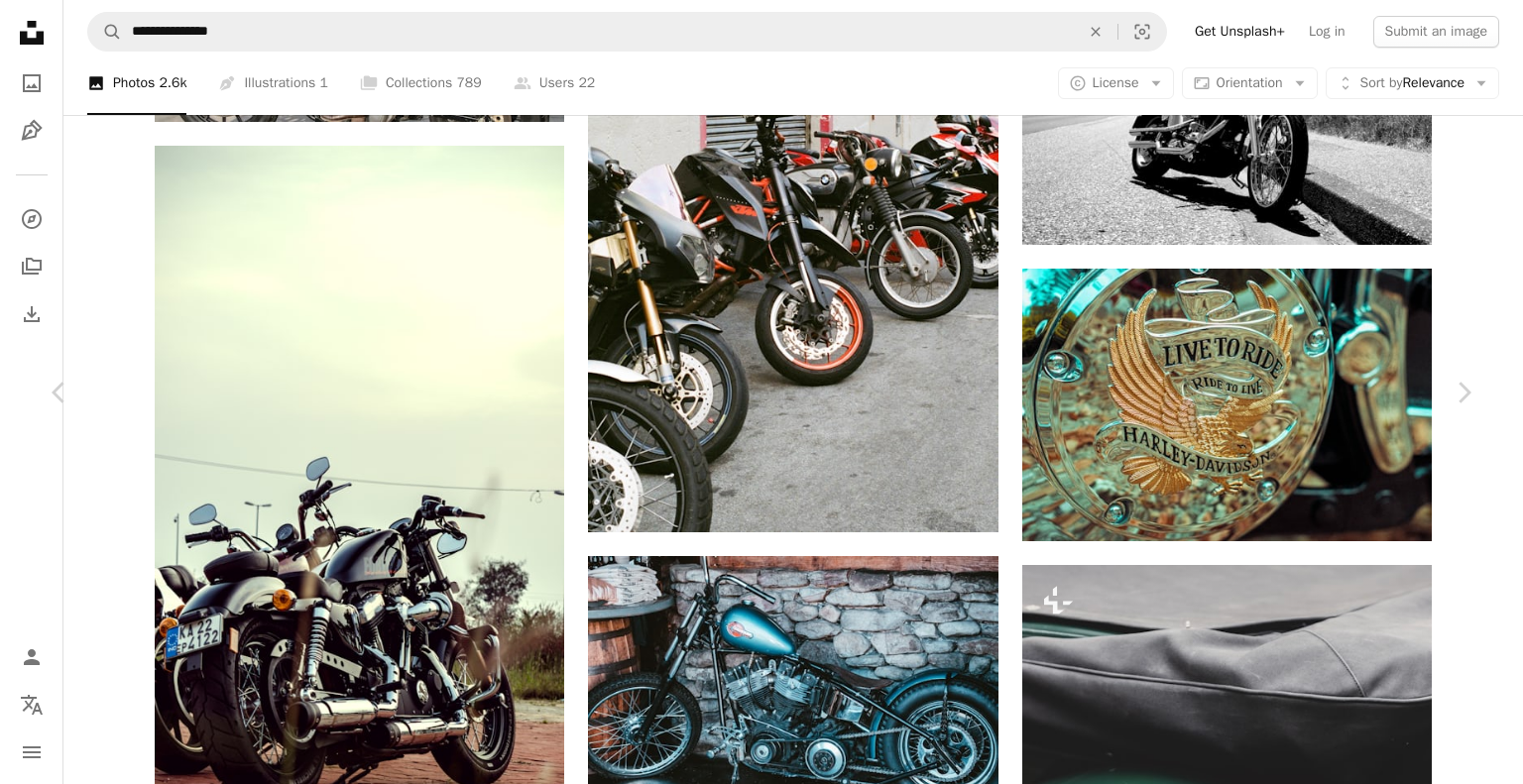 click on "Small   ( 640 x 426 )" at bounding box center [1225, 3339] 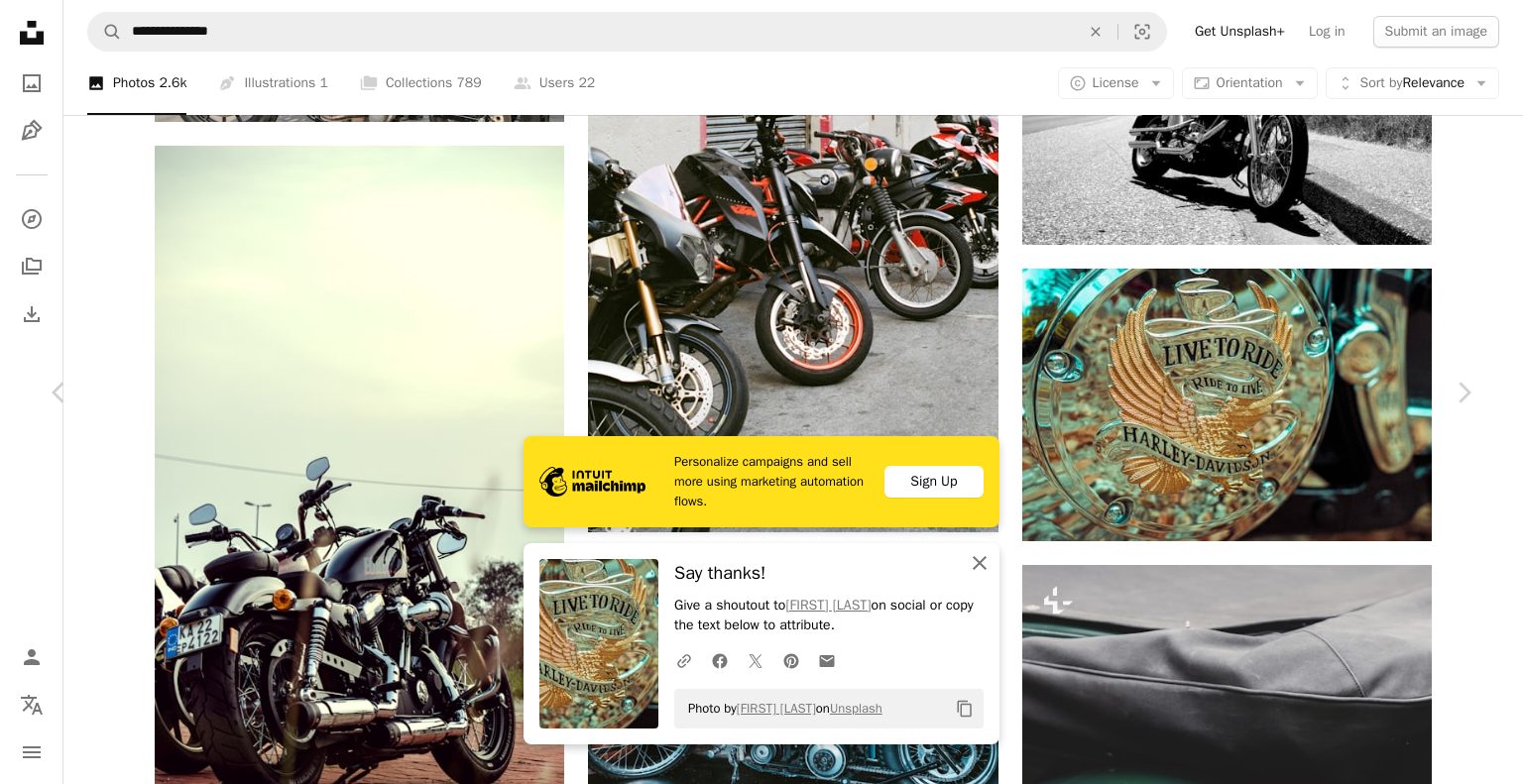 click 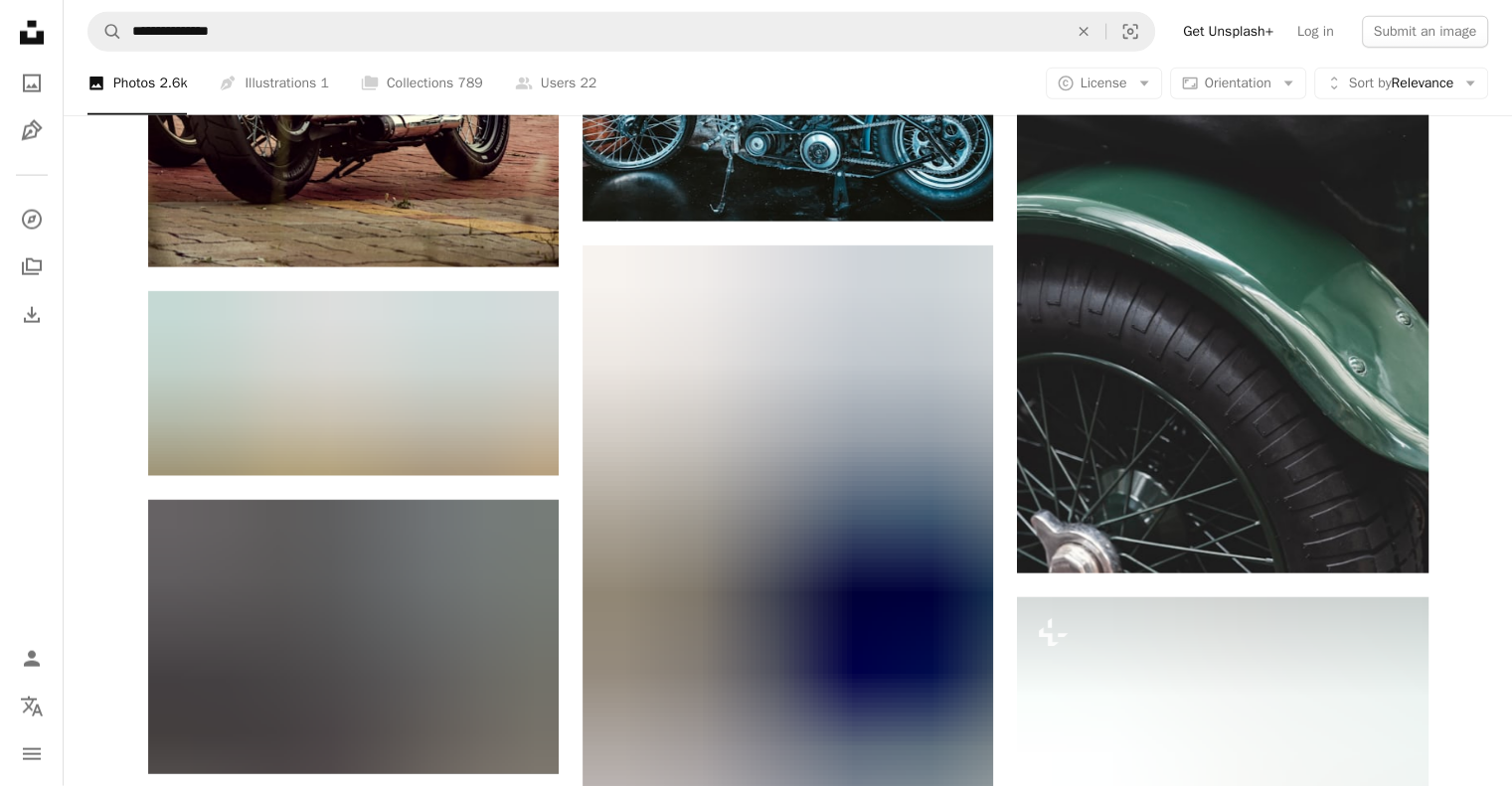 scroll, scrollTop: 27434, scrollLeft: 0, axis: vertical 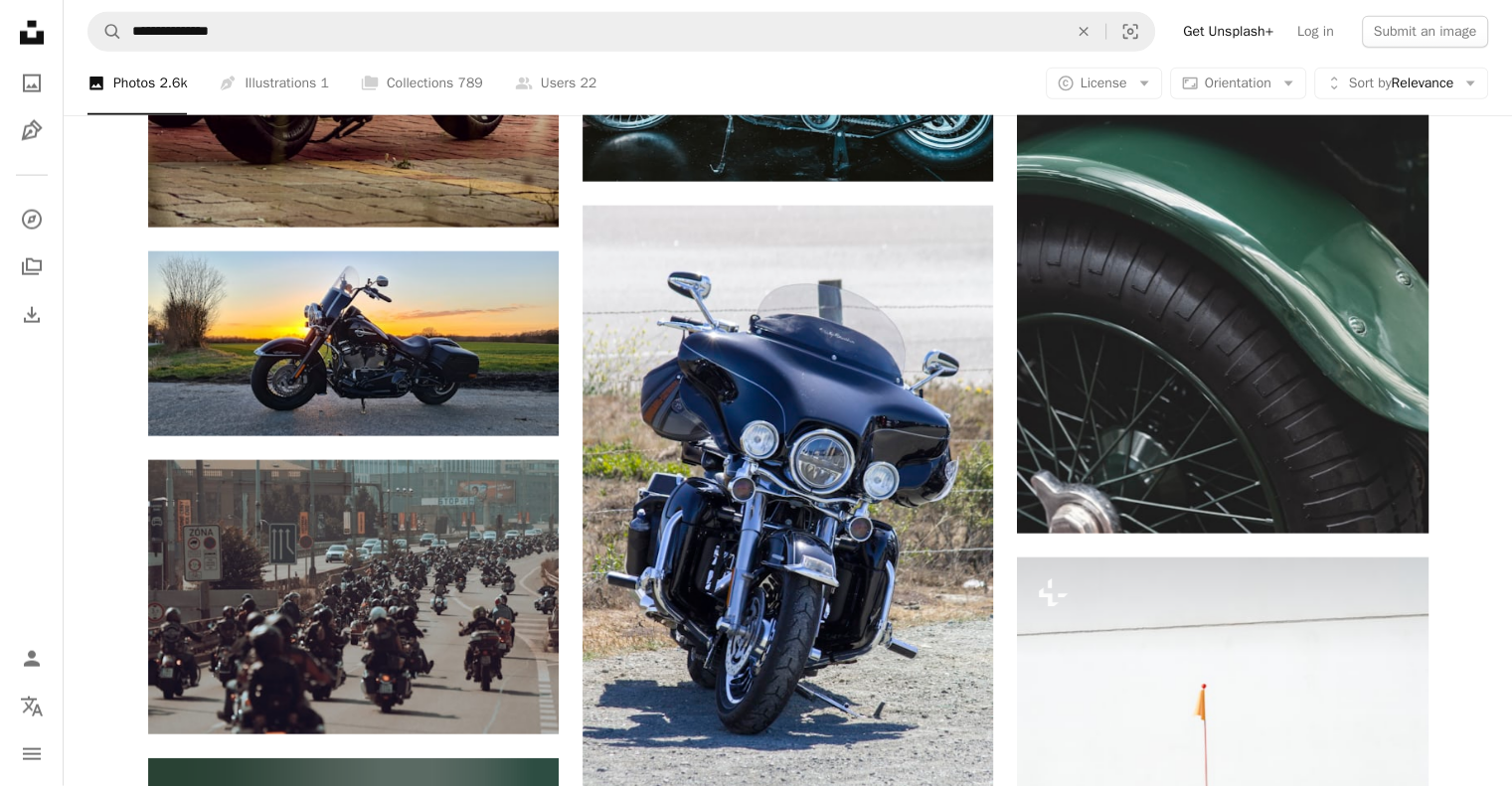 click on "Plus sign for Unsplash+ A heart A plus sign Getty Images For  Unsplash+ A lock Download A heart A plus sign [FIRST] [LAST] Available for hire A checkmark inside of a circle Arrow pointing down Plus sign for Unsplash+ A heart A plus sign Toa Heftiba For  Unsplash+ A lock Download A heart A plus sign Harley-Davidson Arrow pointing down A heart A plus sign [FIRST] [LAST] Available for hire A checkmark inside of a circle Arrow pointing down Plus sign for Unsplash+ A heart A plus sign Getty Images For  Unsplash+ A lock Download Plus sign for Unsplash+ A heart A plus sign Getty Images For  Unsplash+ A lock Download A heart A plus sign Harley-Davidson Arrow pointing down A heart A plus sign [FIRST] [LAST] Available for hire A checkmark inside of a circle Arrow pointing down Plus sign for Unsplash+ A heart A plus sign Fellipe Ditadi For  Unsplash+ A lock Download Manage and sell your services Start A Free Trial A heart A plus sign [FIRST] [LAST] Available for hire A checkmark inside of a circle Arrow pointing down A heart" at bounding box center (787, -12625) 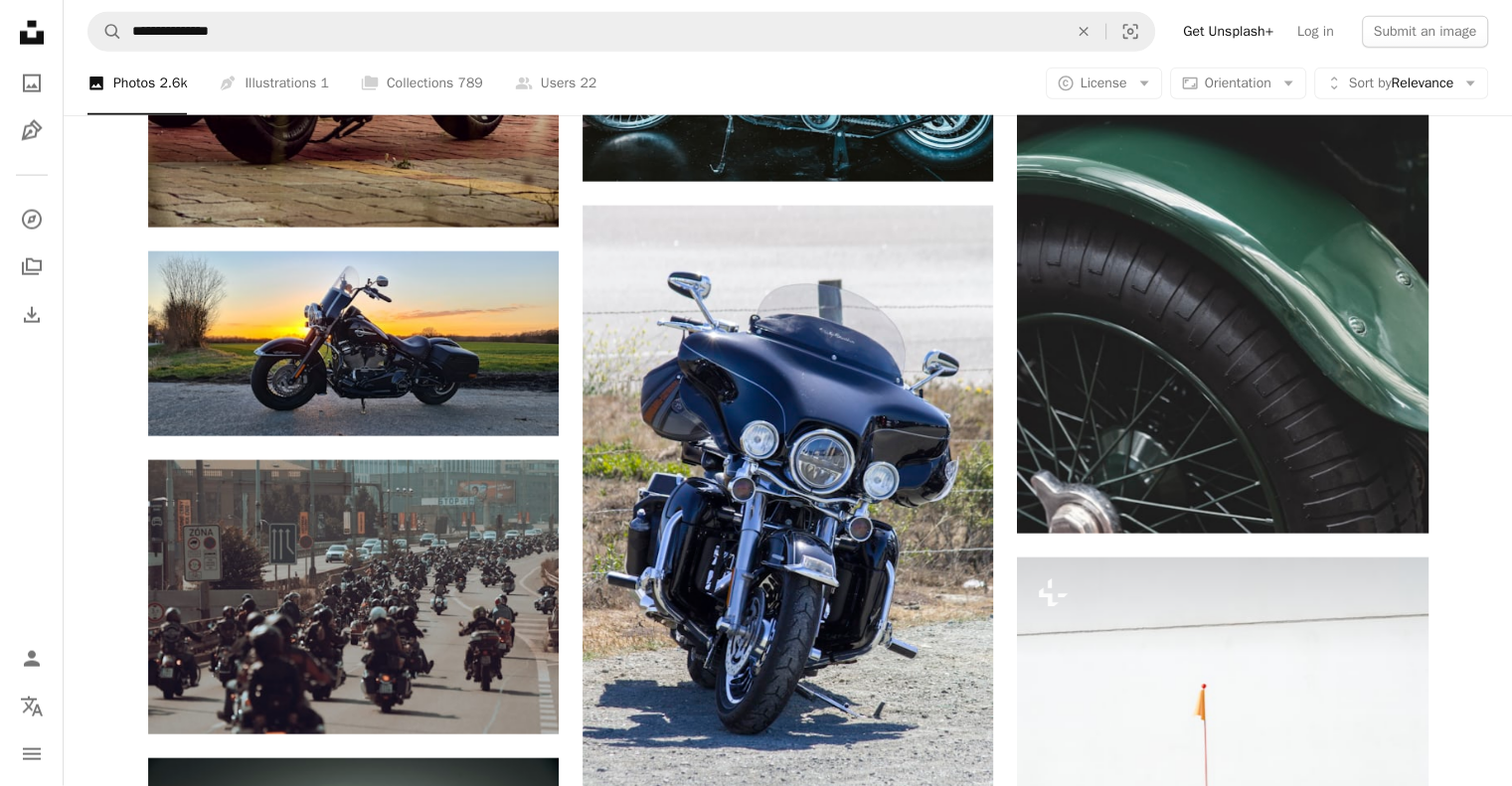 scroll, scrollTop: 27283, scrollLeft: 0, axis: vertical 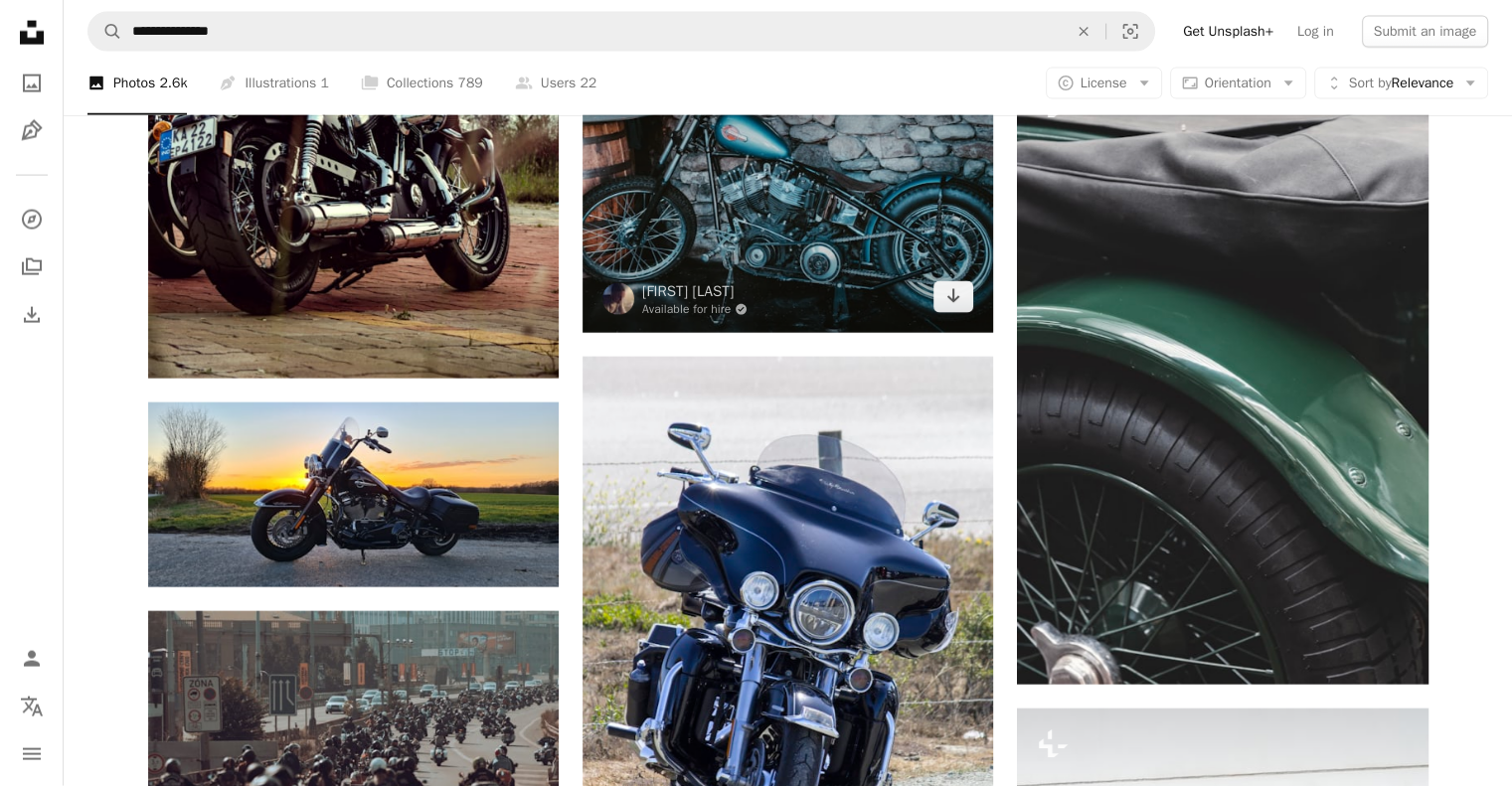 click at bounding box center [787, 196] 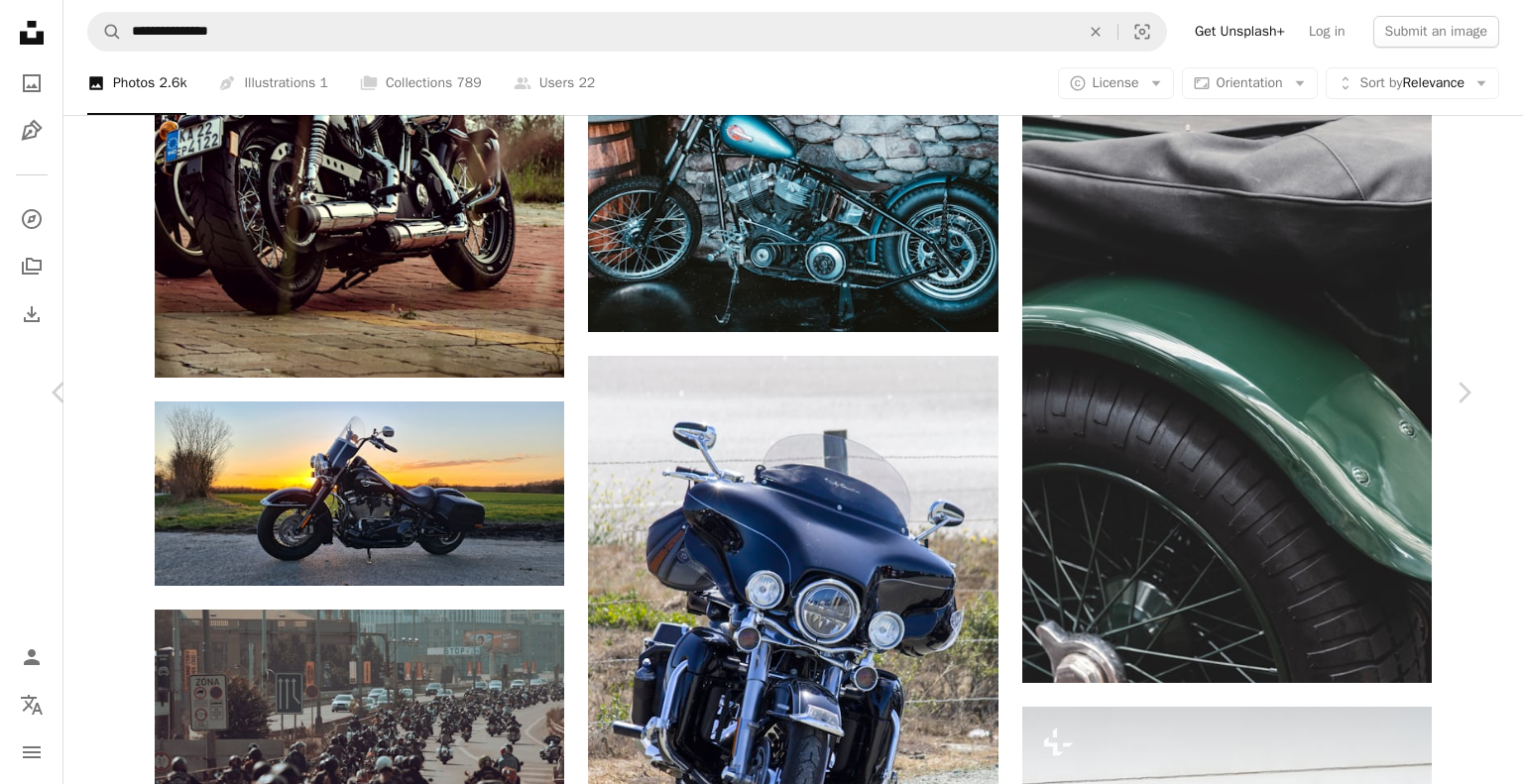 click on "Chevron down" 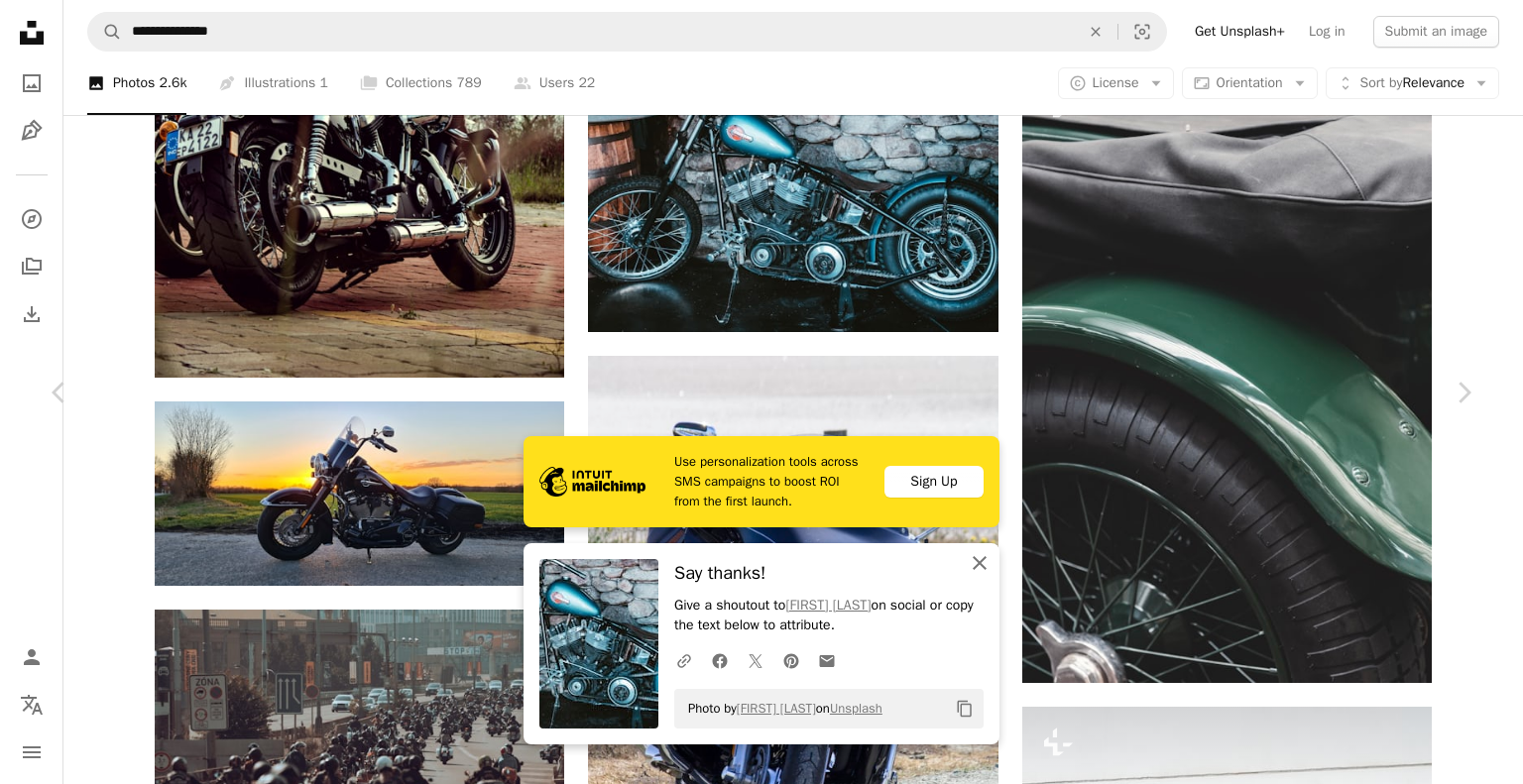 click on "An X shape" 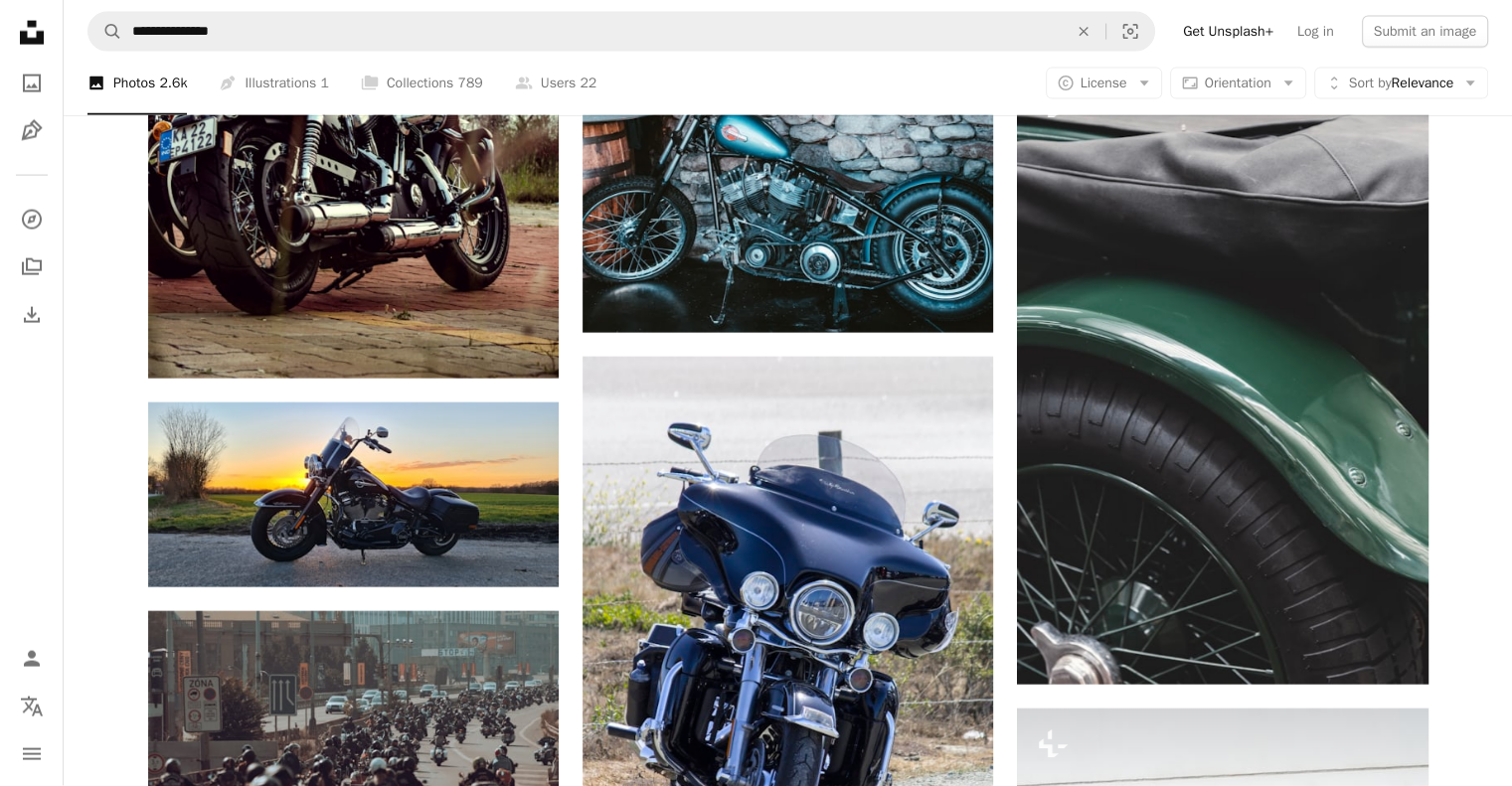click on "Plus sign for Unsplash+ A heart A plus sign Getty Images For  Unsplash+ A lock Download A heart A plus sign [FIRST] [LAST] Available for hire A checkmark inside of a circle Arrow pointing down Plus sign for Unsplash+ A heart A plus sign Toa Heftiba For  Unsplash+ A lock Download A heart A plus sign Harley-Davidson Arrow pointing down A heart A plus sign [FIRST] [LAST] Available for hire A checkmark inside of a circle Arrow pointing down Plus sign for Unsplash+ A heart A plus sign Getty Images For  Unsplash+ A lock Download Plus sign for Unsplash+ A heart A plus sign Getty Images For  Unsplash+ A lock Download A heart A plus sign Harley-Davidson Arrow pointing down A heart A plus sign [FIRST] [LAST] Available for hire A checkmark inside of a circle Arrow pointing down Plus sign for Unsplash+ A heart A plus sign Fellipe Ditadi For  Unsplash+ A lock Download Manage and sell your services Start A Free Trial A heart A plus sign [FIRST] [LAST] Available for hire A checkmark inside of a circle Arrow pointing down A heart" at bounding box center [787, -10760] 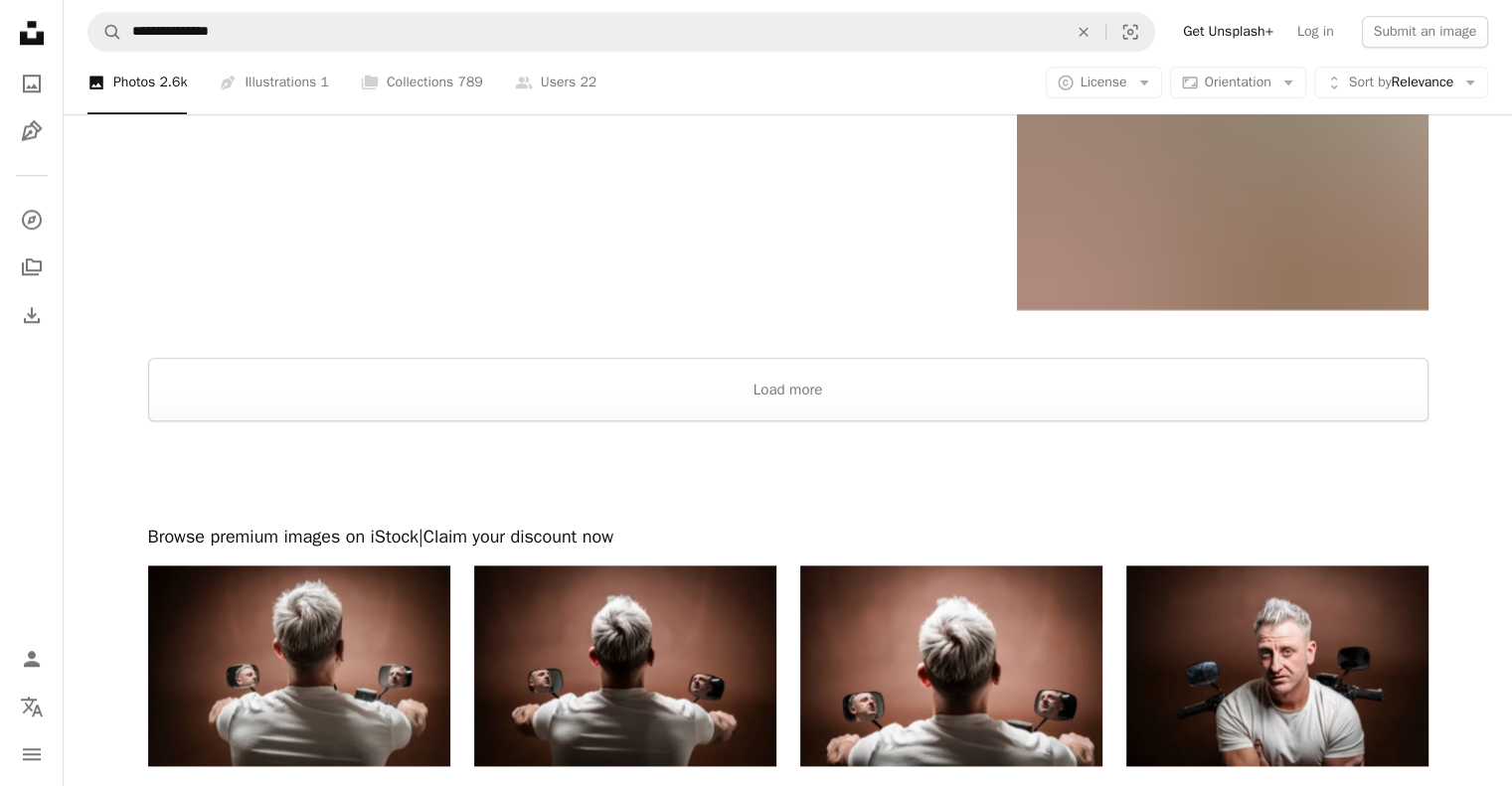 scroll, scrollTop: 32267, scrollLeft: 0, axis: vertical 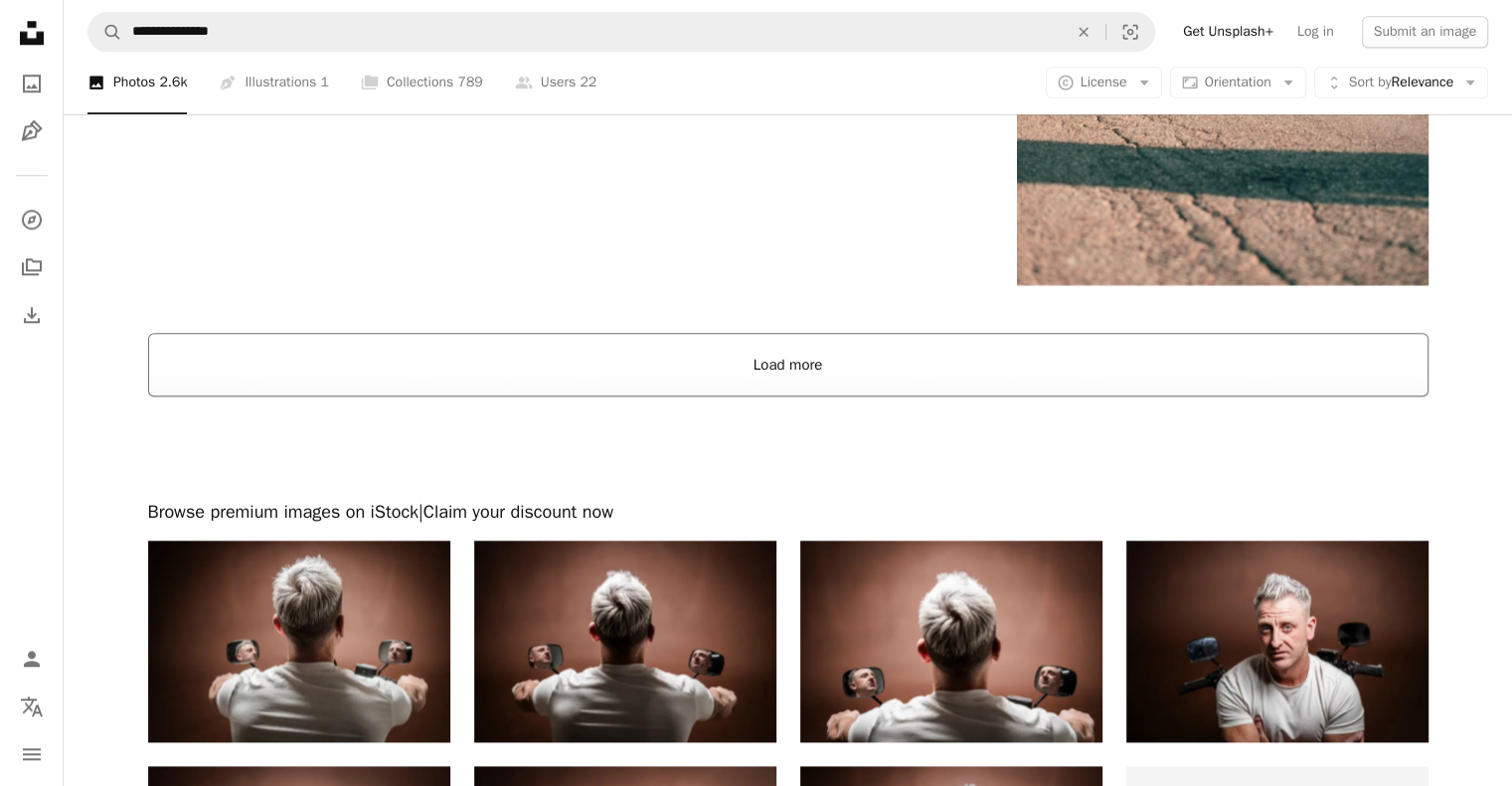 click on "Load more" at bounding box center (788, 365) 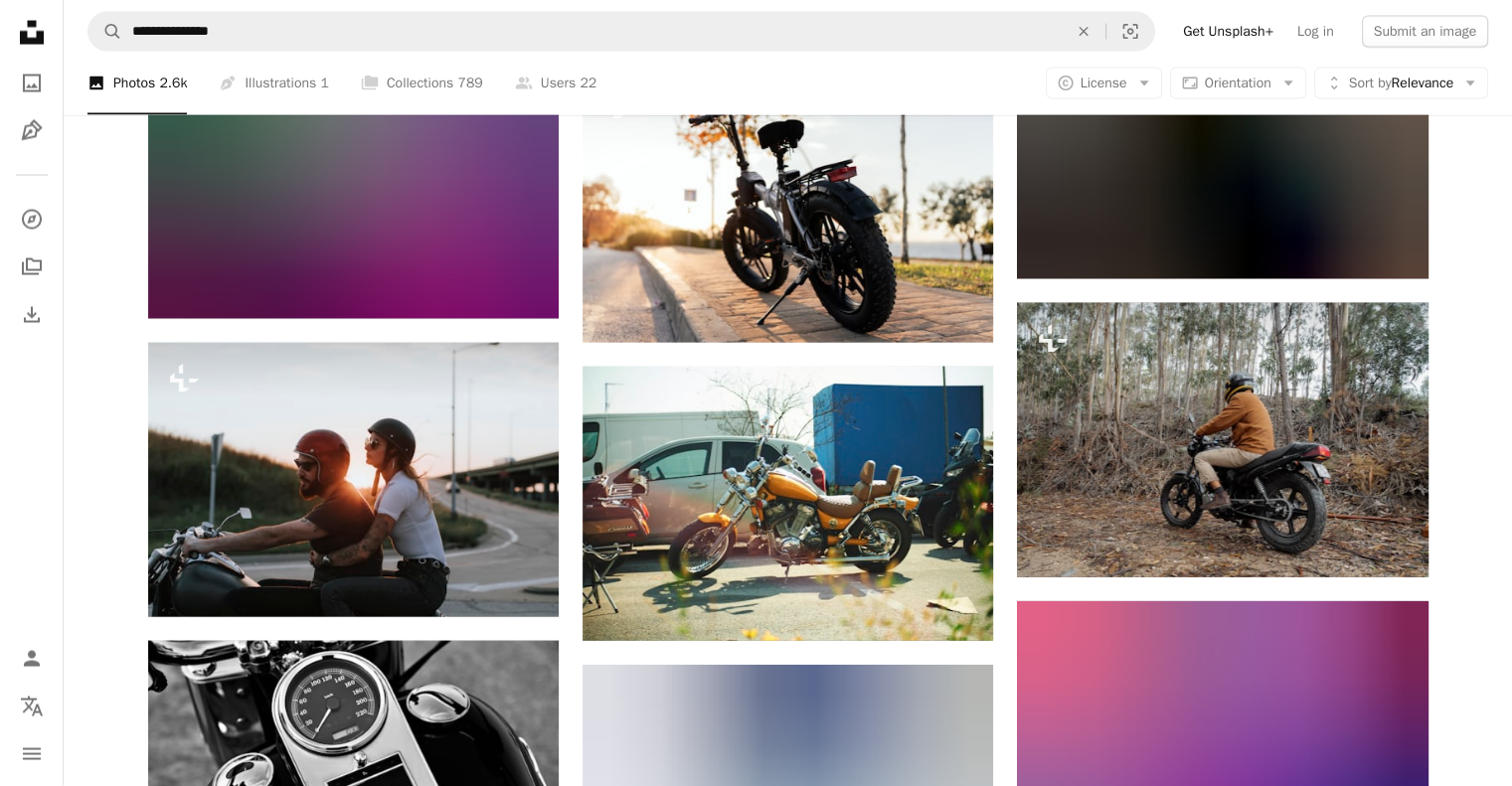 scroll, scrollTop: 34441, scrollLeft: 0, axis: vertical 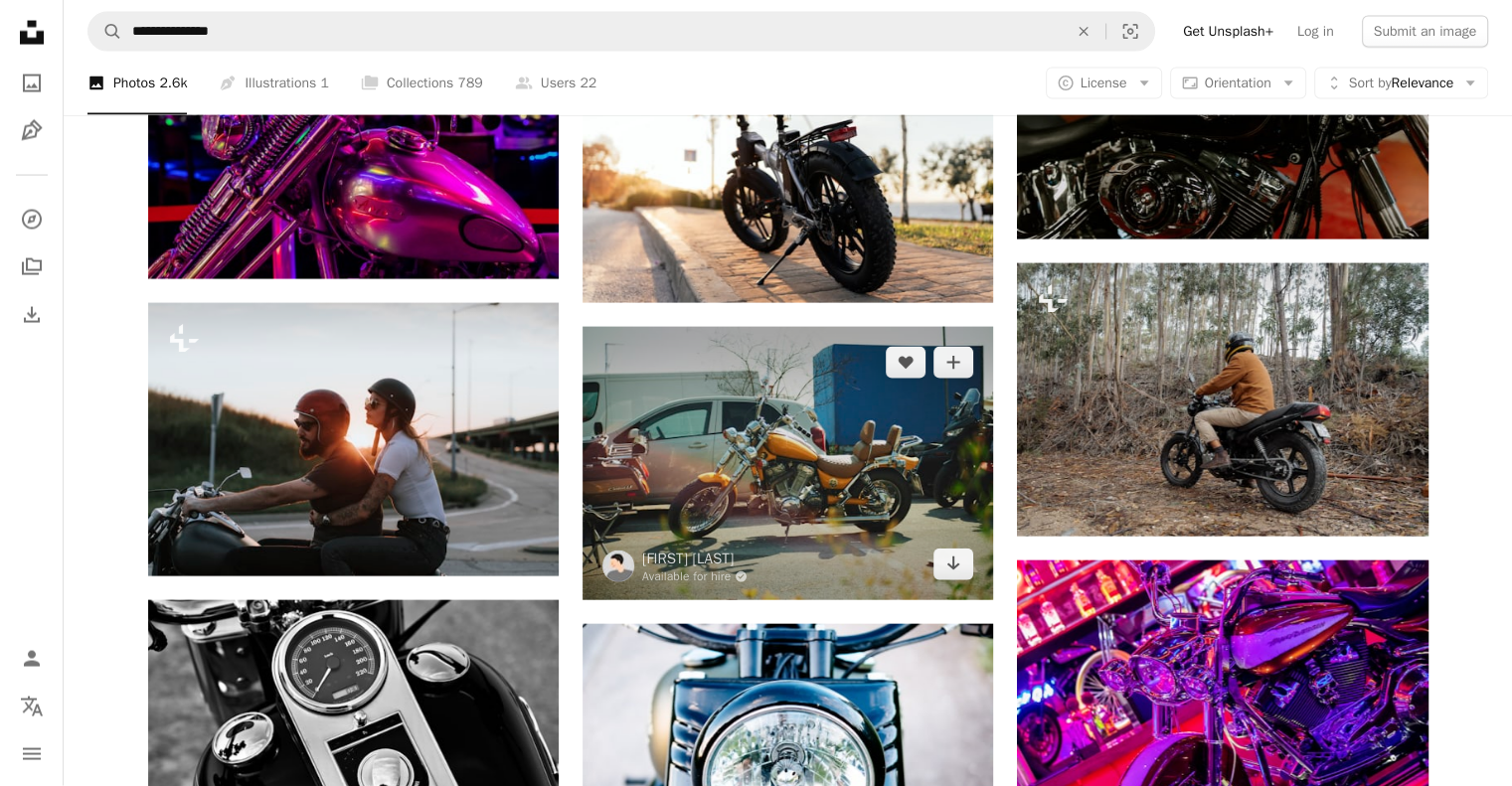 click at bounding box center (787, 463) 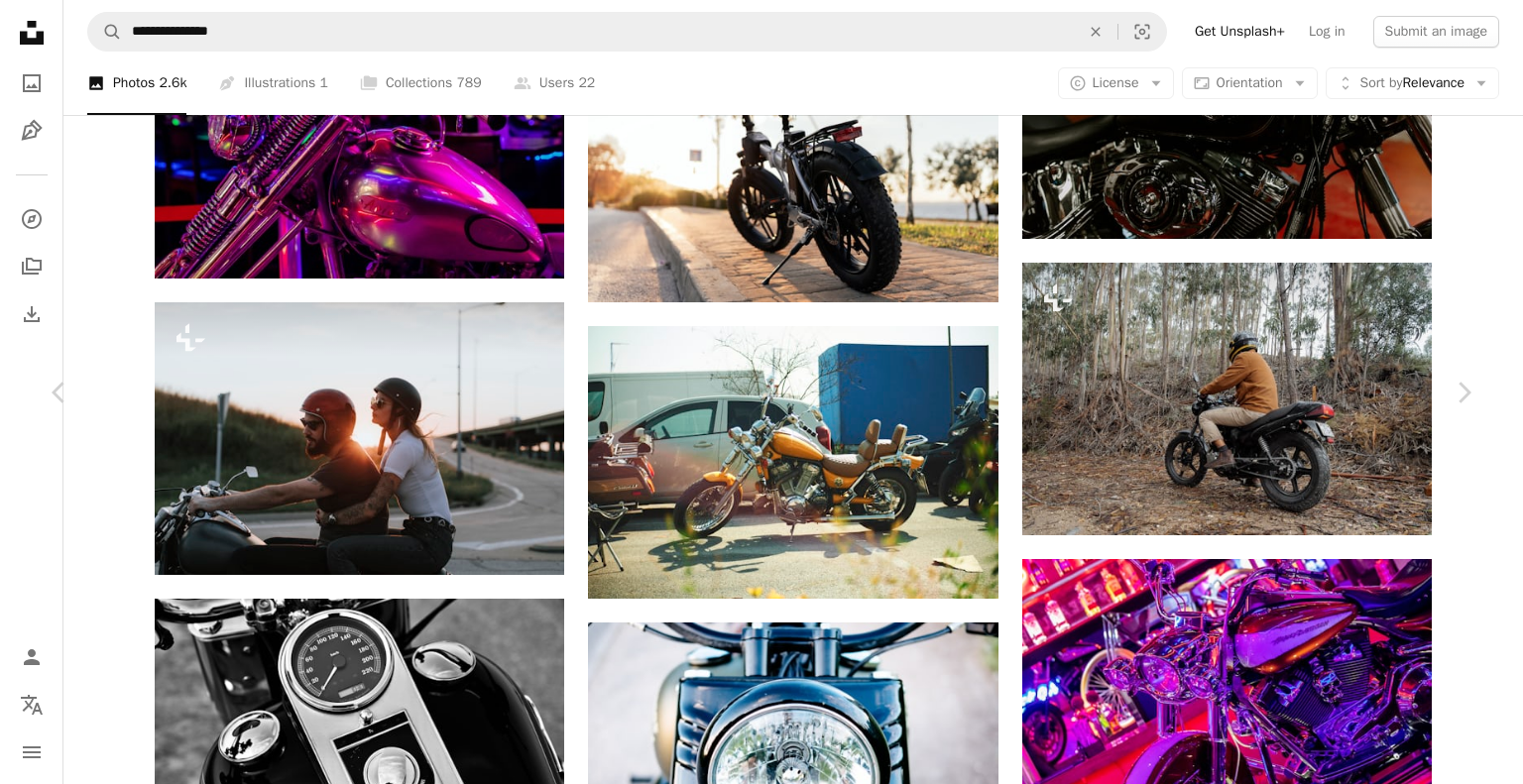 click on "Chevron down" 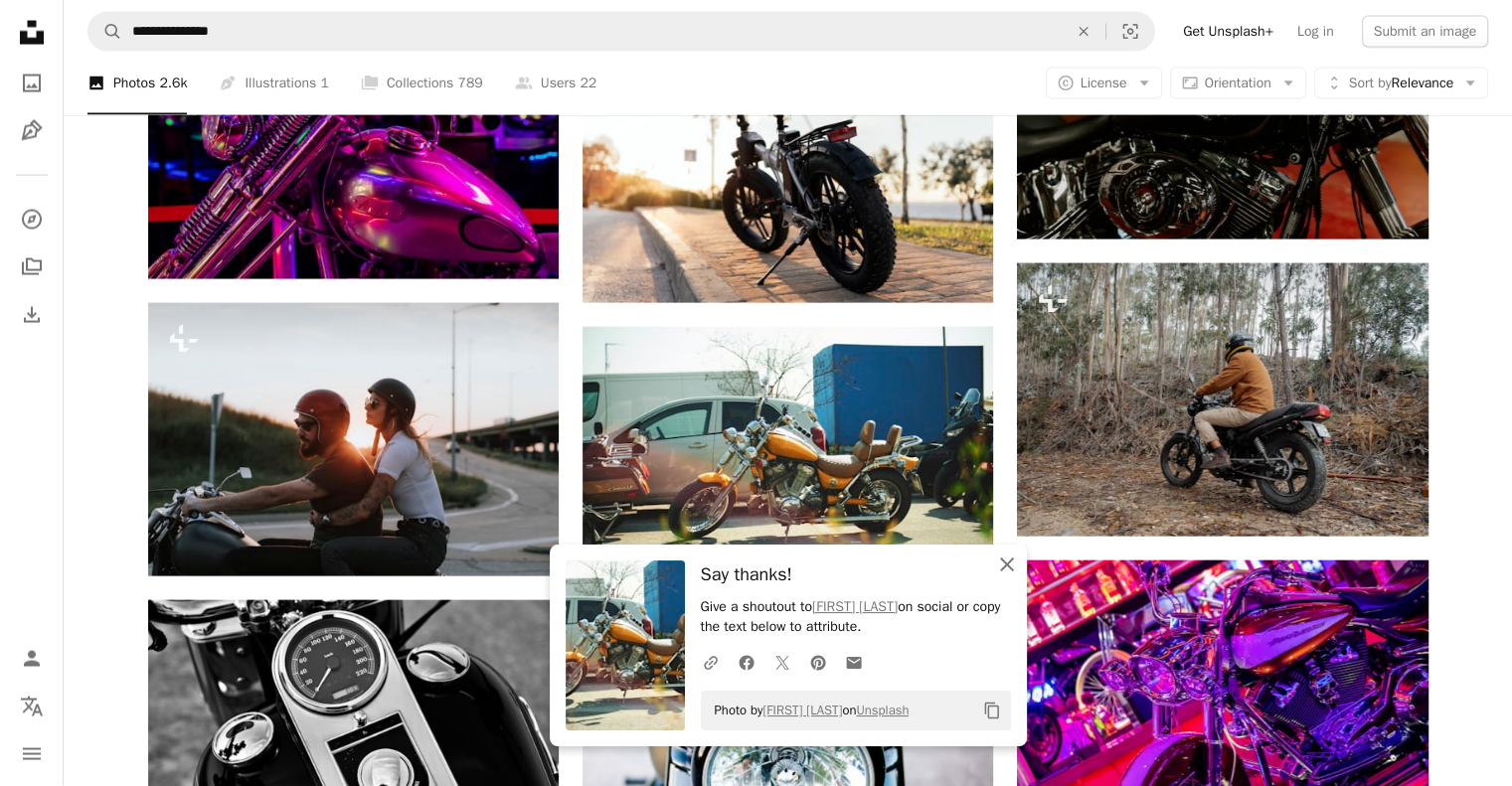 click on "An X shape" 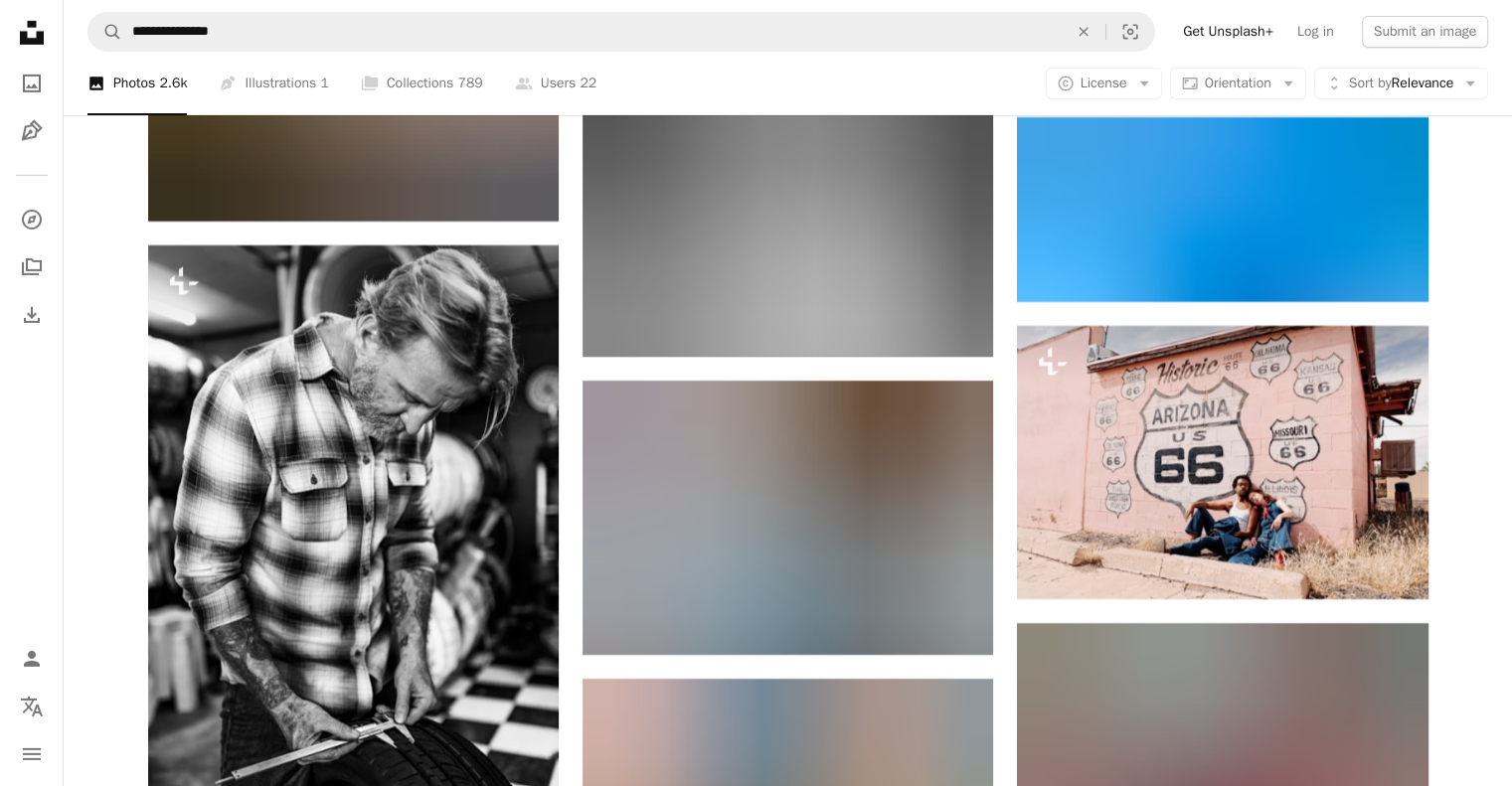 scroll, scrollTop: 36893, scrollLeft: 0, axis: vertical 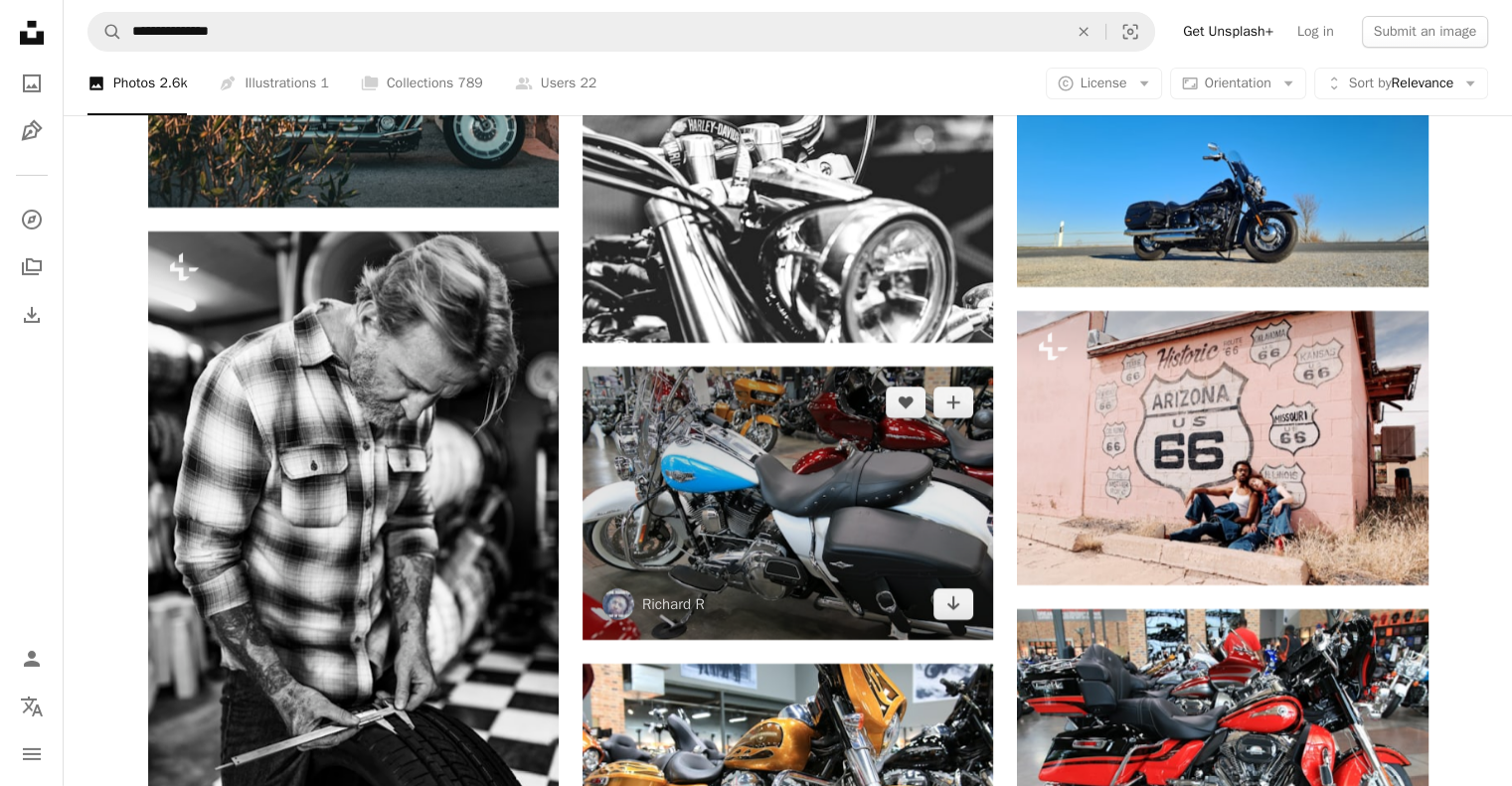 click at bounding box center (787, 503) 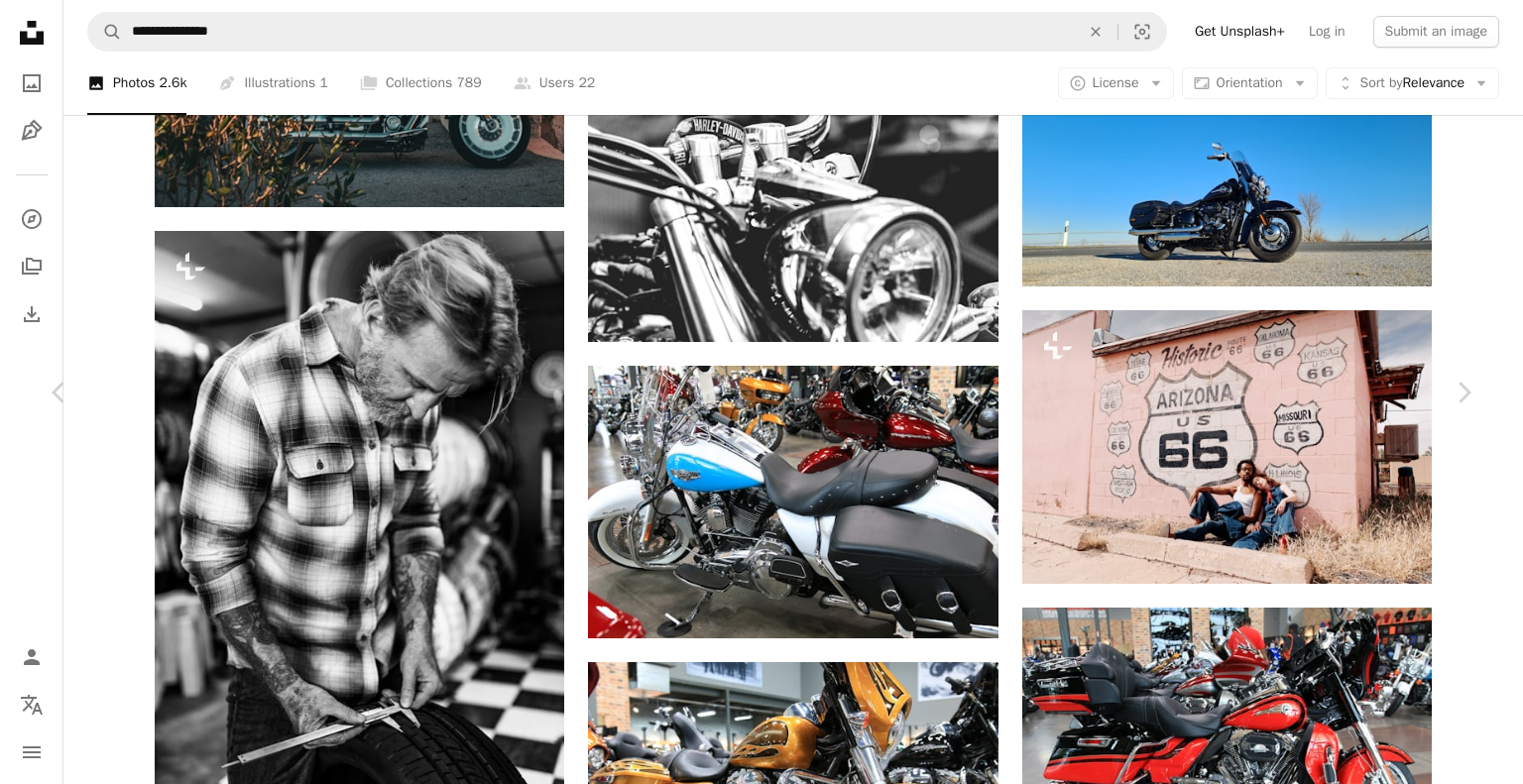 click on "Chevron down" 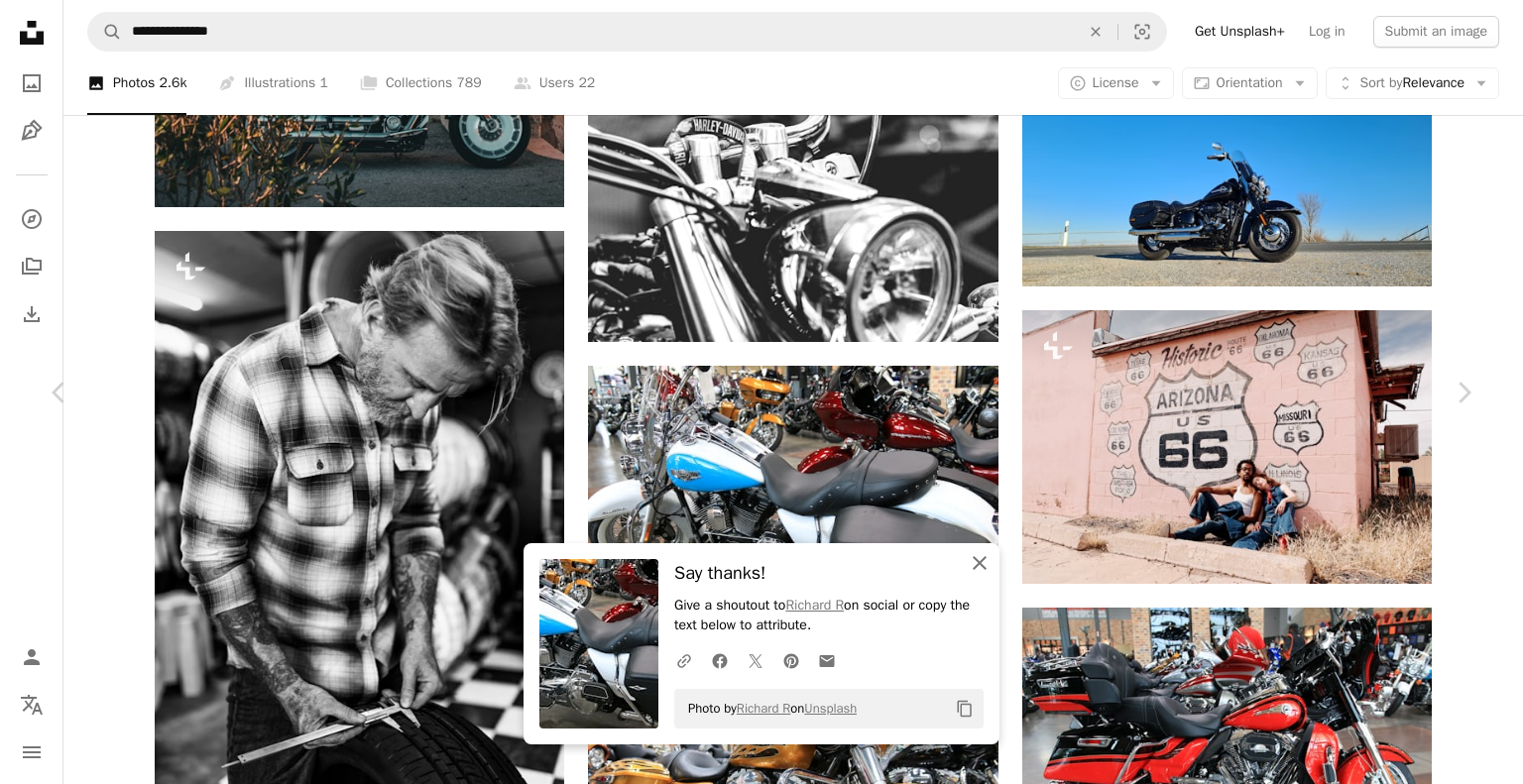click 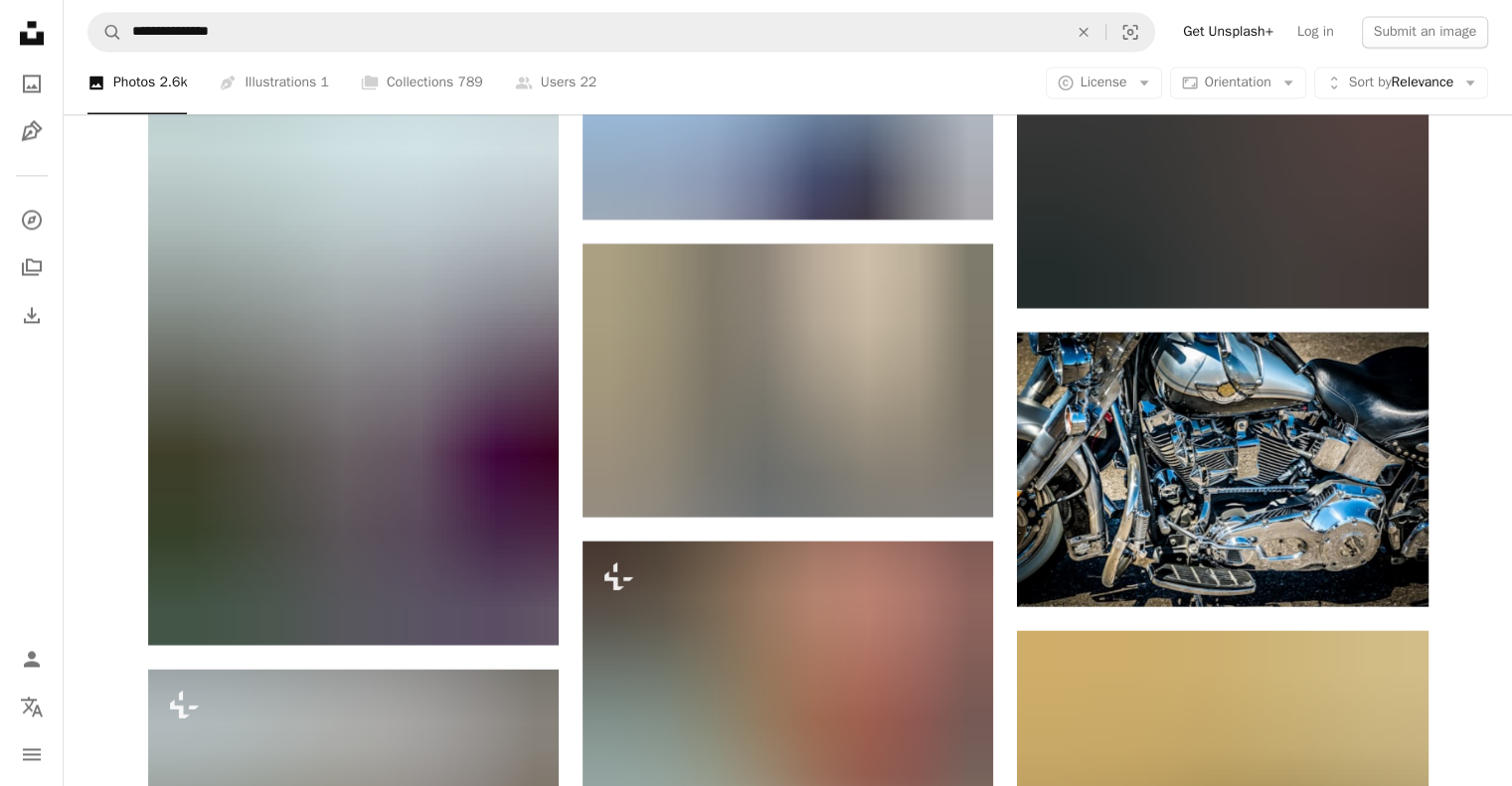 scroll, scrollTop: 40990, scrollLeft: 0, axis: vertical 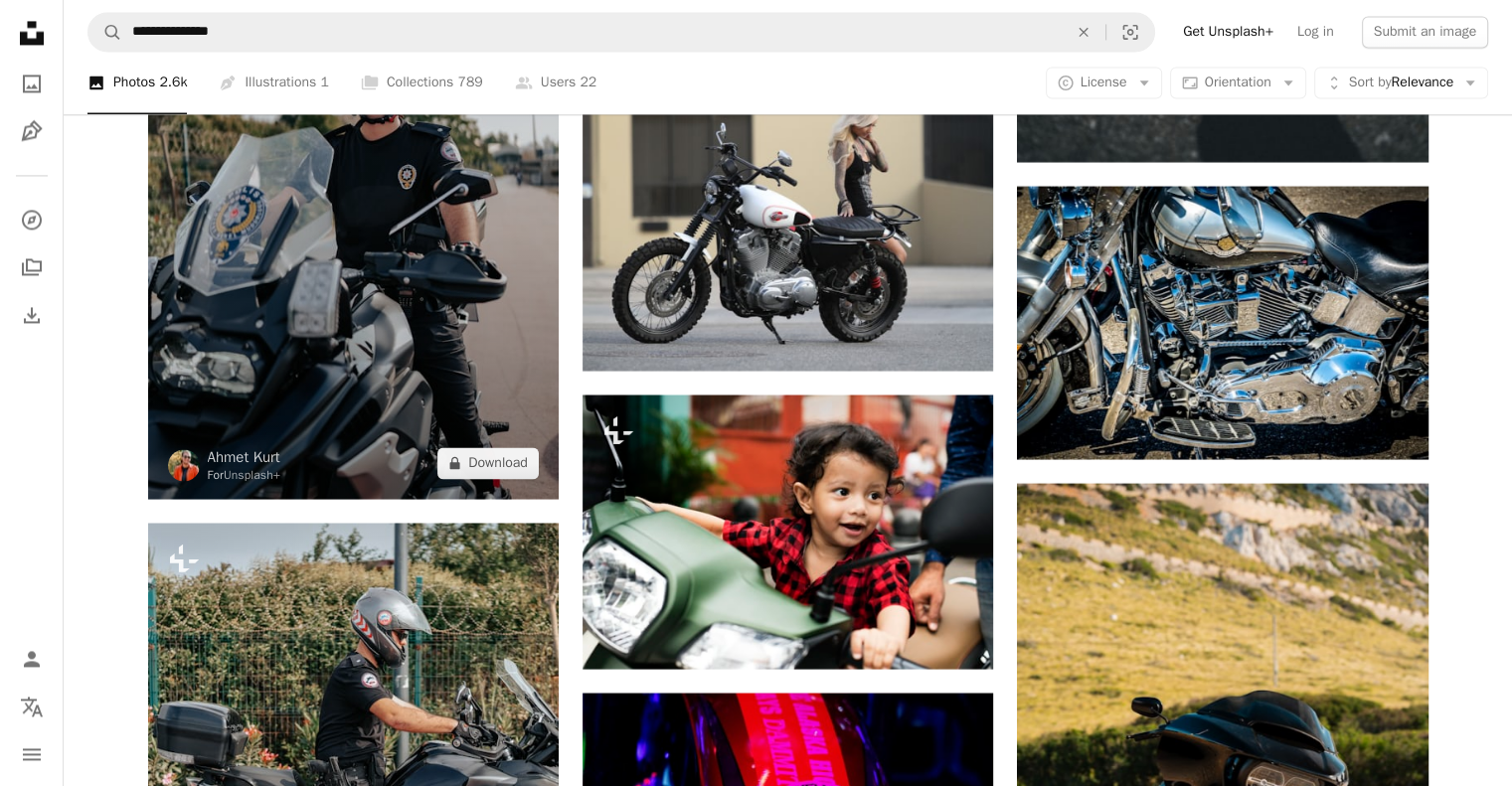 click at bounding box center [353, 191] 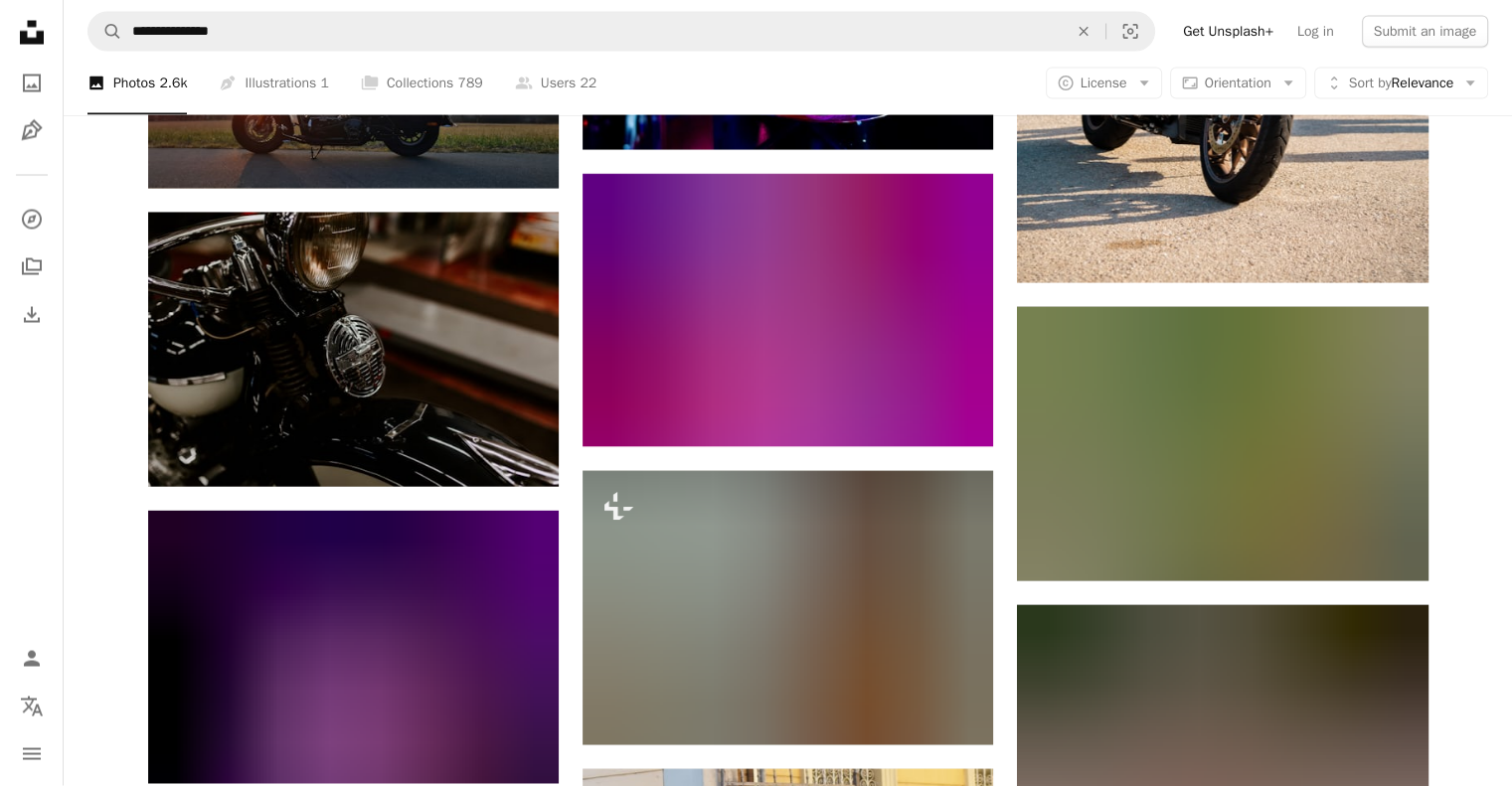 scroll, scrollTop: 42157, scrollLeft: 0, axis: vertical 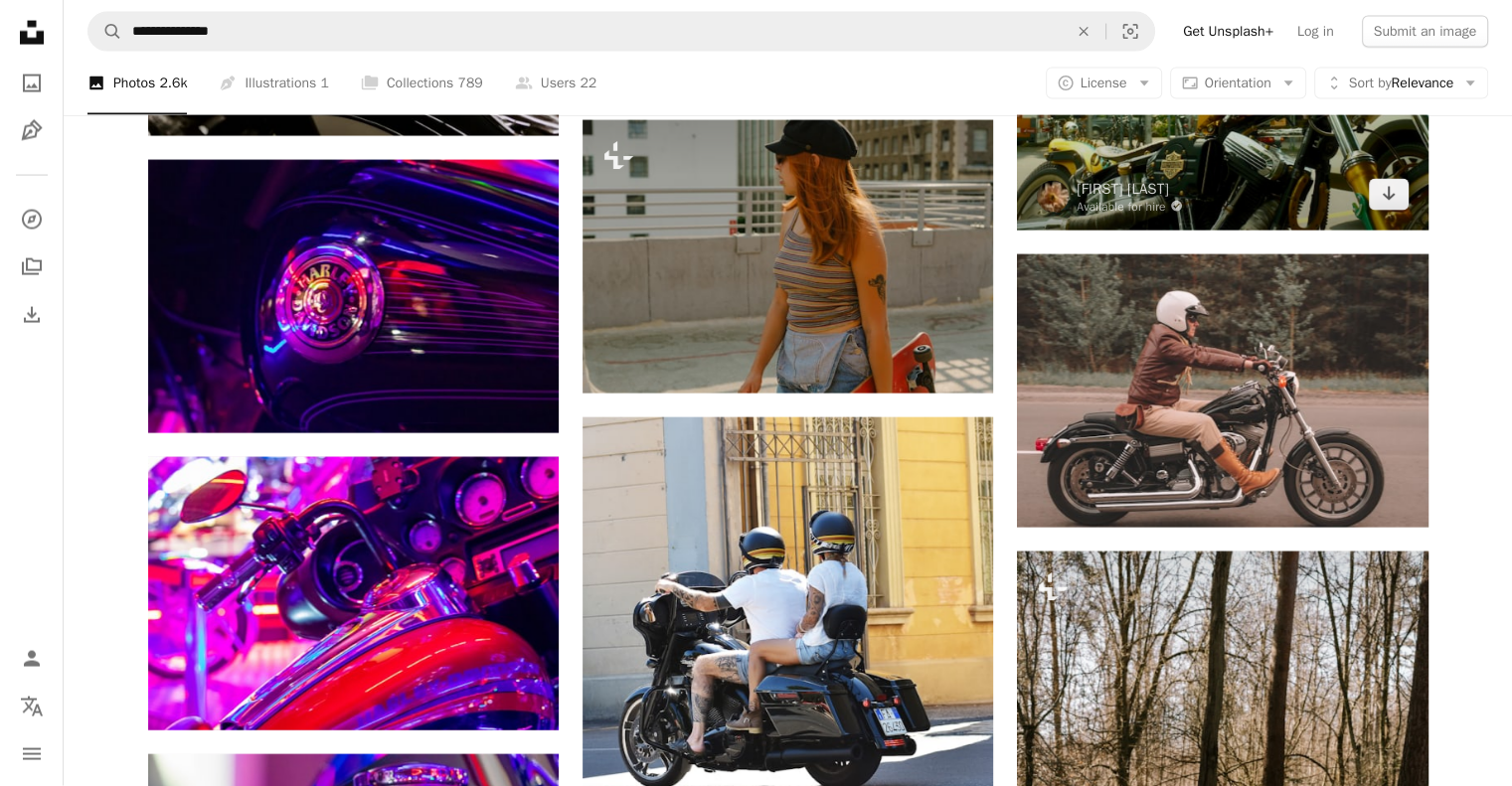 click at bounding box center (1222, 92) 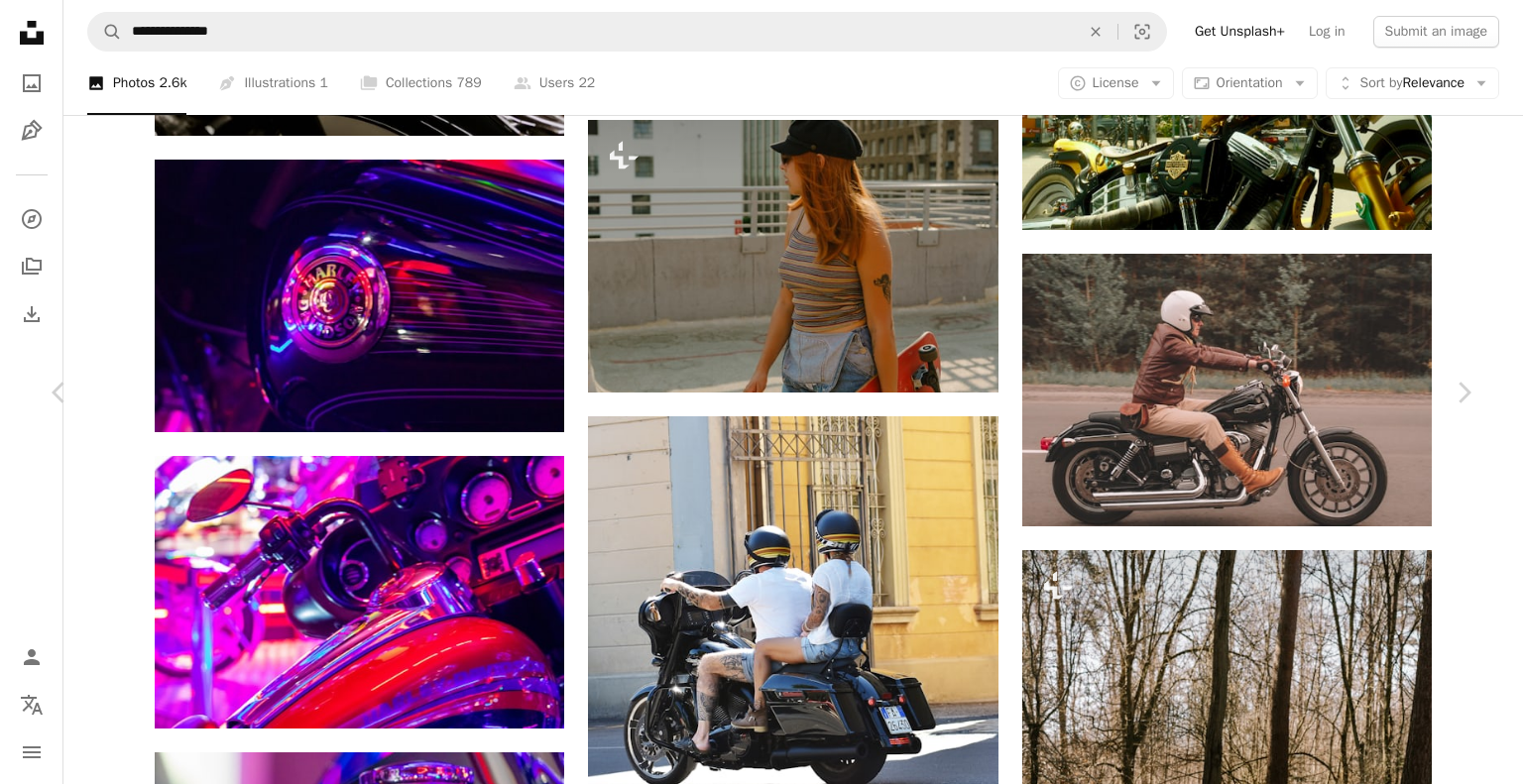 click on "Zoom in" at bounding box center [754, 5480] 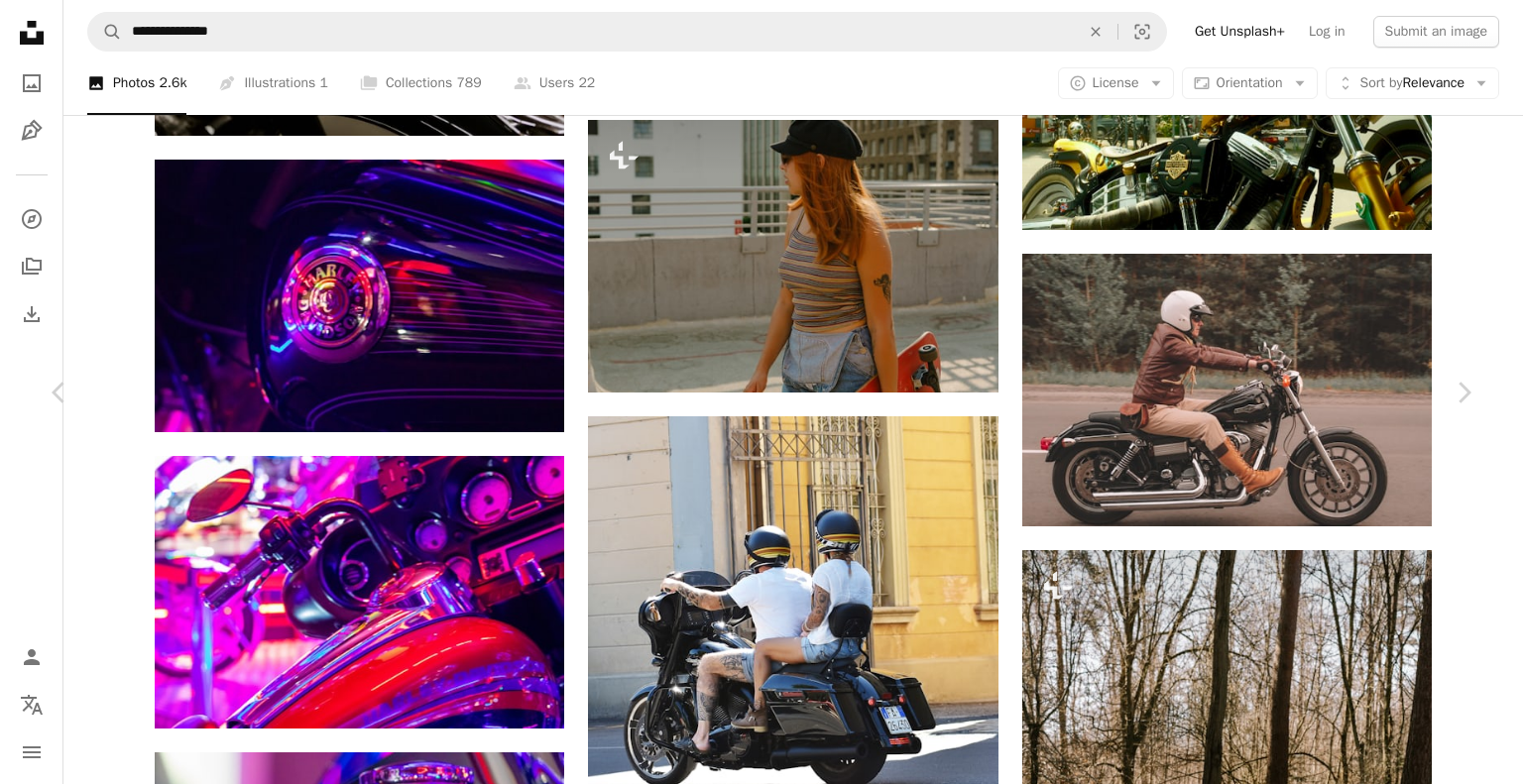 click 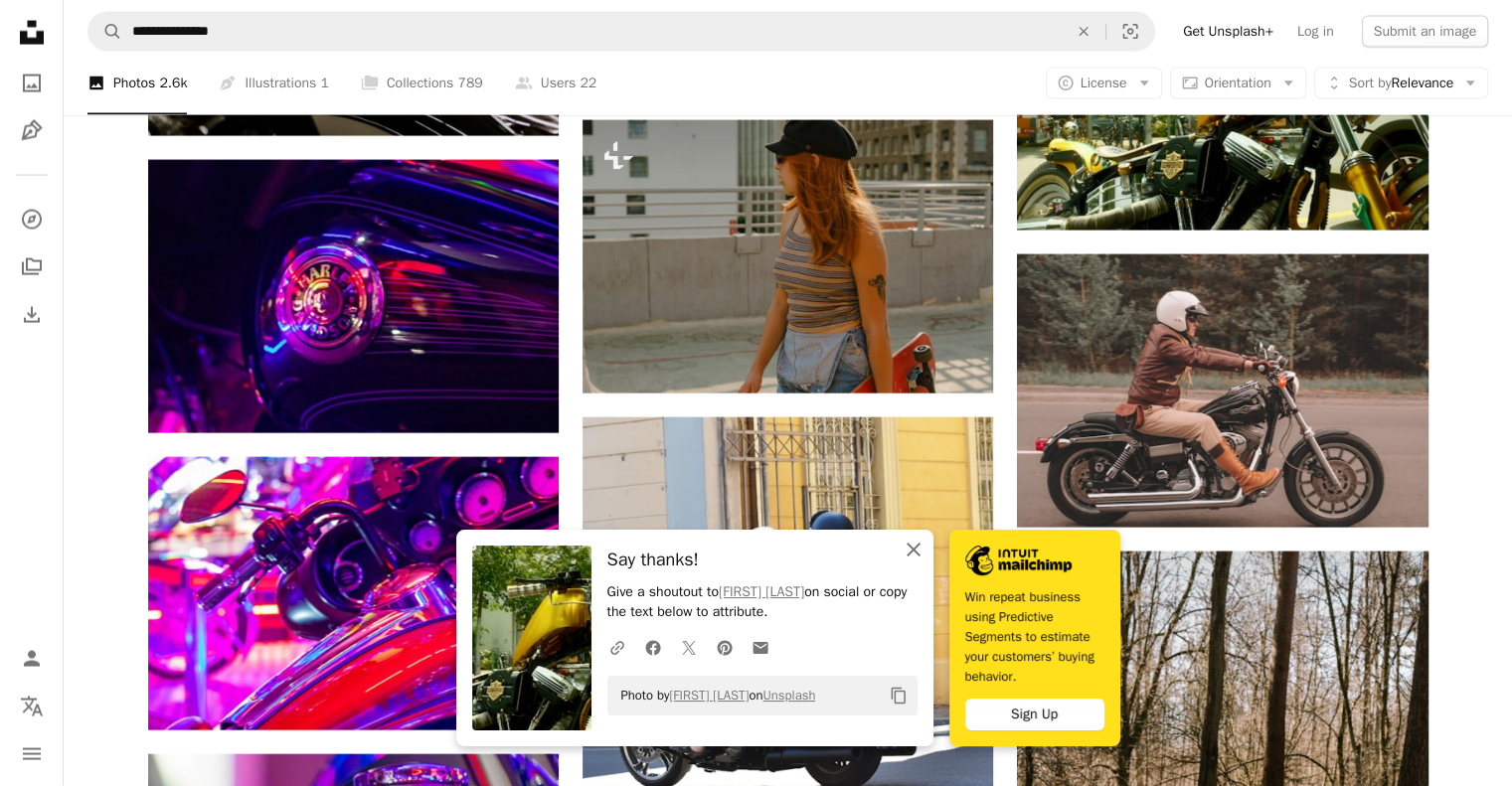 click on "An X shape" 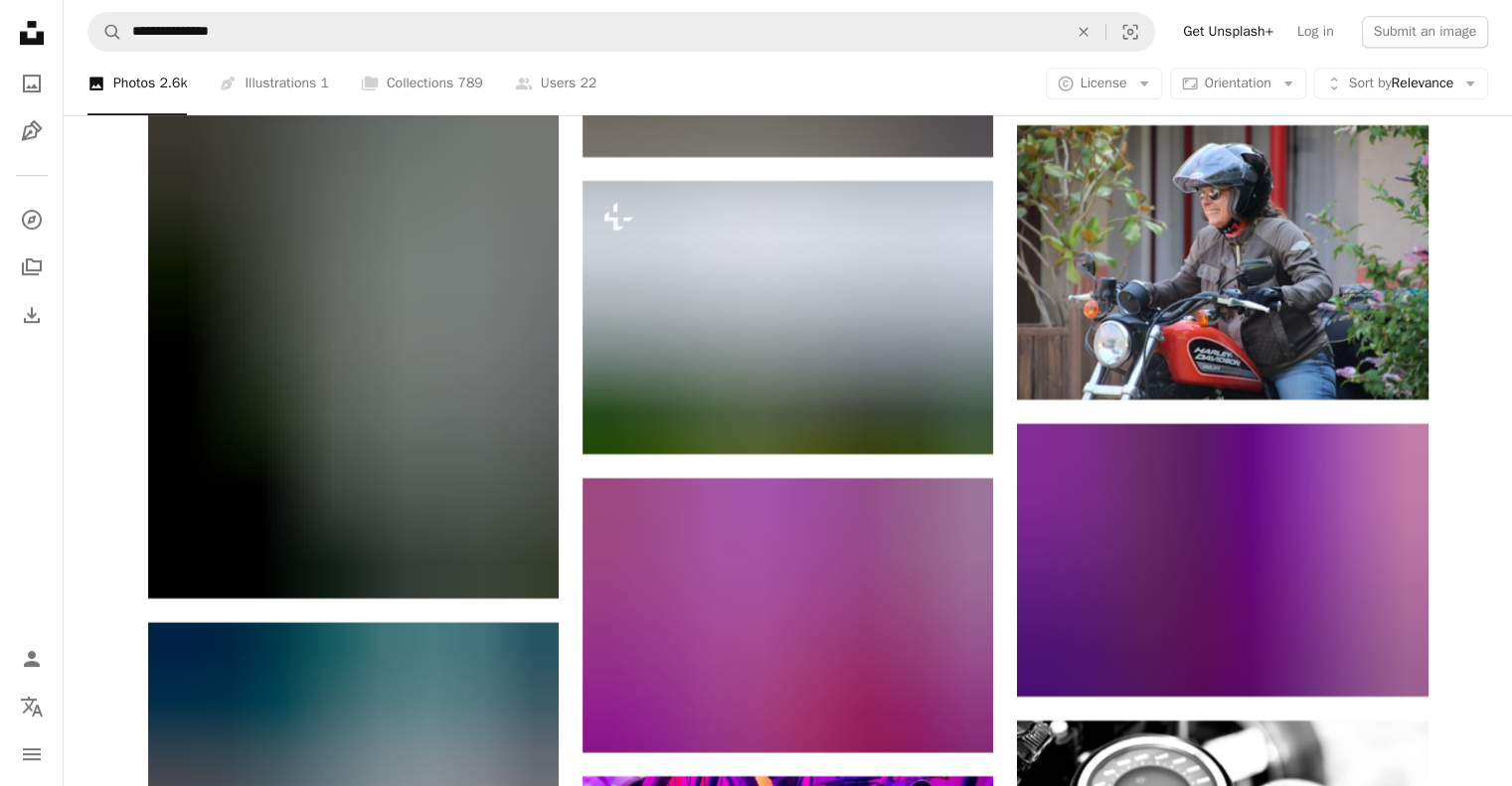 scroll, scrollTop: 46679, scrollLeft: 0, axis: vertical 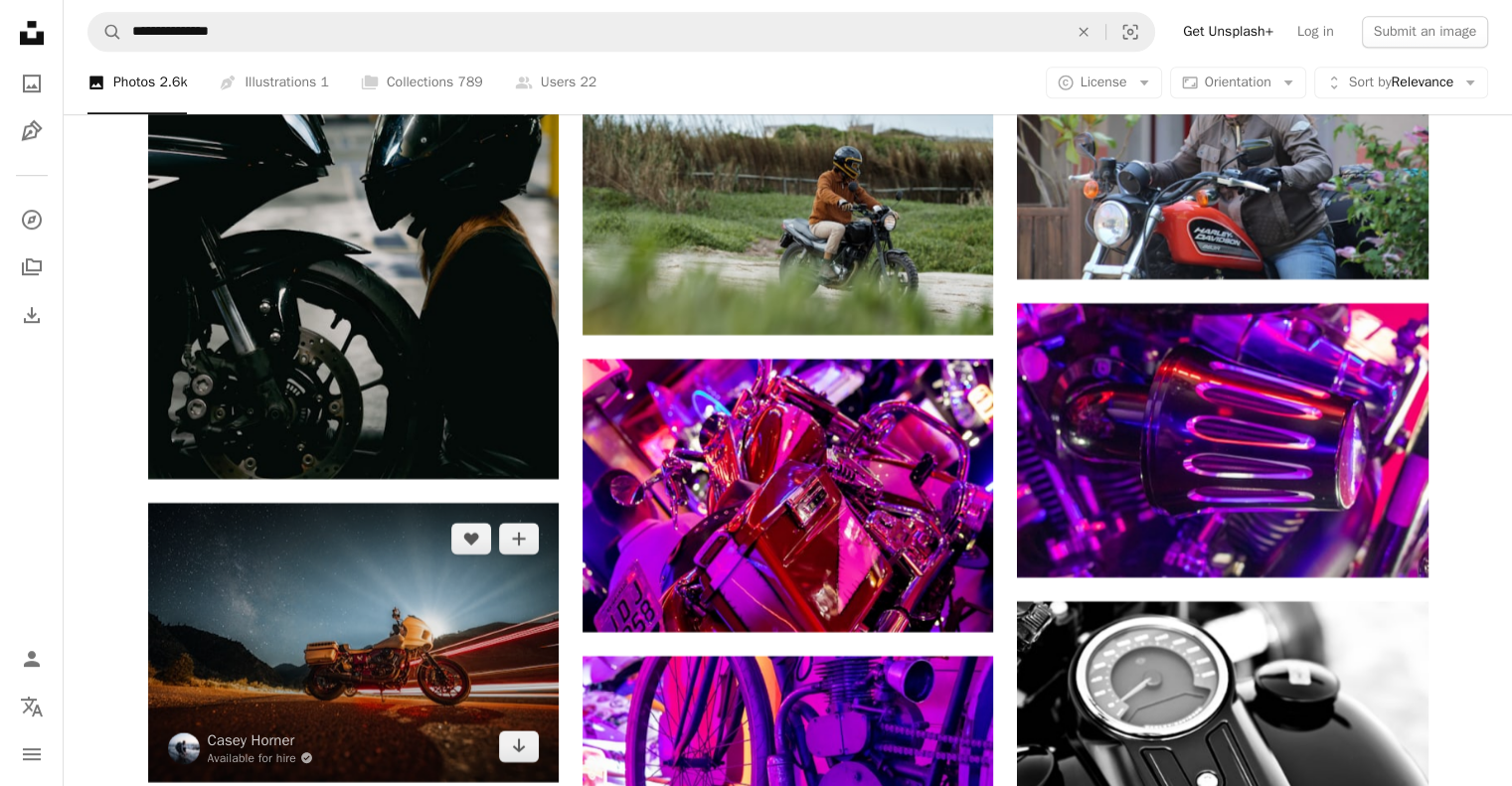 click at bounding box center [353, 642] 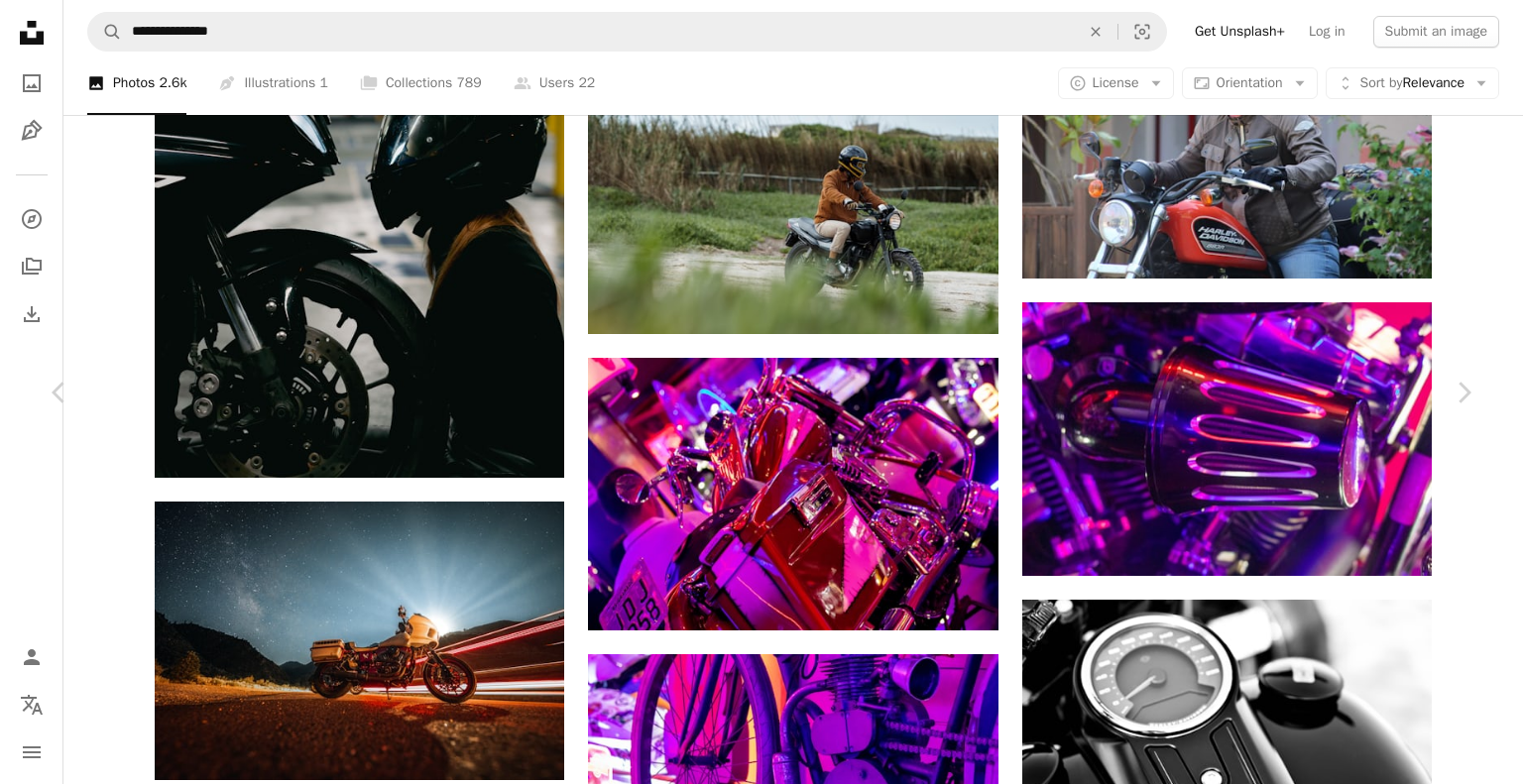 click on "Chevron down" 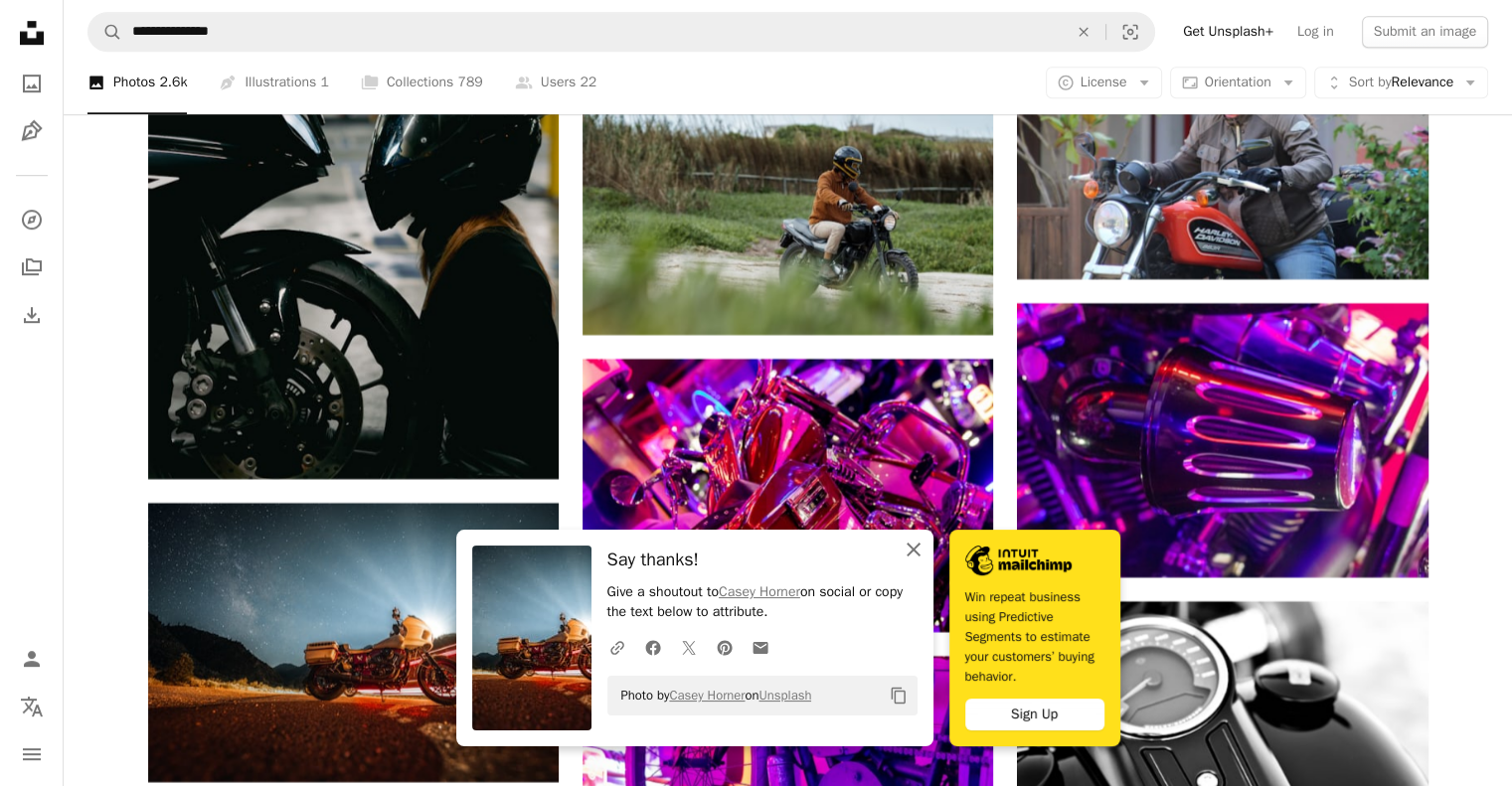 click on "An X shape" 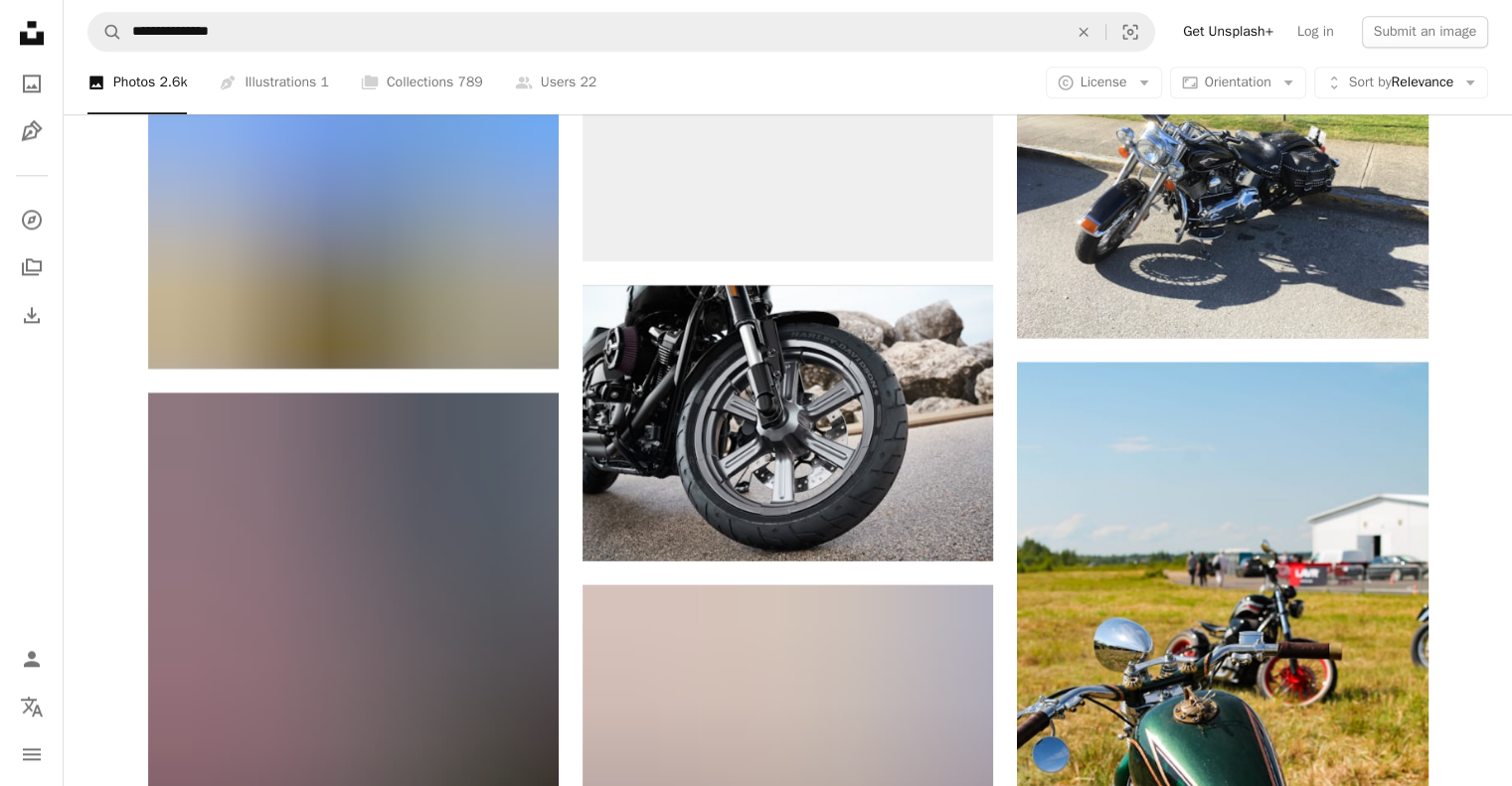 scroll, scrollTop: 55800, scrollLeft: 0, axis: vertical 